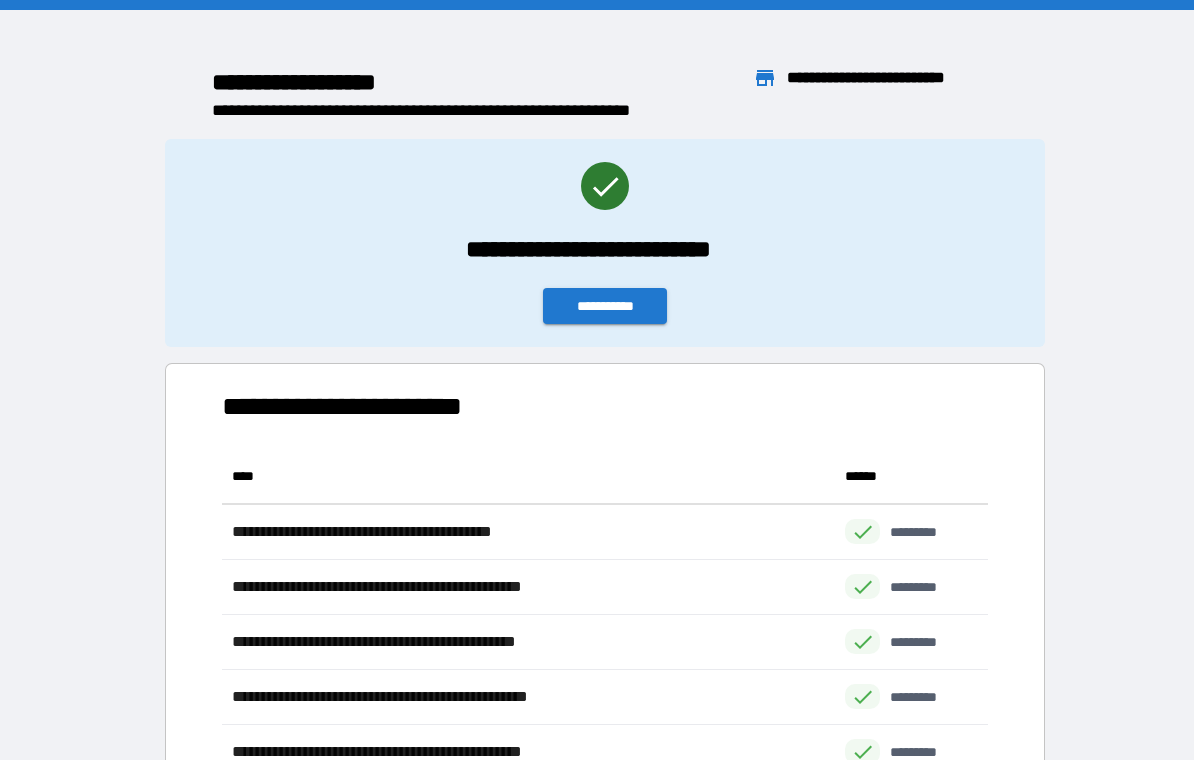 scroll, scrollTop: 0, scrollLeft: 0, axis: both 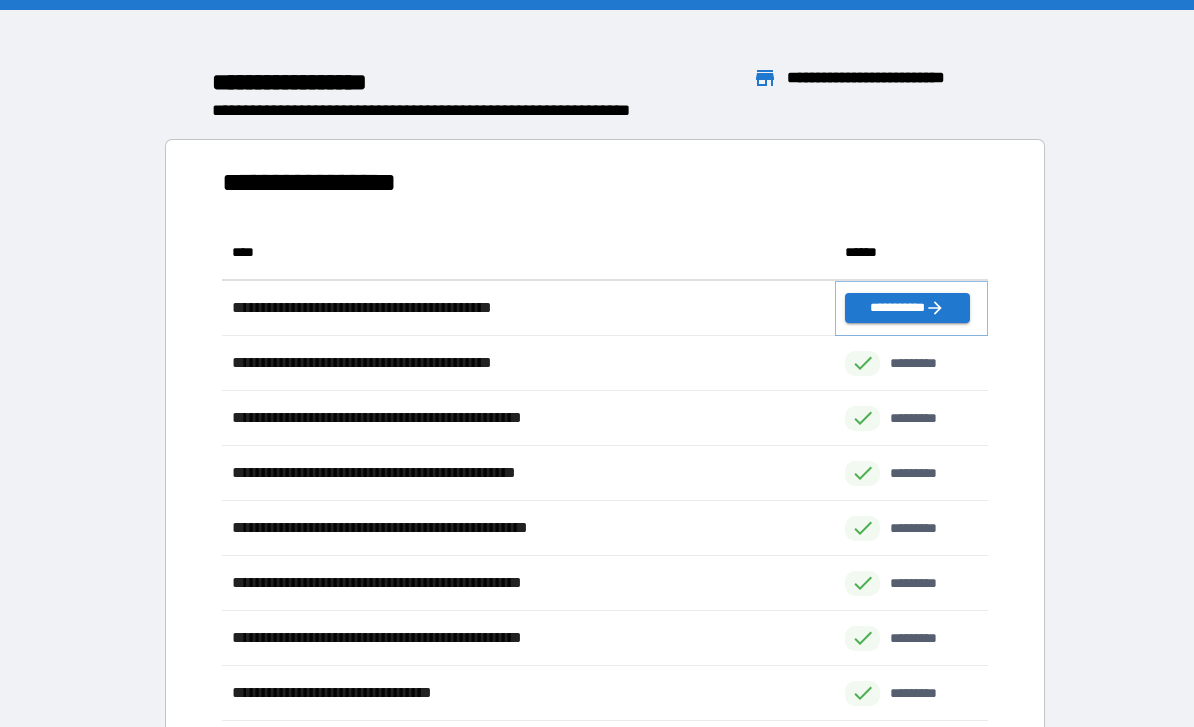click on "**********" at bounding box center (907, 308) 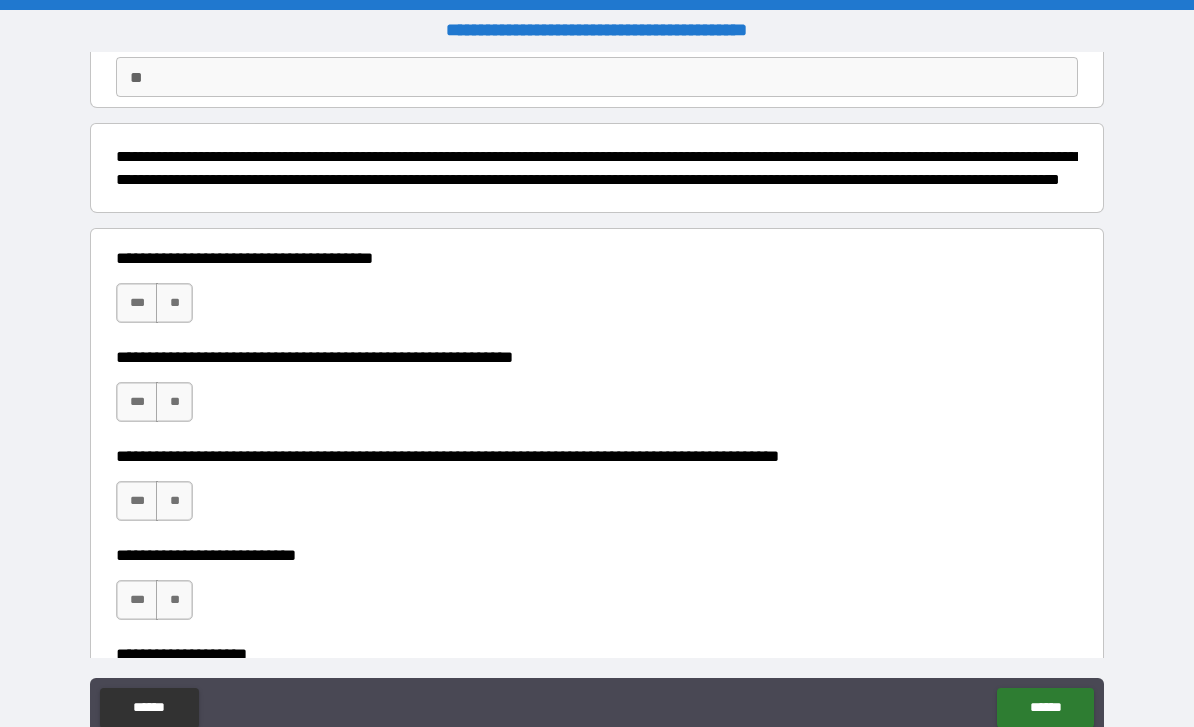 scroll, scrollTop: 189, scrollLeft: 0, axis: vertical 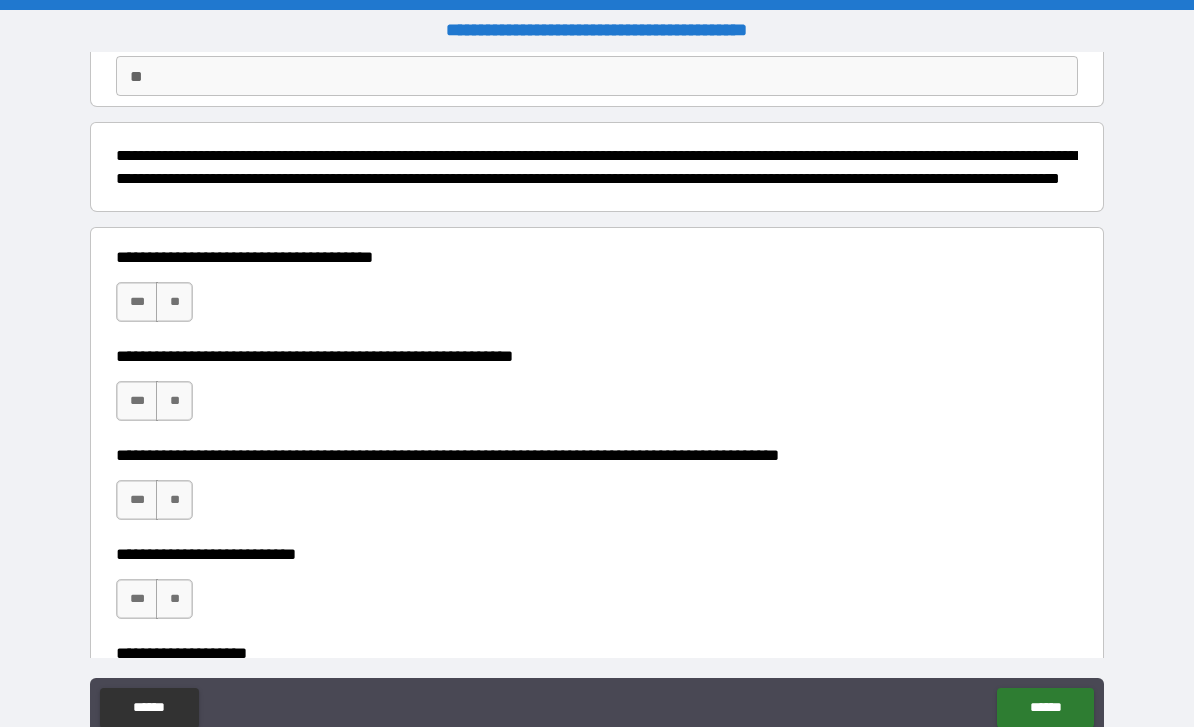 click on "**" at bounding box center [174, 302] 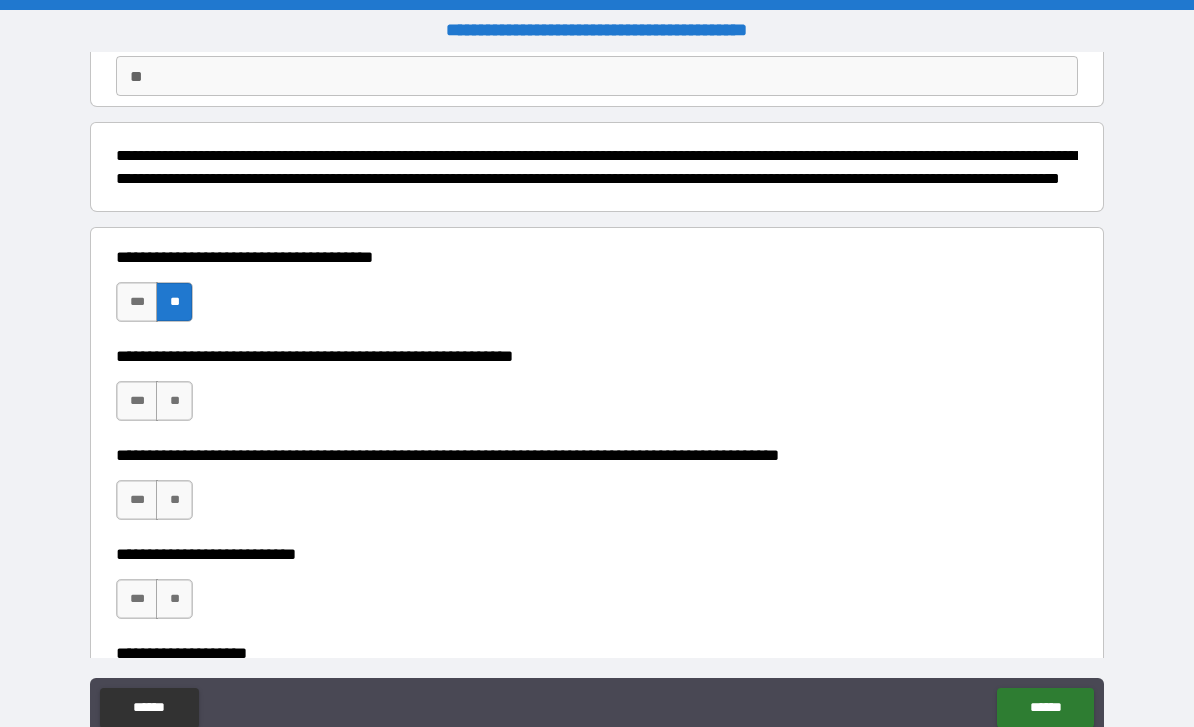 click on "***" at bounding box center [137, 401] 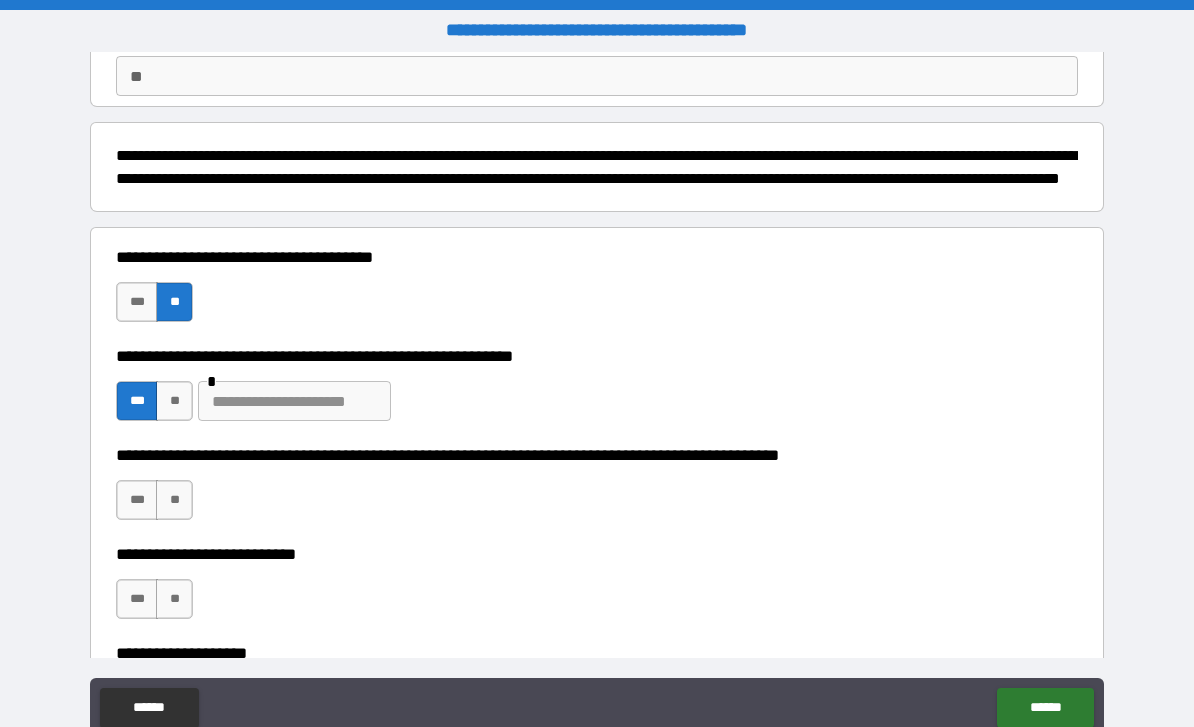 click at bounding box center [294, 401] 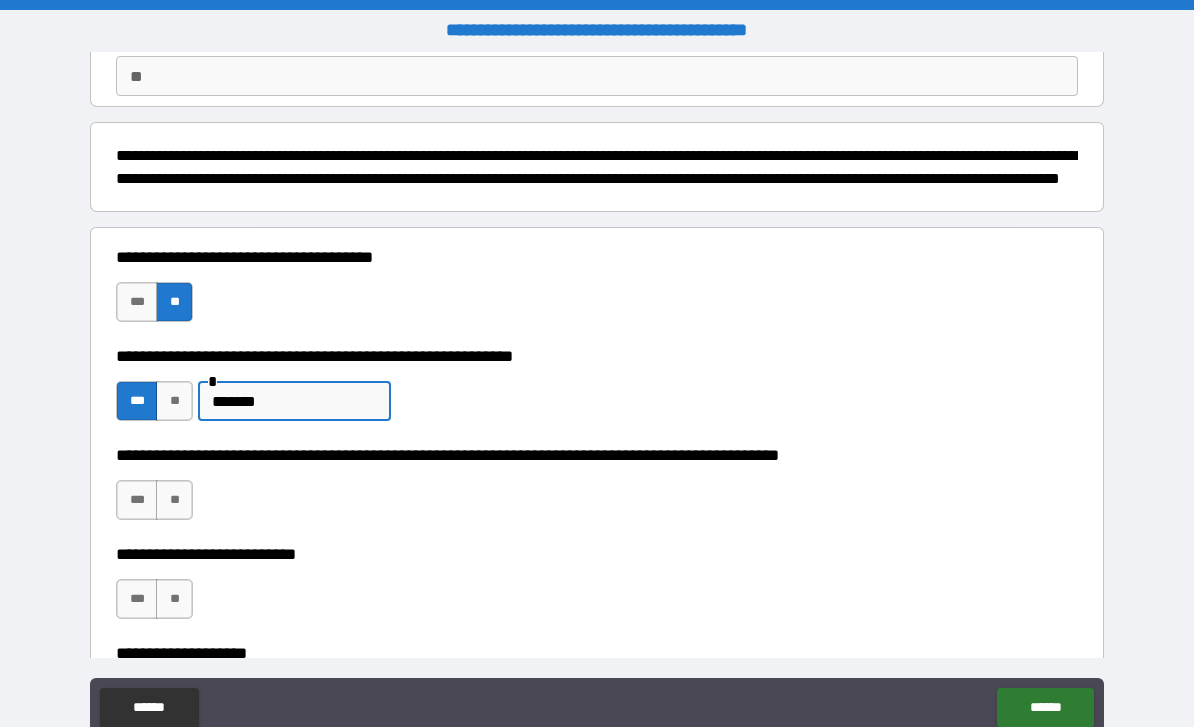 type on "******" 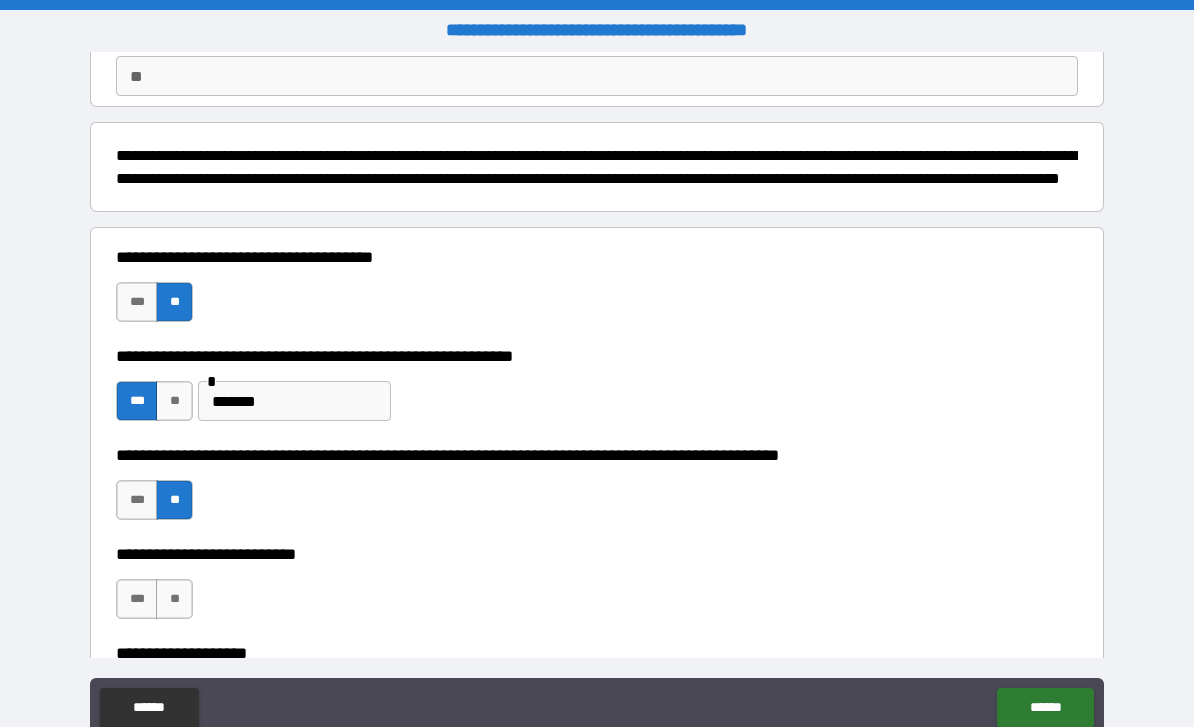 click on "**" at bounding box center (174, 599) 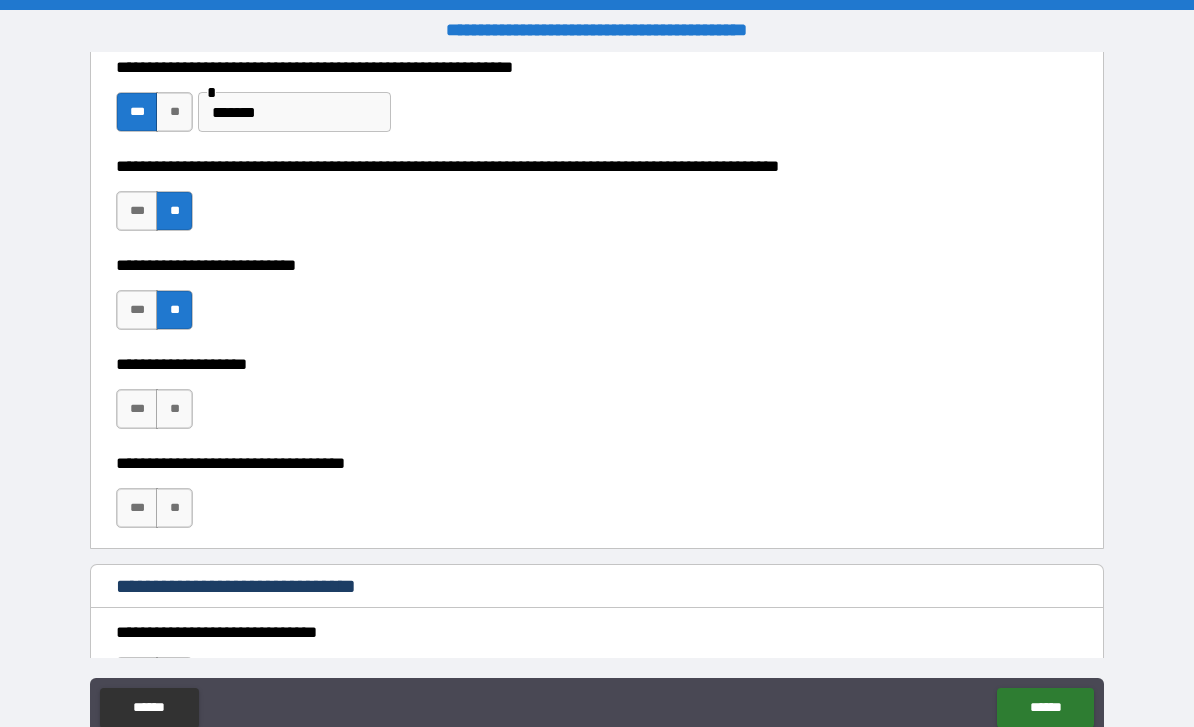 scroll, scrollTop: 484, scrollLeft: 0, axis: vertical 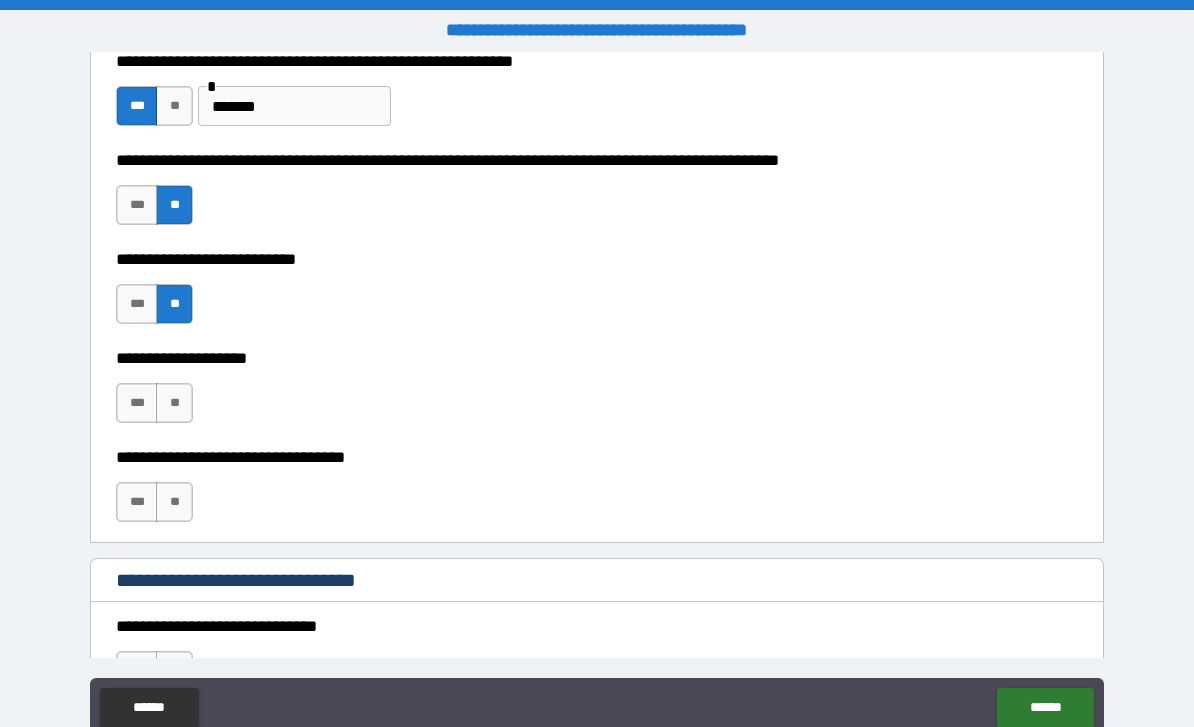 click on "**" at bounding box center [174, 403] 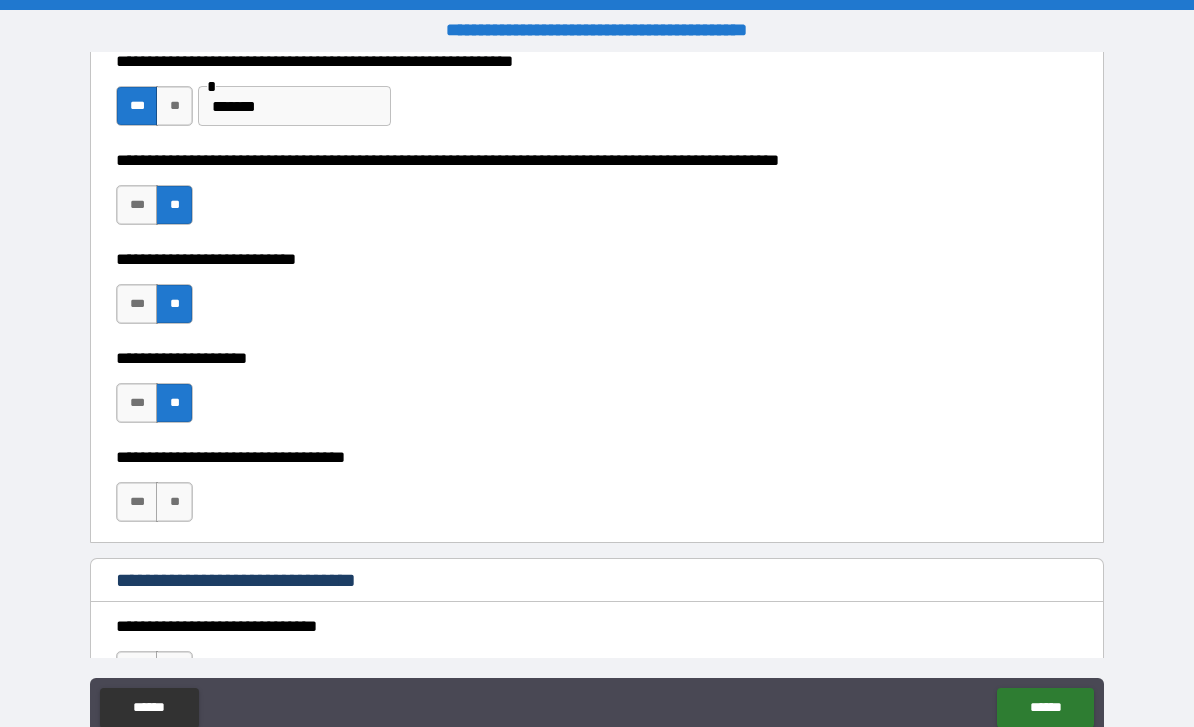 click on "**" at bounding box center [174, 502] 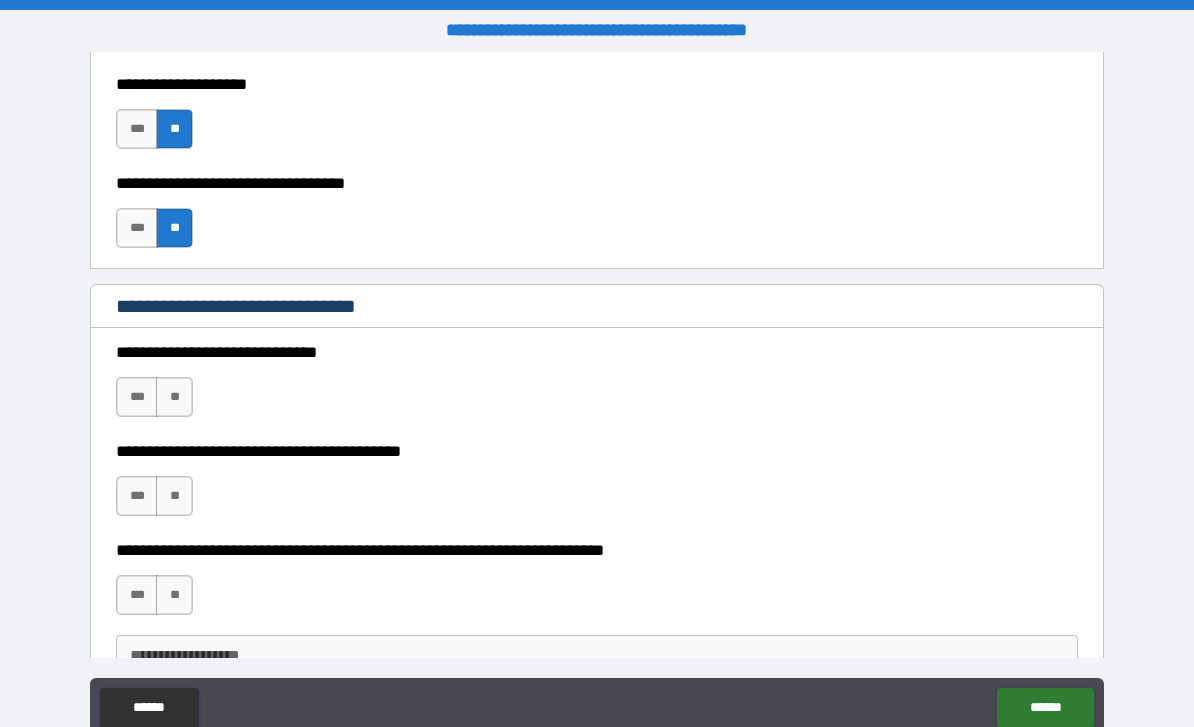 scroll, scrollTop: 759, scrollLeft: 0, axis: vertical 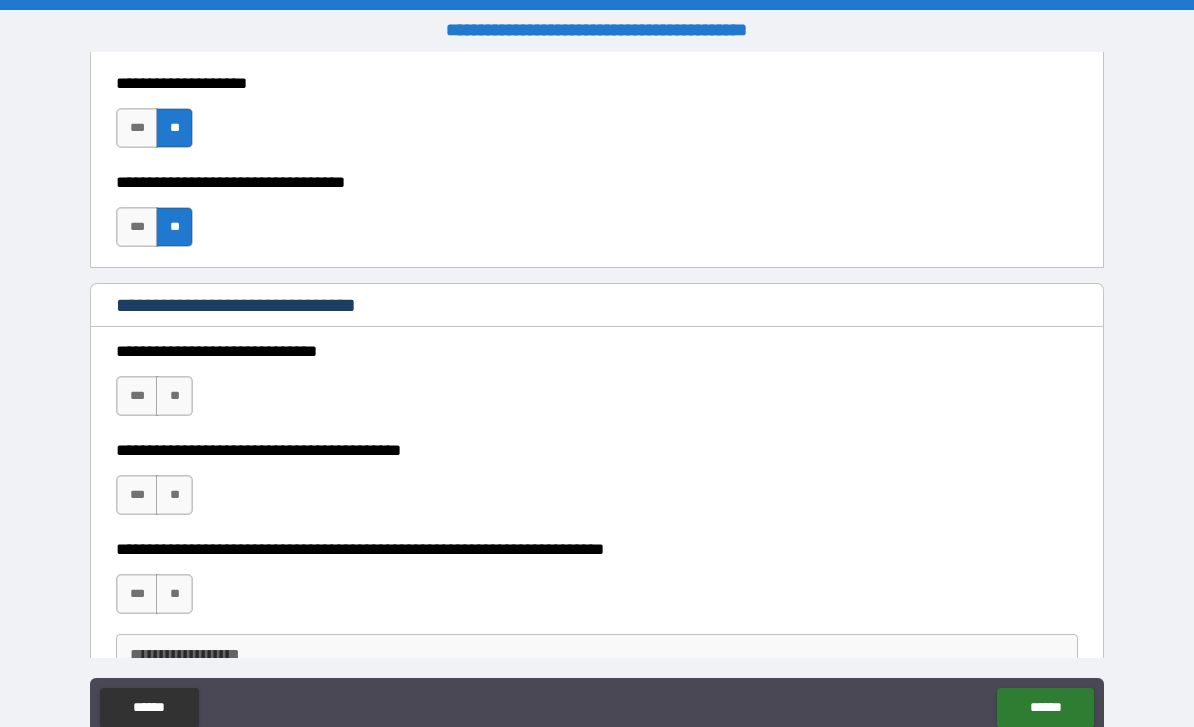 click on "**" at bounding box center [174, 396] 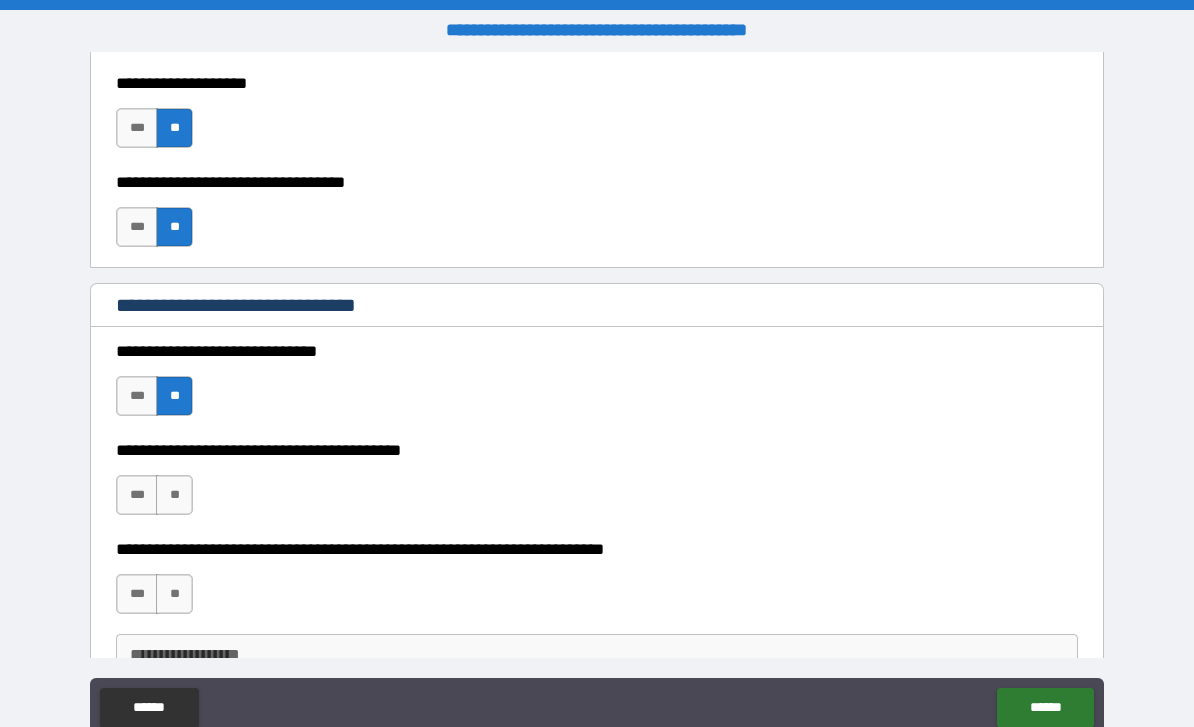 click on "**" at bounding box center (174, 495) 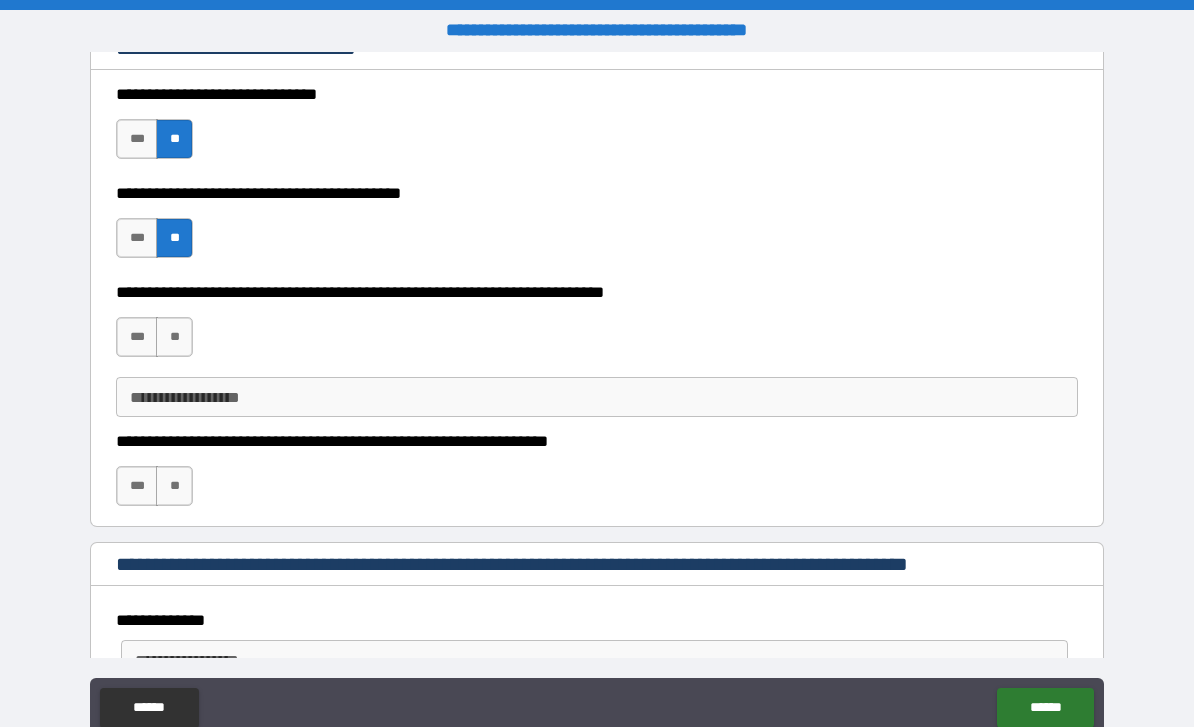 scroll, scrollTop: 1022, scrollLeft: 0, axis: vertical 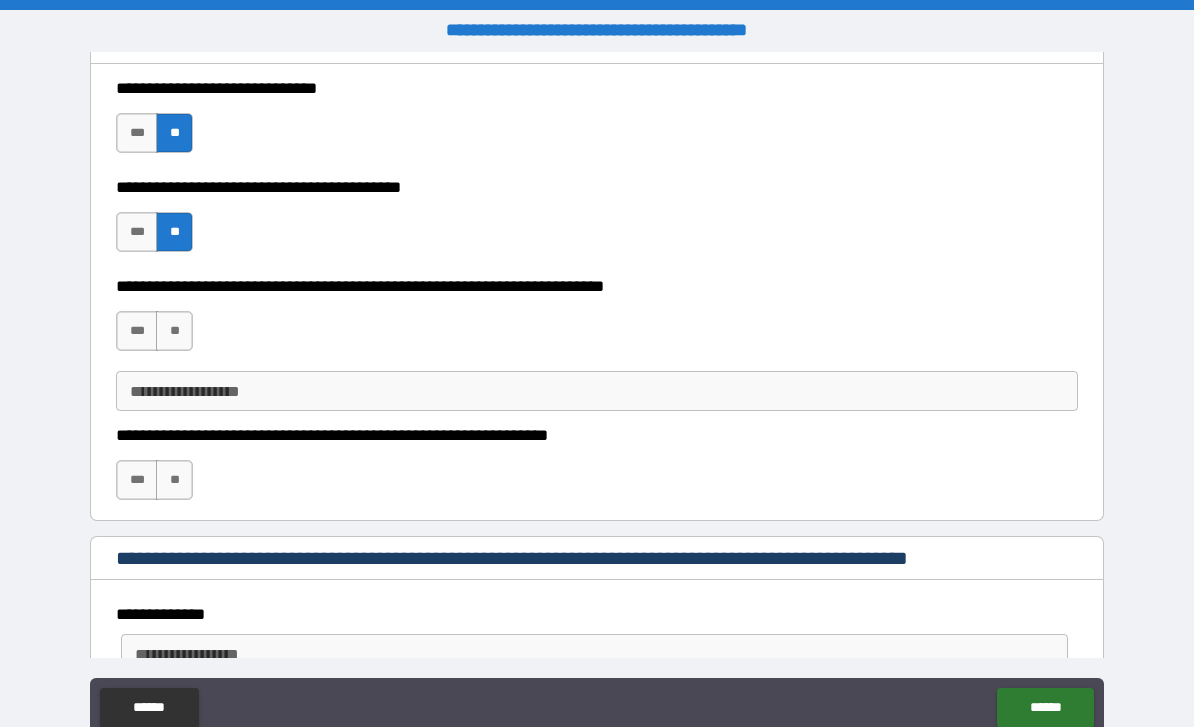 click on "**" at bounding box center (174, 331) 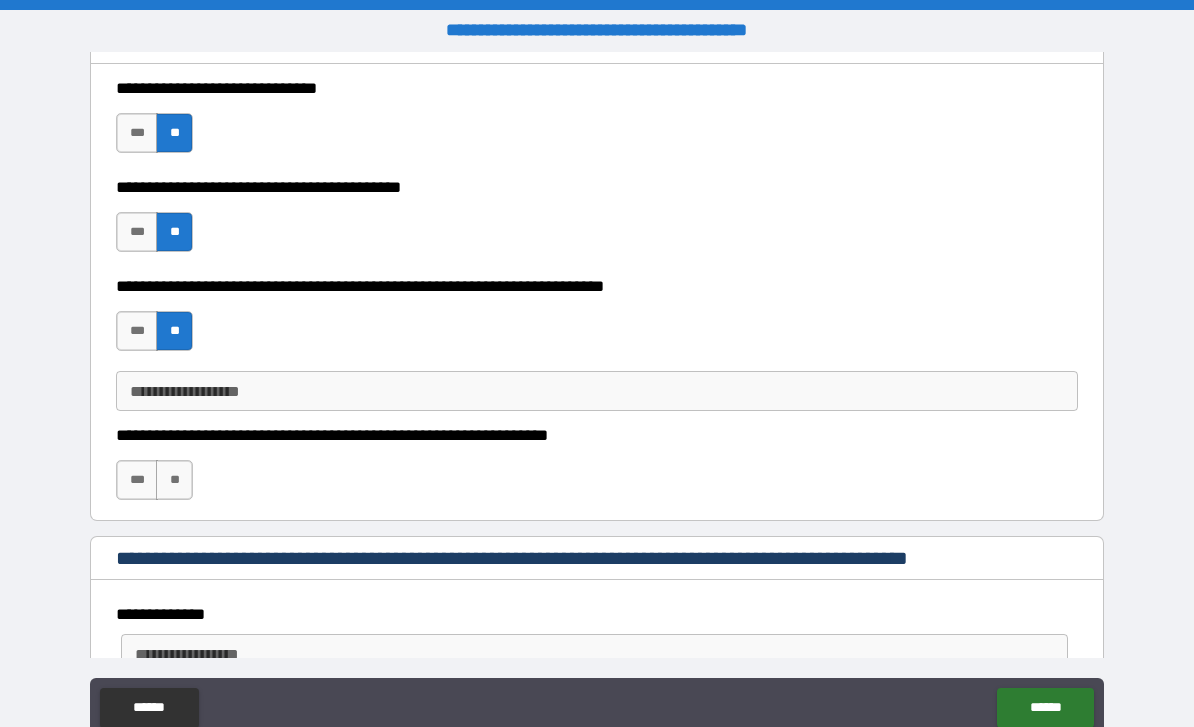 click on "**" at bounding box center (174, 480) 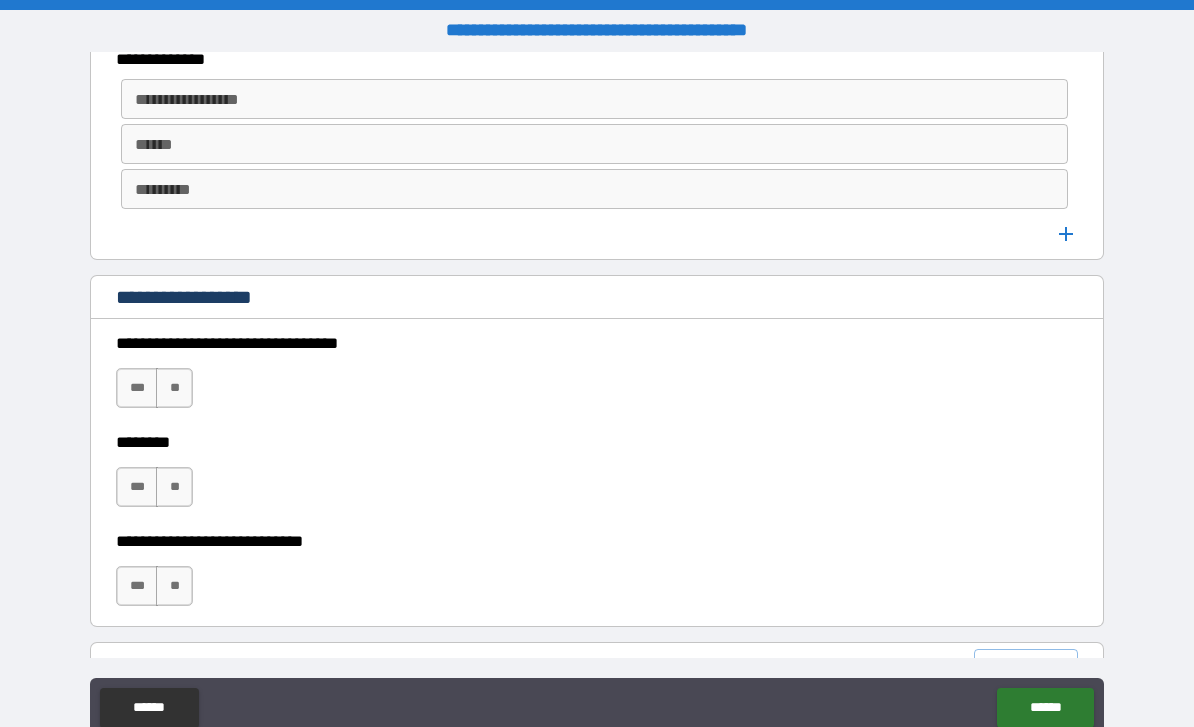 scroll, scrollTop: 1580, scrollLeft: 0, axis: vertical 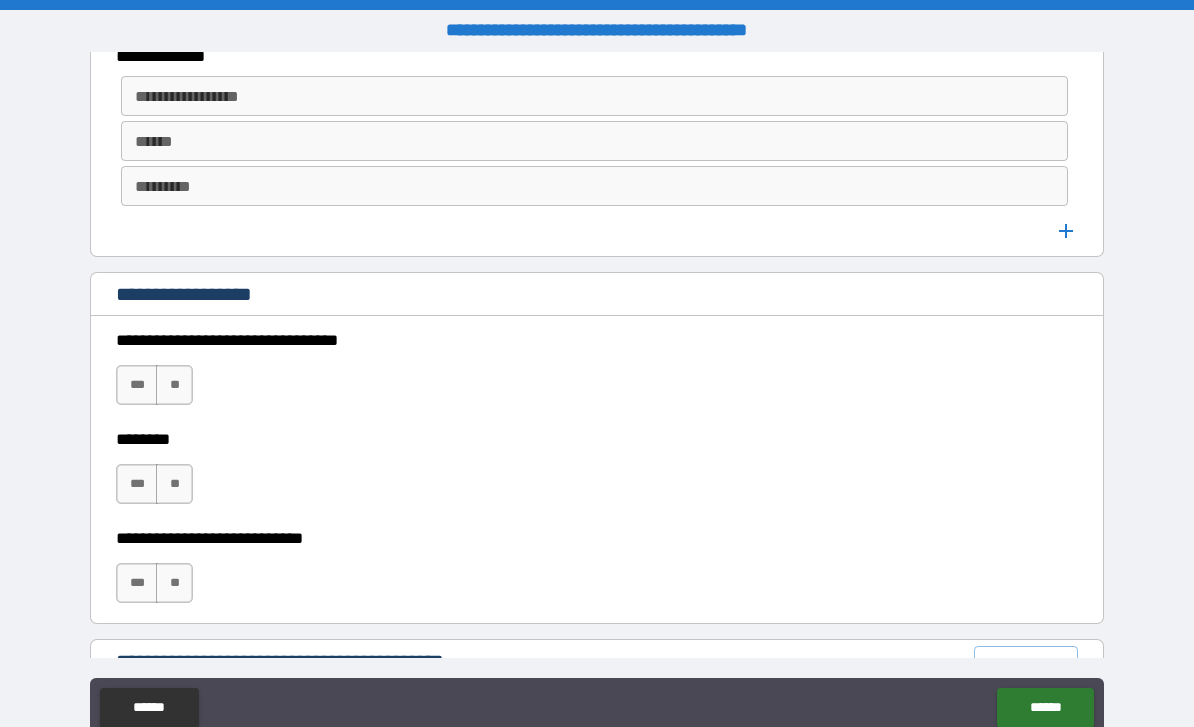 click on "**" at bounding box center [174, 385] 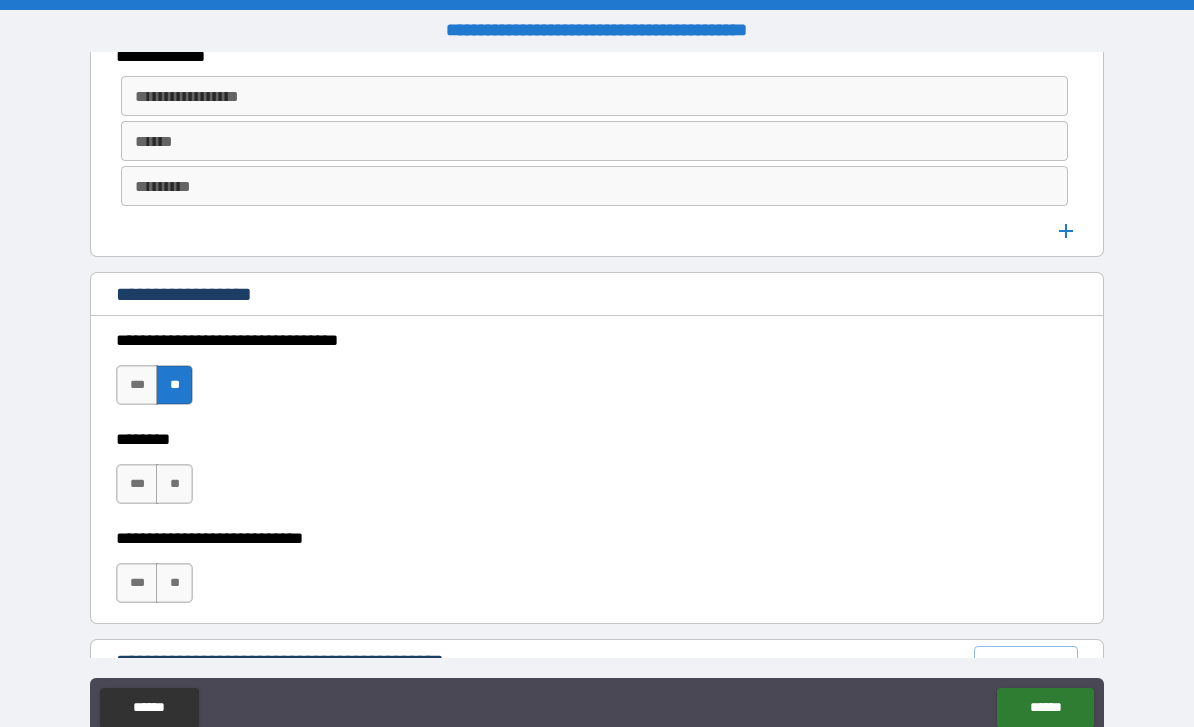 click on "**" at bounding box center (174, 484) 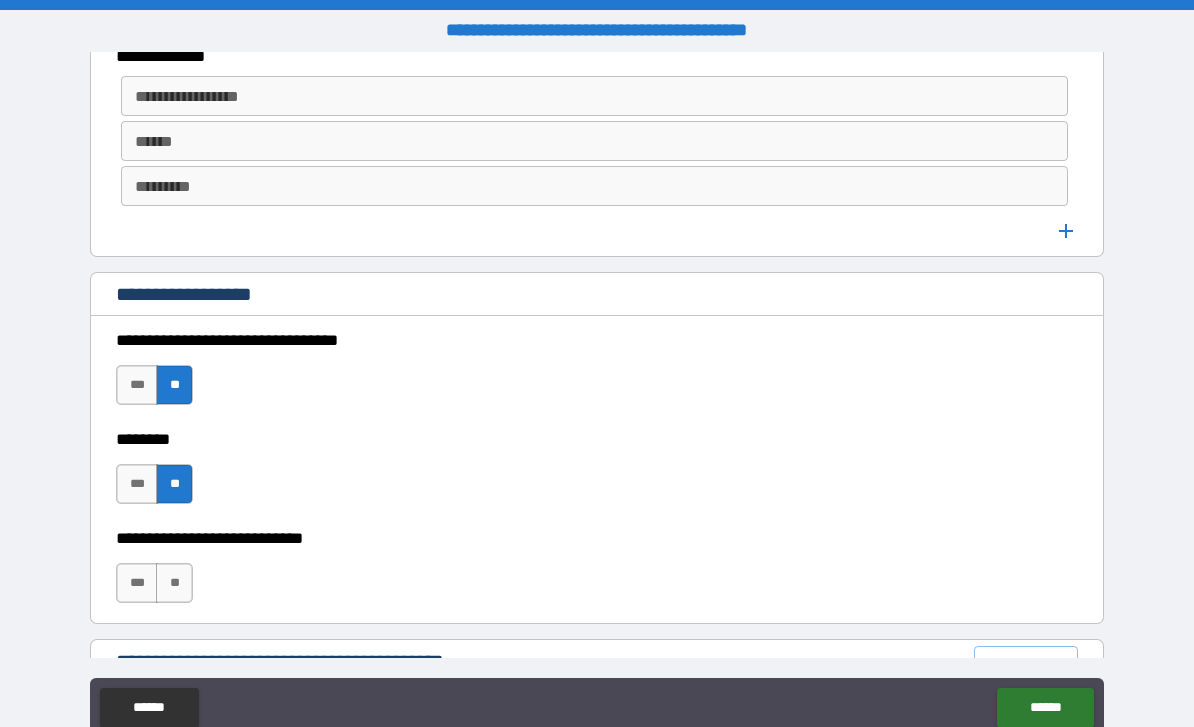 click on "**" at bounding box center [174, 583] 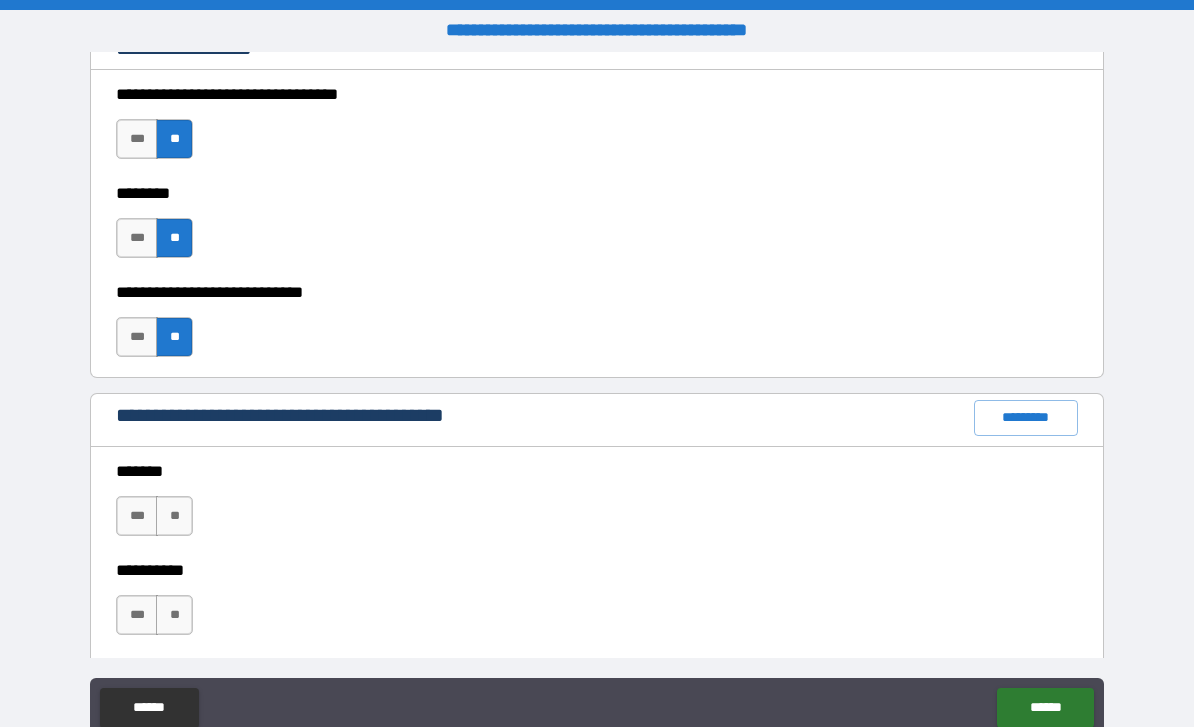 scroll, scrollTop: 1829, scrollLeft: 0, axis: vertical 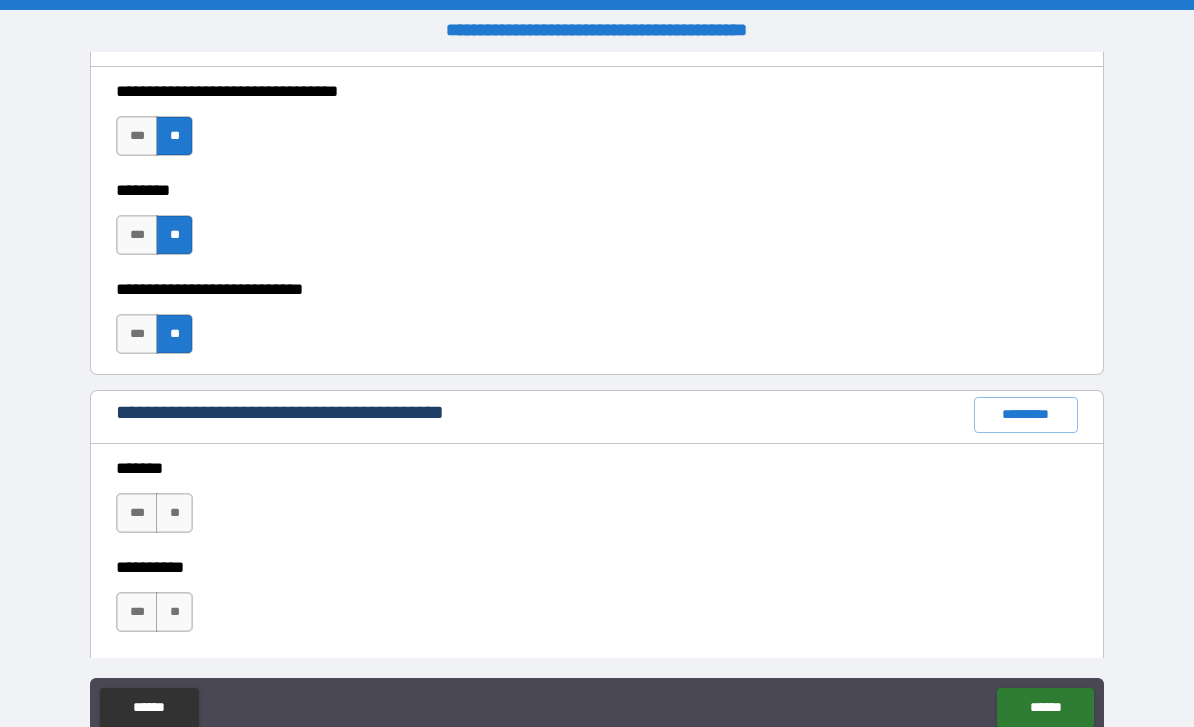 click on "**" at bounding box center (174, 513) 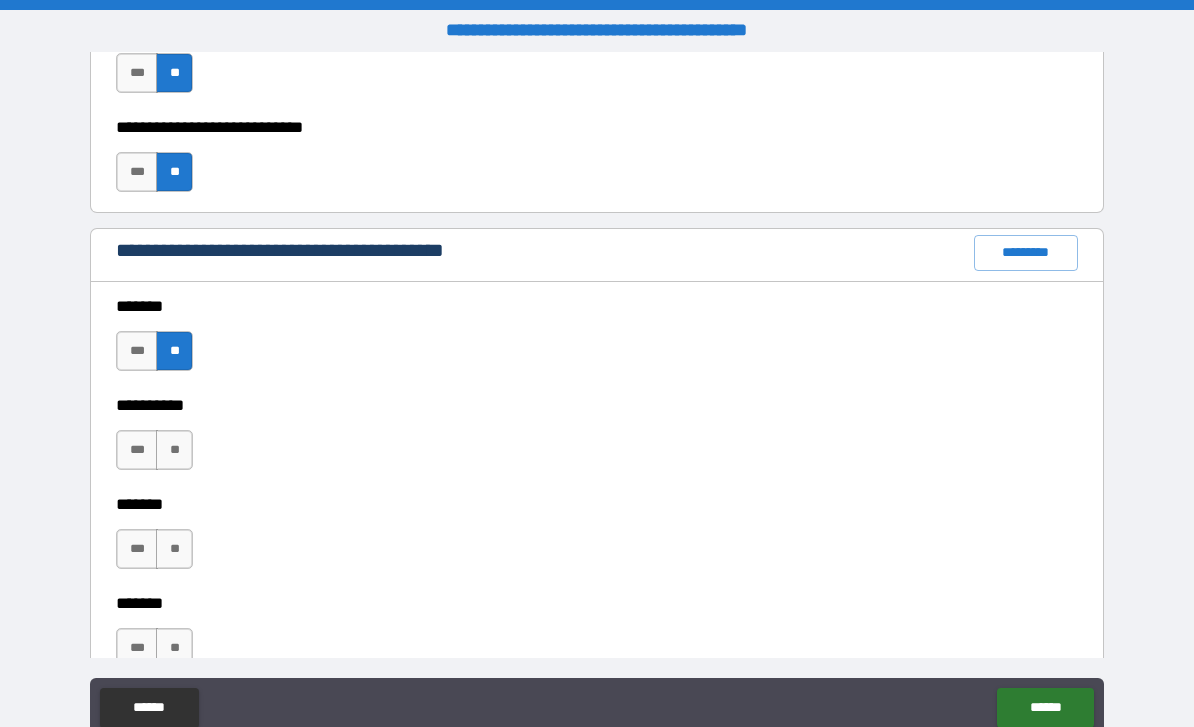 scroll, scrollTop: 2018, scrollLeft: 0, axis: vertical 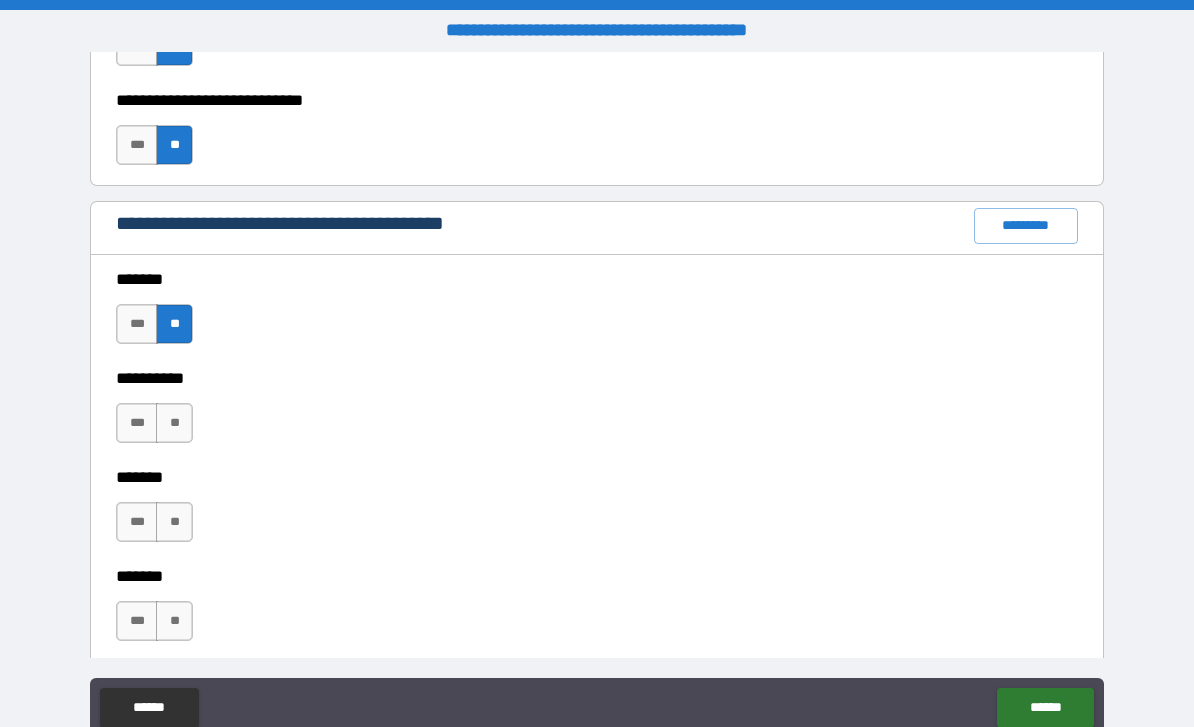 click on "**" at bounding box center [174, 423] 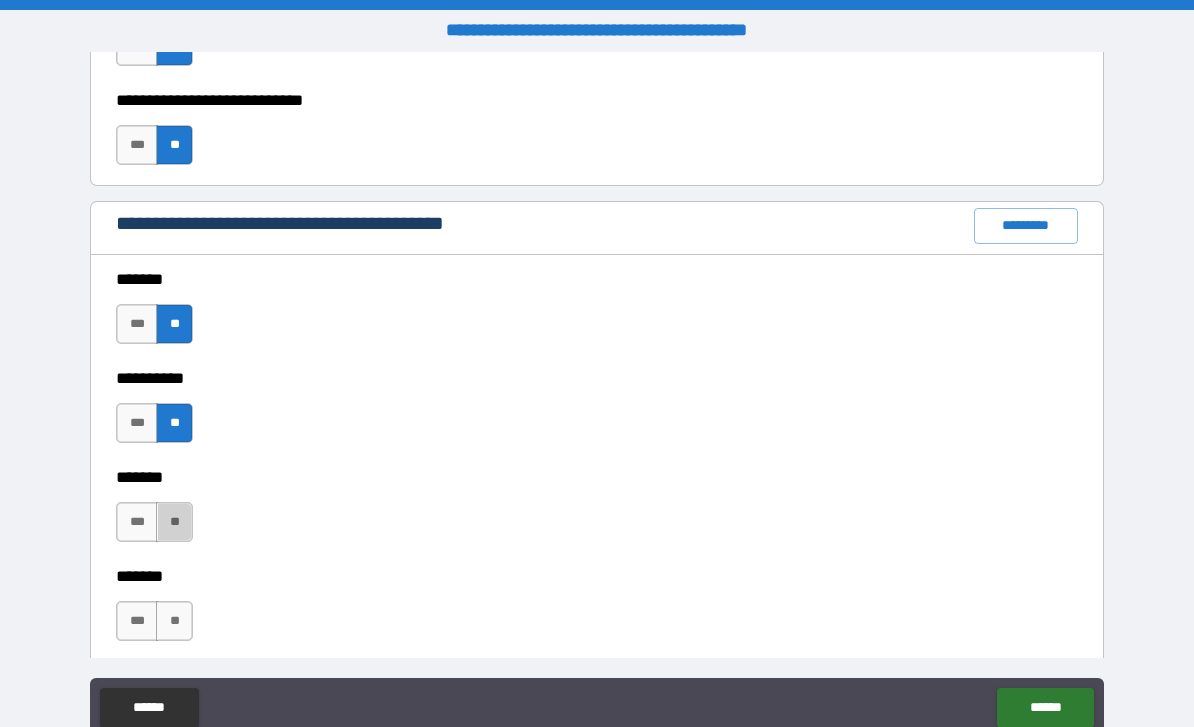 click on "**" at bounding box center [174, 522] 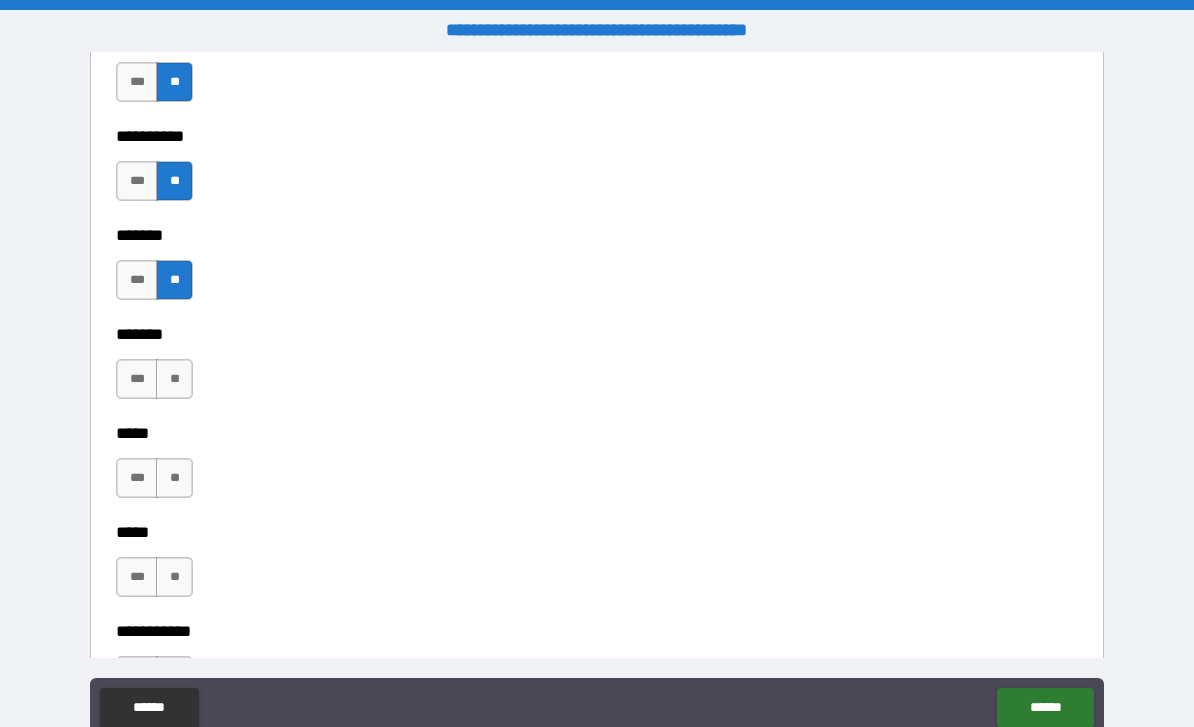 scroll, scrollTop: 2265, scrollLeft: 0, axis: vertical 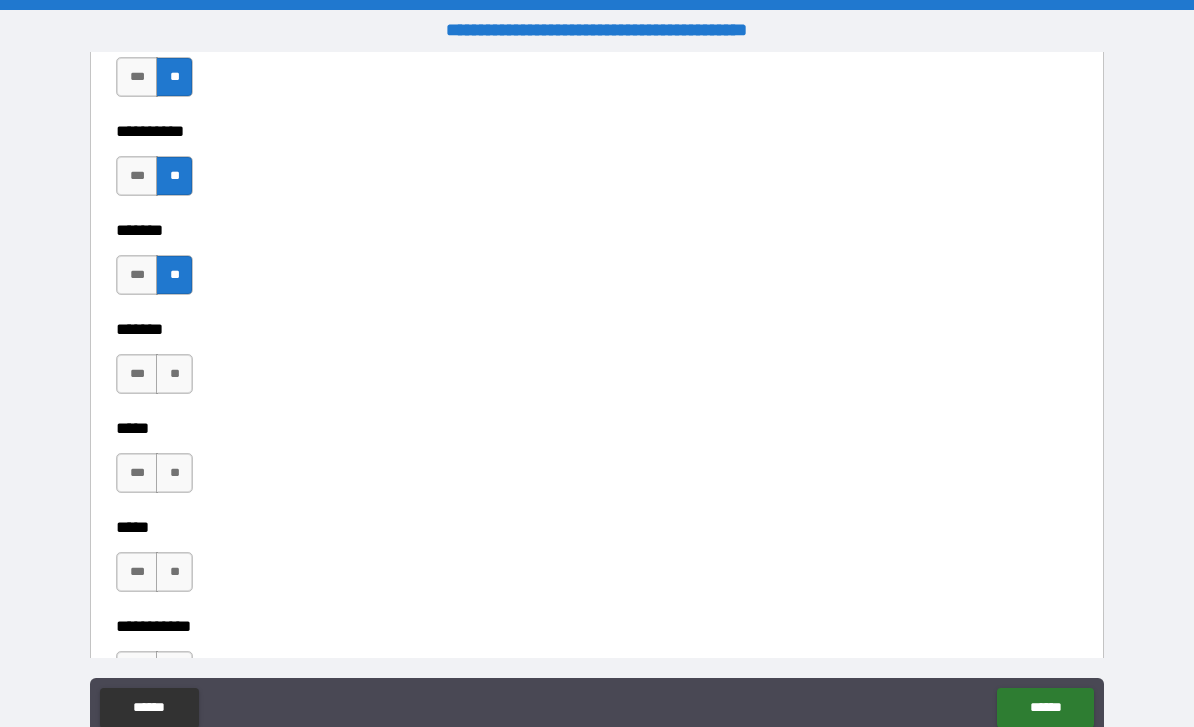 click on "**" at bounding box center [174, 374] 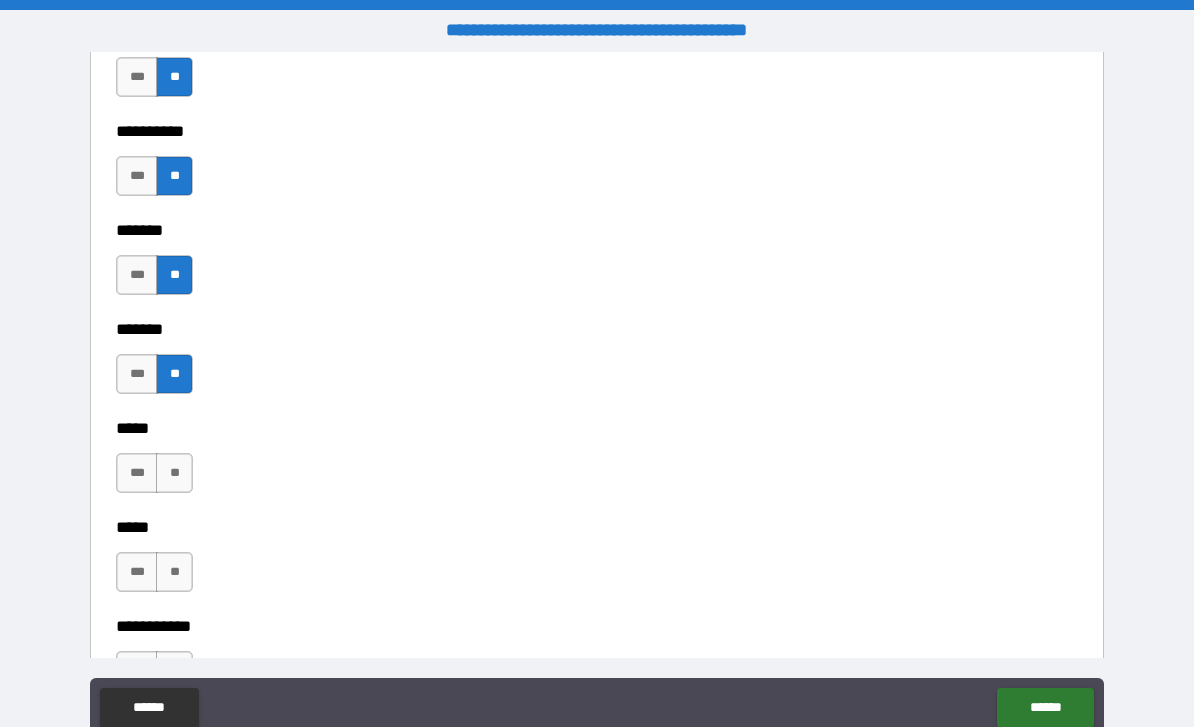 click on "**" at bounding box center [174, 473] 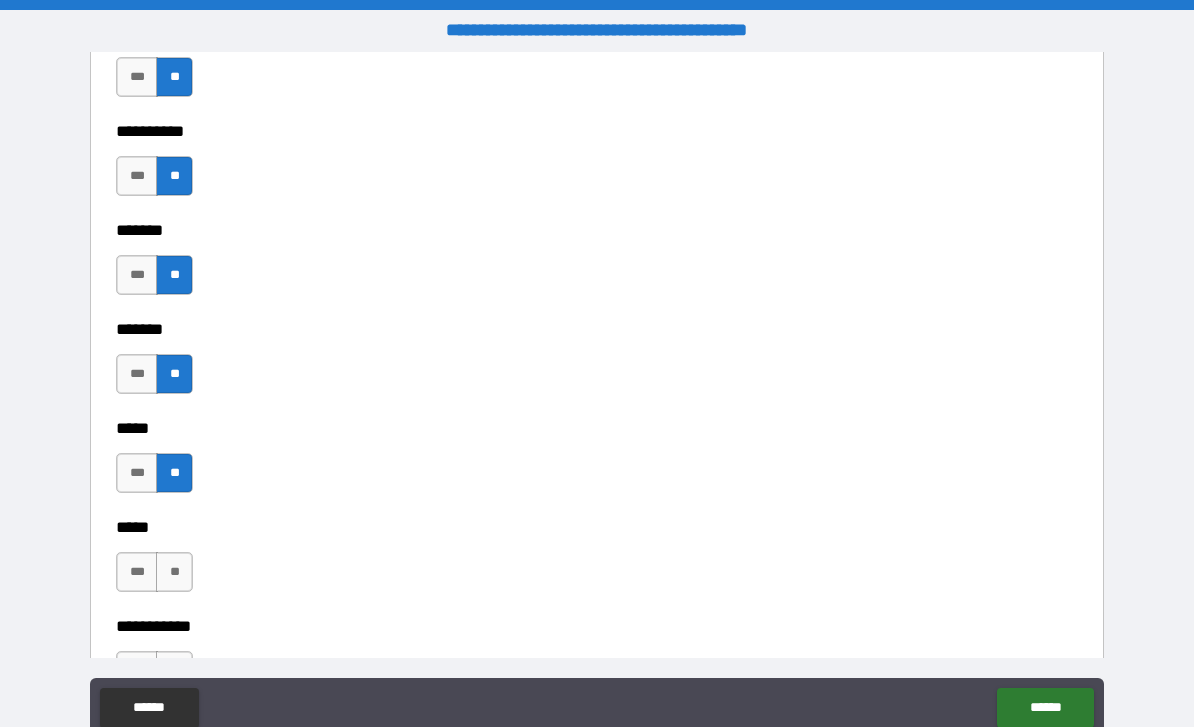 click on "**" at bounding box center [174, 572] 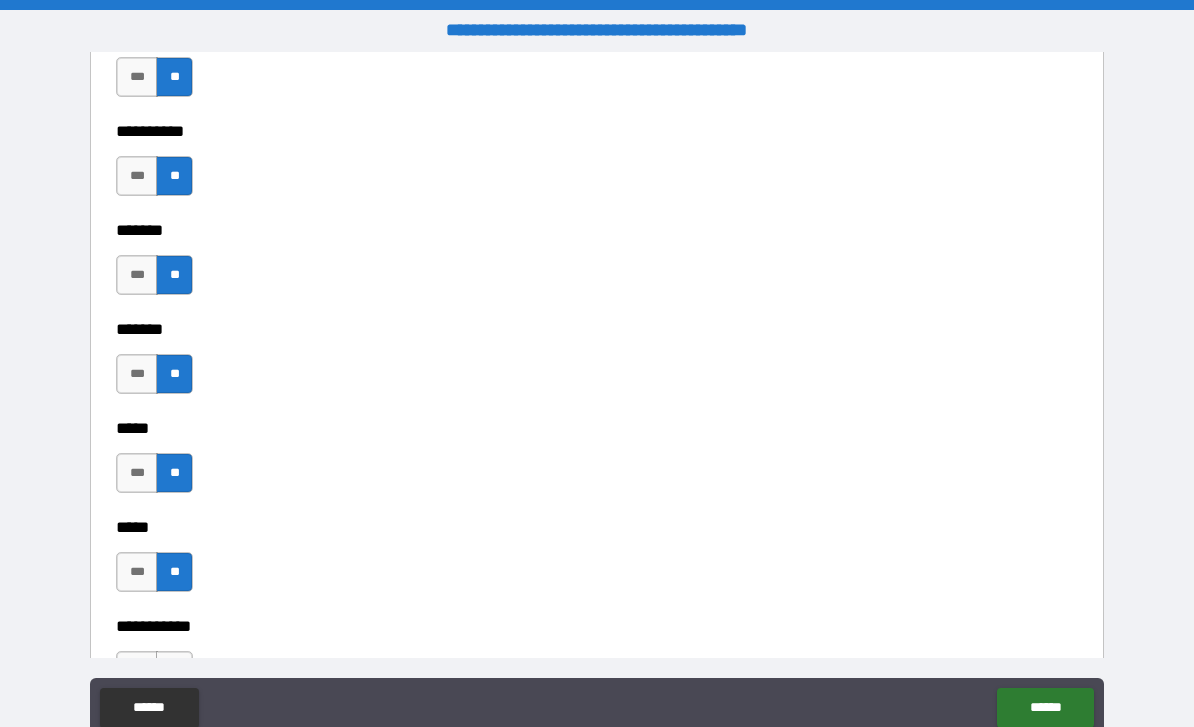 click on "***" at bounding box center (137, 572) 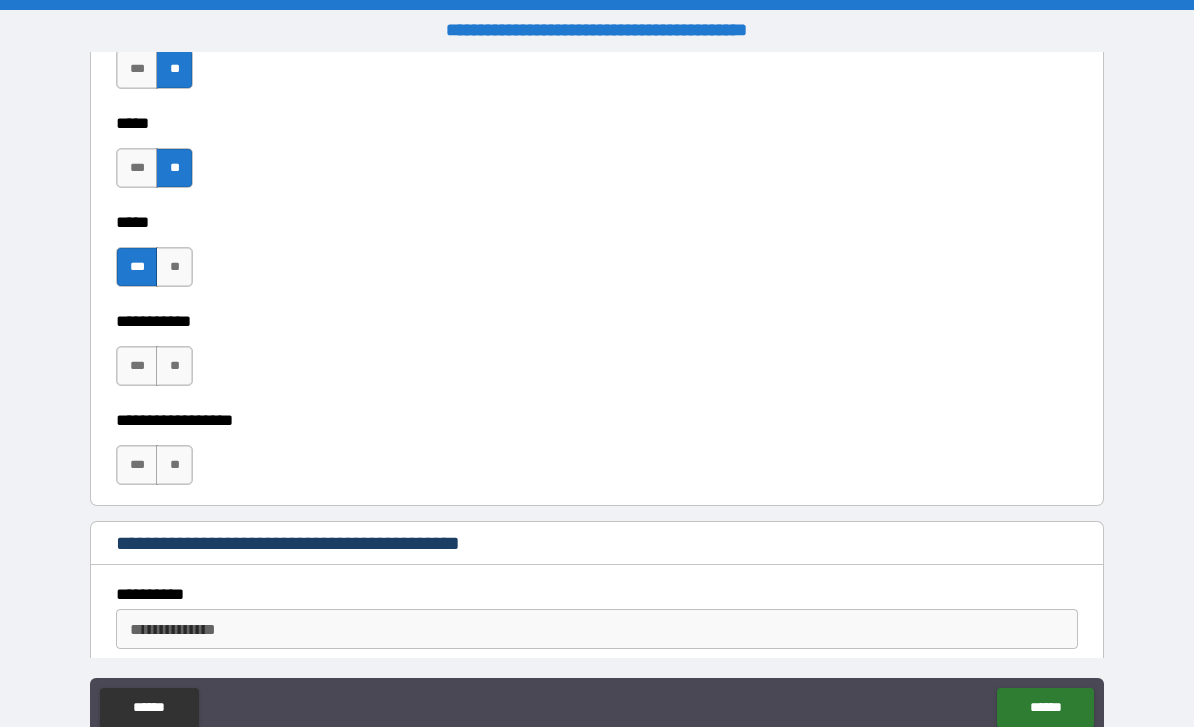 scroll, scrollTop: 2580, scrollLeft: 0, axis: vertical 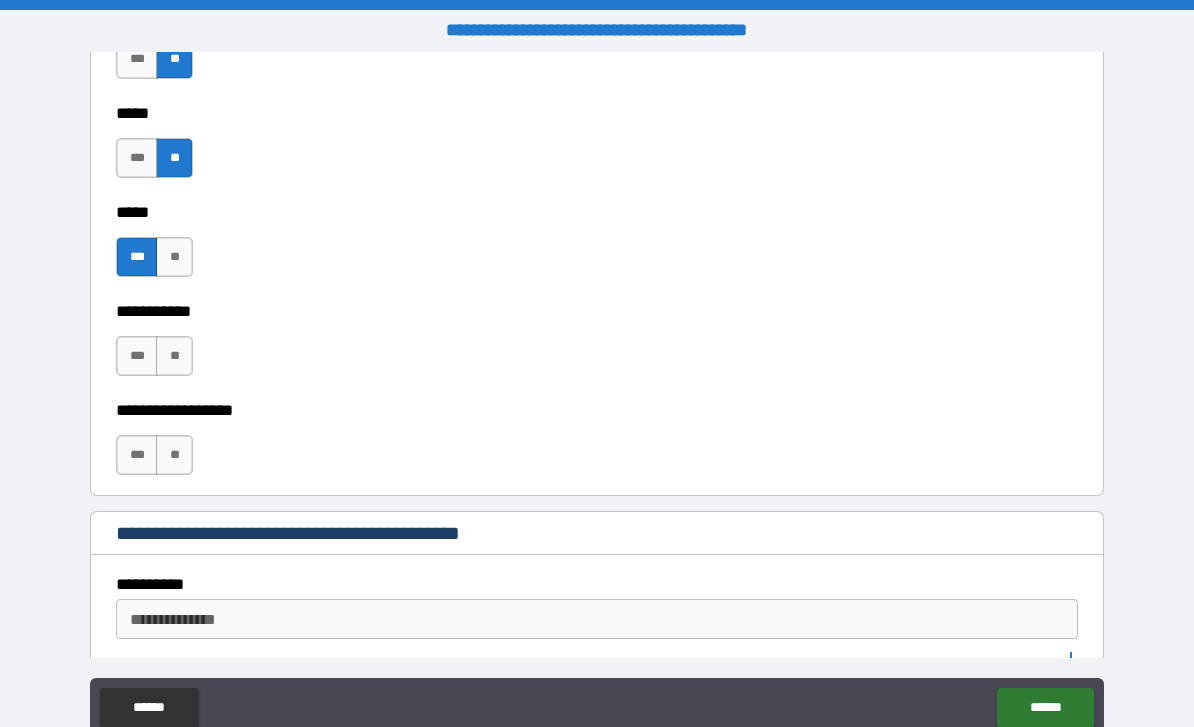 click on "**" at bounding box center [174, 356] 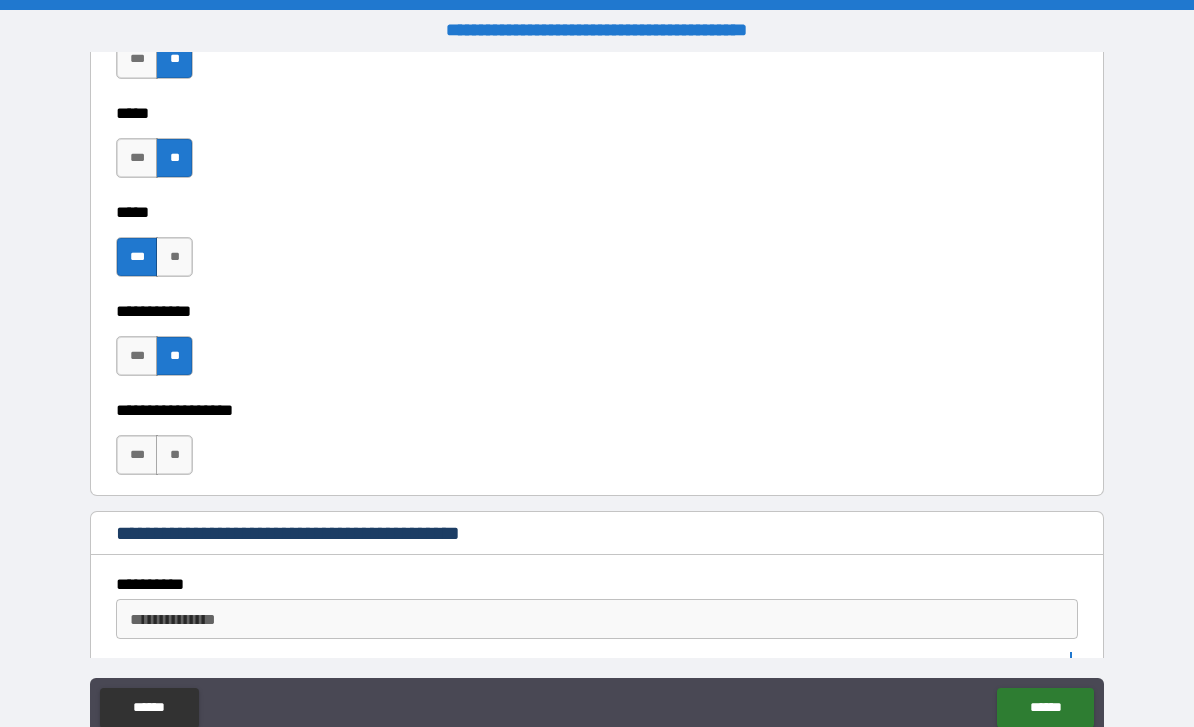 click on "**" at bounding box center [174, 455] 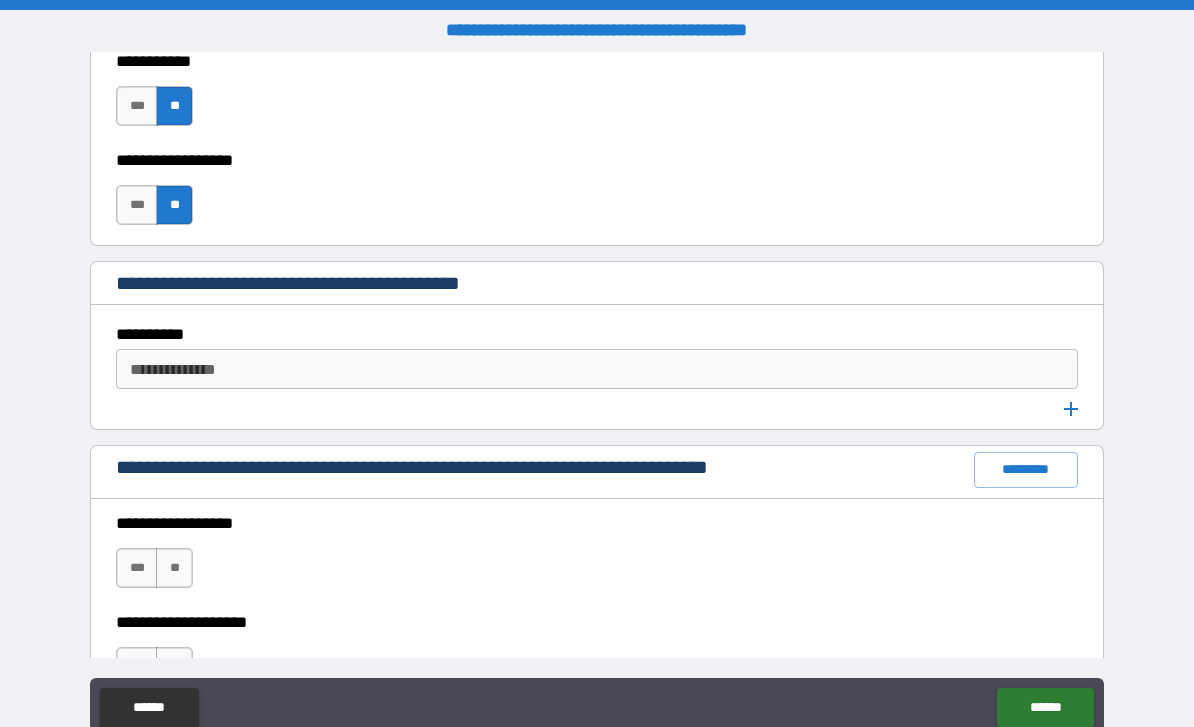 scroll, scrollTop: 2833, scrollLeft: 0, axis: vertical 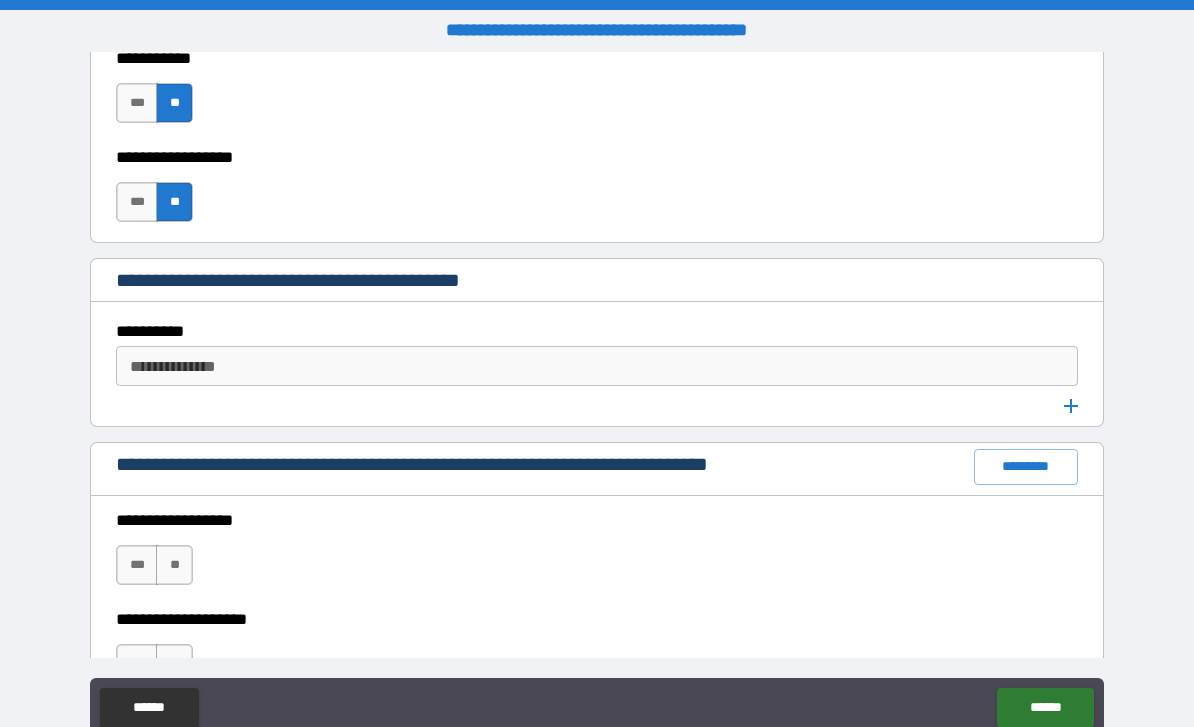 click on "**********" at bounding box center (595, 366) 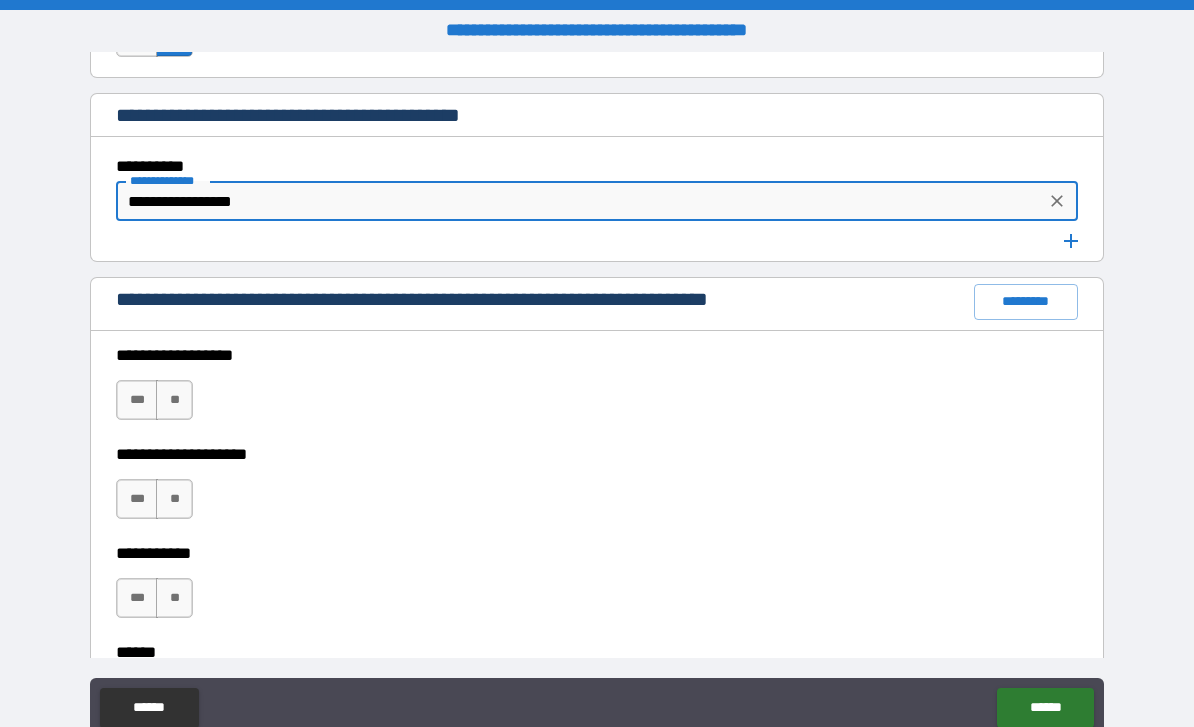 scroll, scrollTop: 3005, scrollLeft: 0, axis: vertical 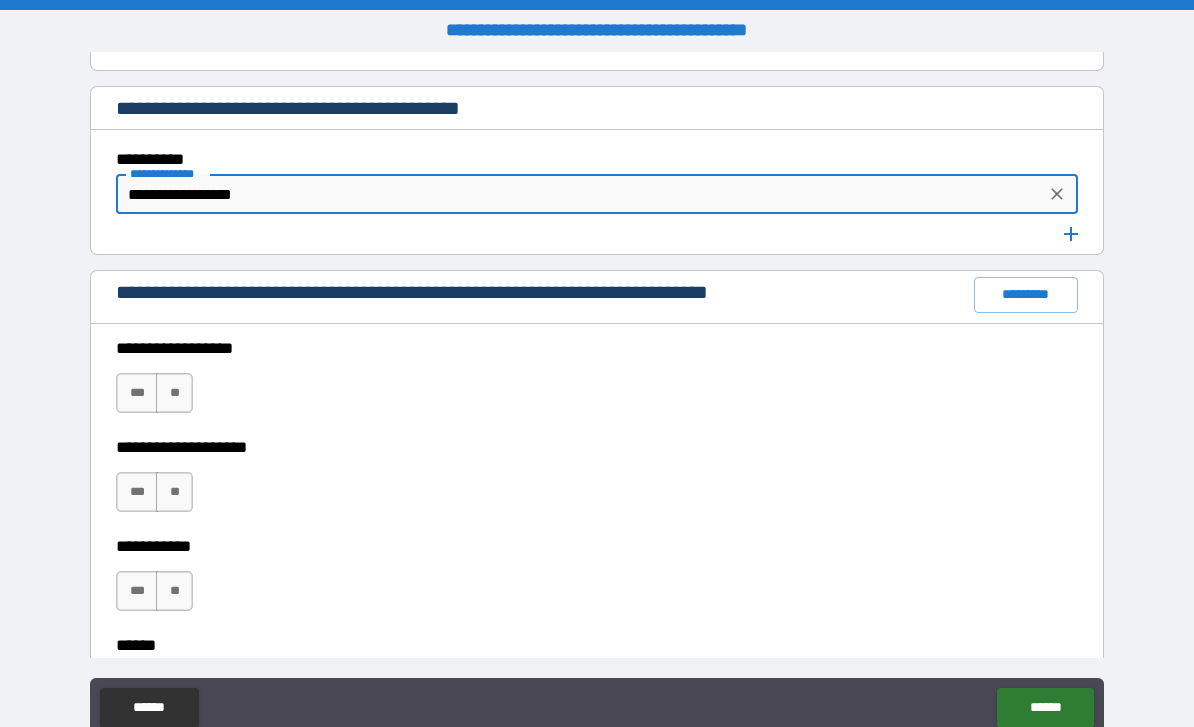 type on "**********" 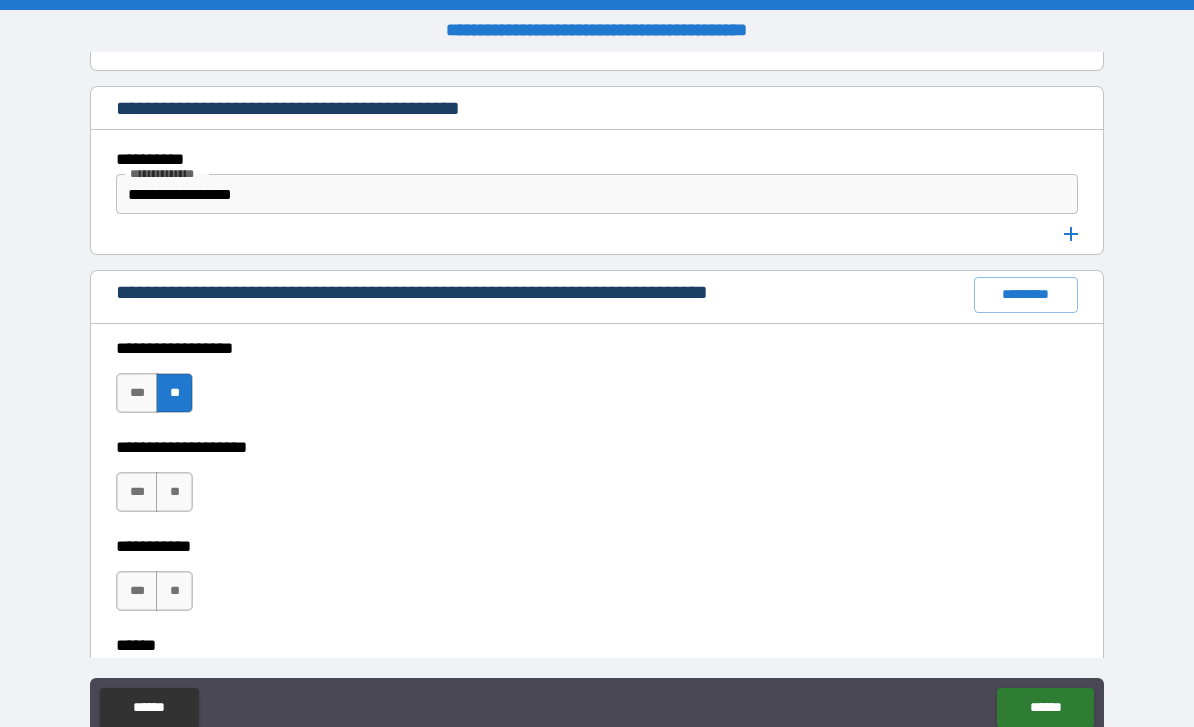 click on "**" at bounding box center [174, 492] 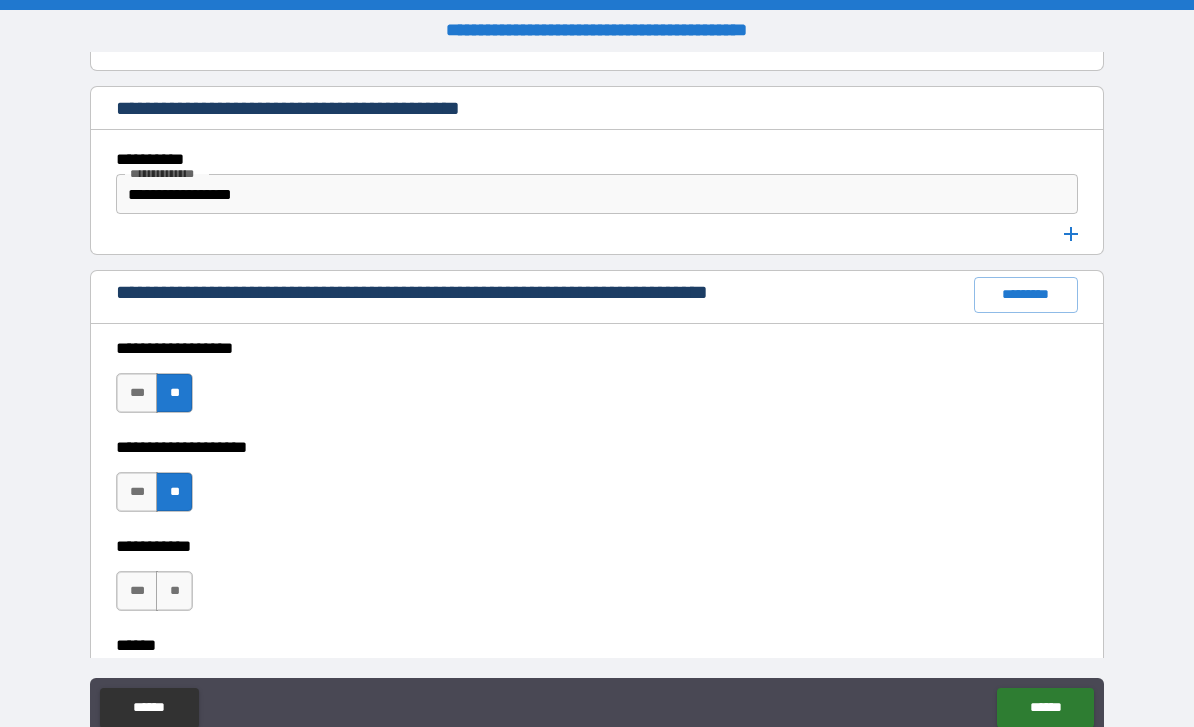 click on "**" at bounding box center (174, 591) 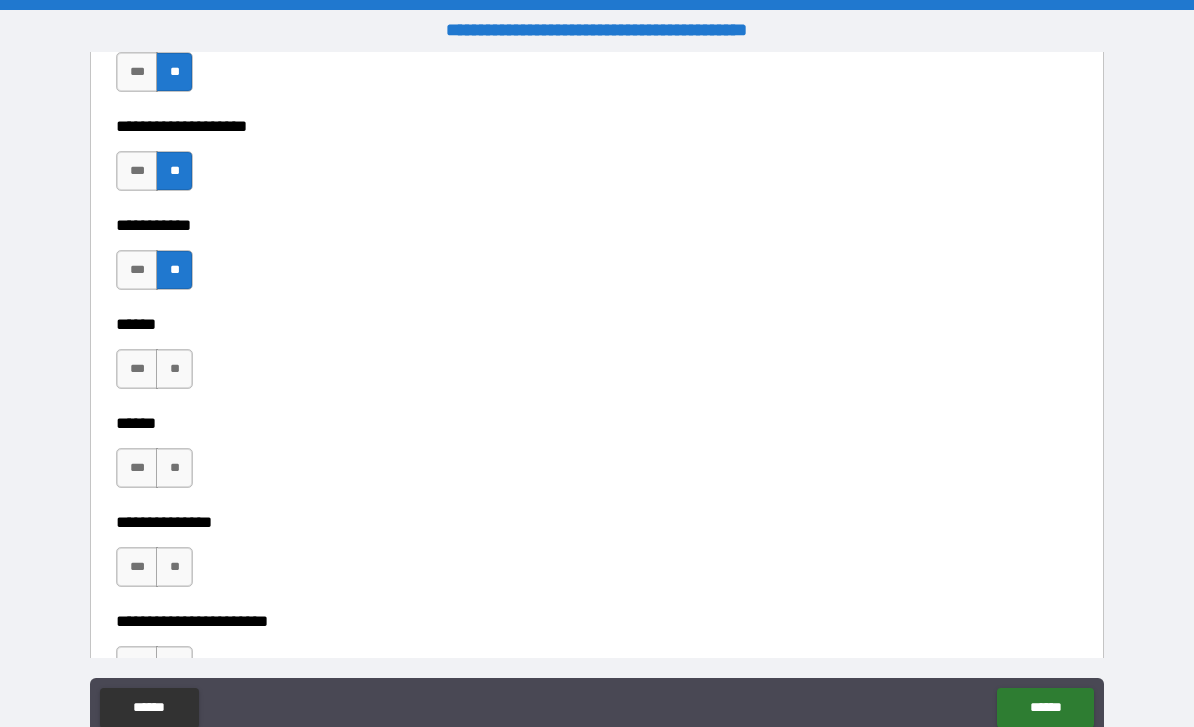 scroll, scrollTop: 3327, scrollLeft: 0, axis: vertical 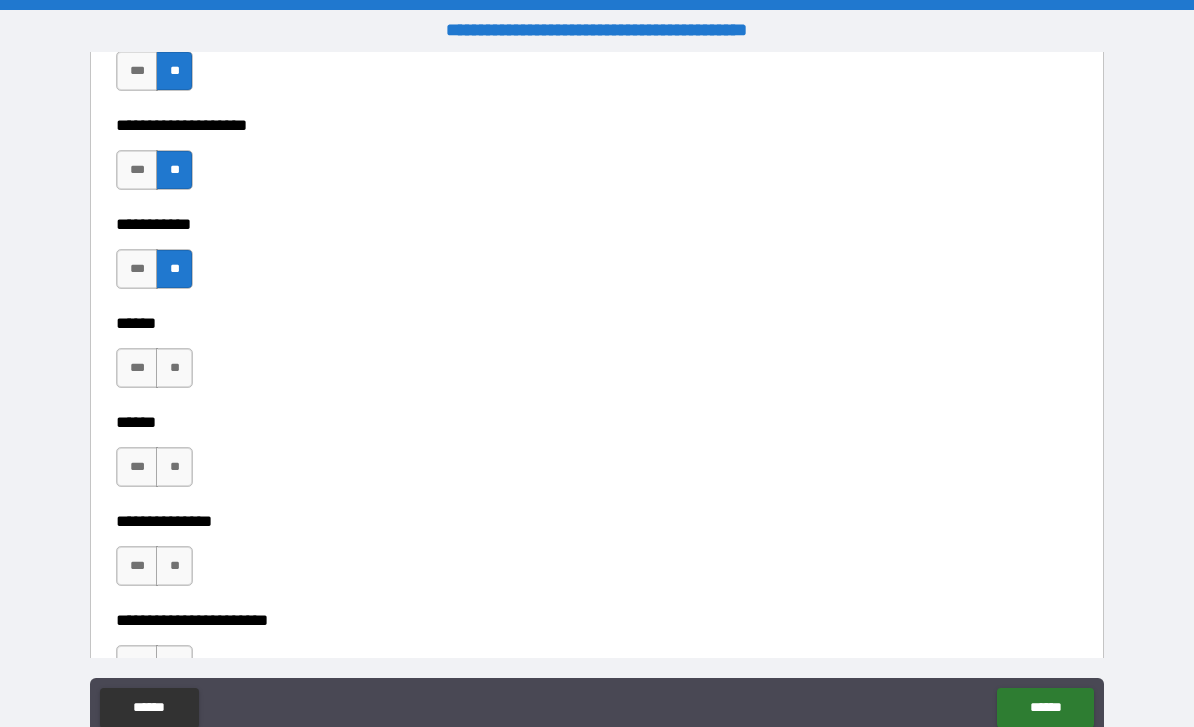 click on "**" at bounding box center [174, 368] 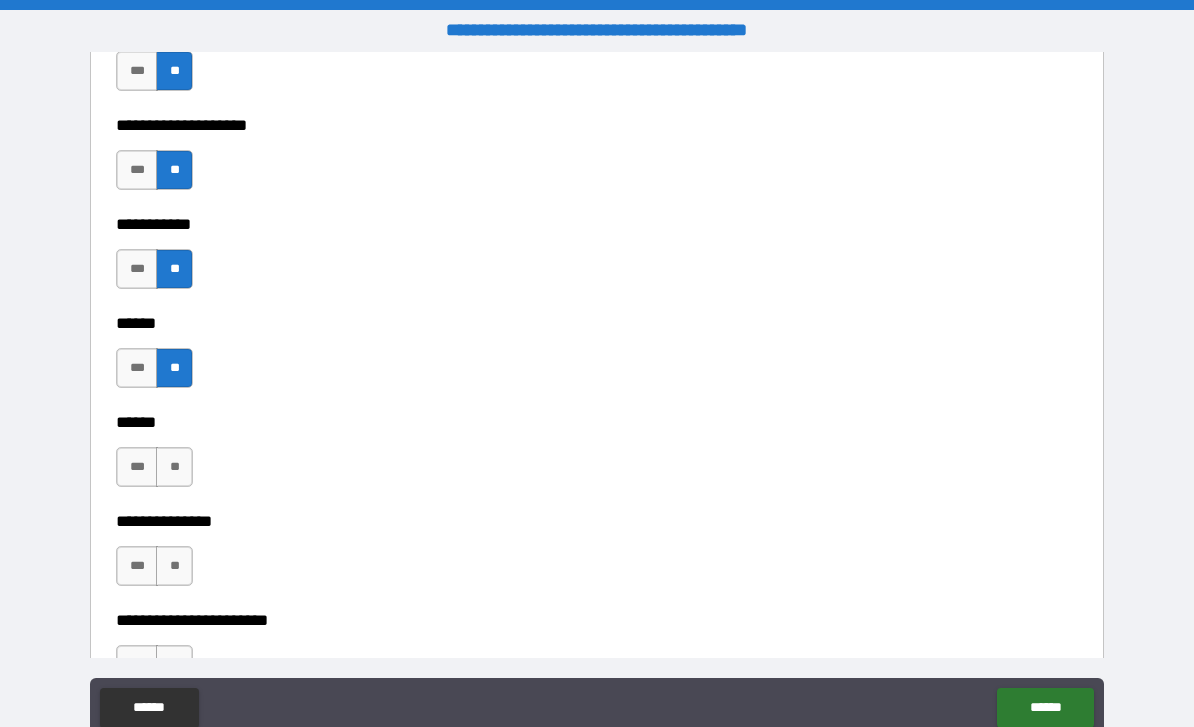 click on "**" at bounding box center [174, 467] 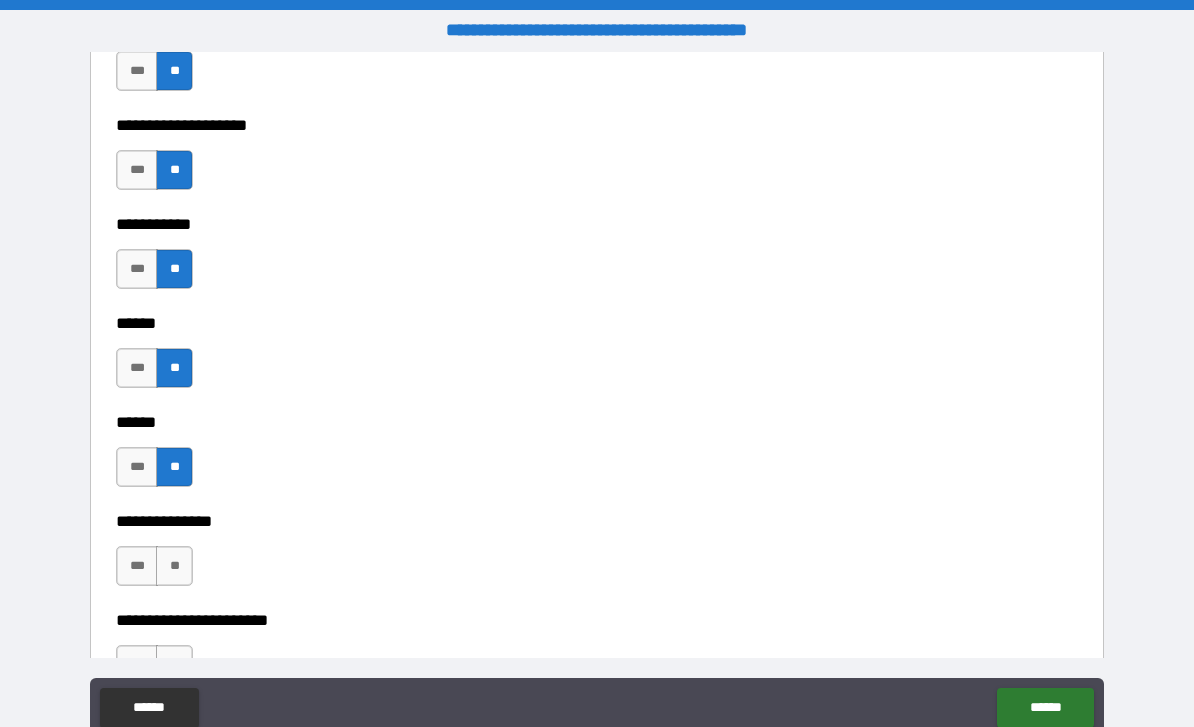 click on "**" at bounding box center (174, 566) 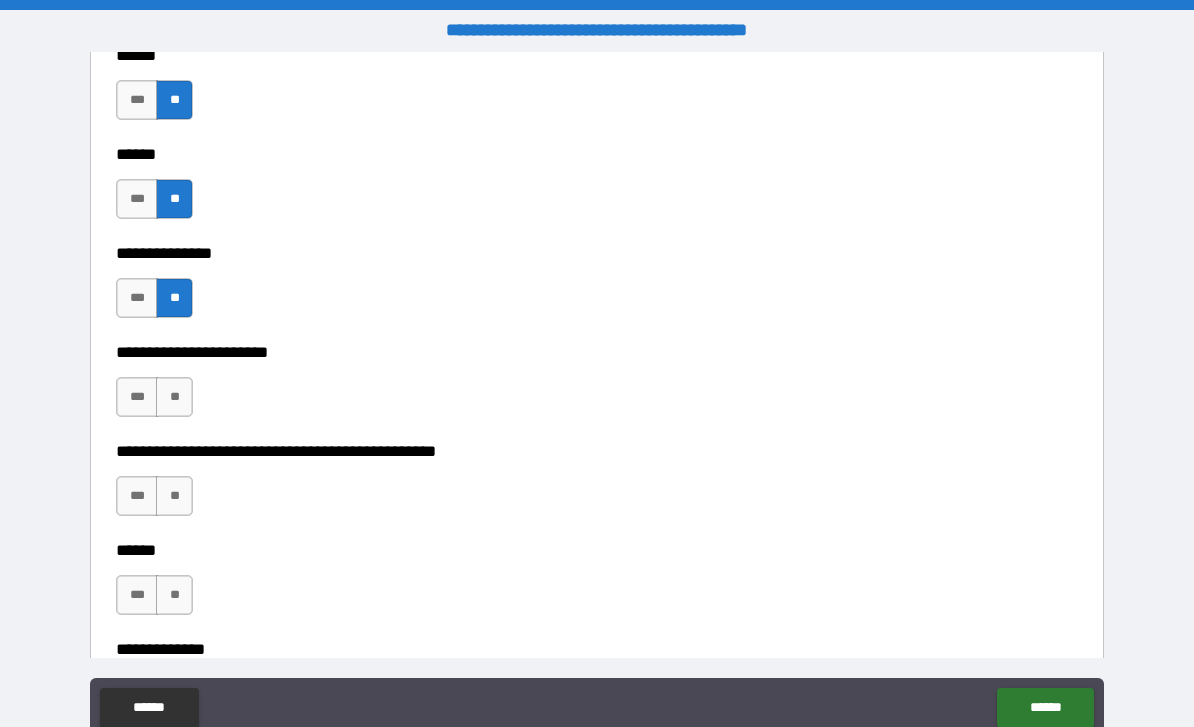 scroll, scrollTop: 3617, scrollLeft: 0, axis: vertical 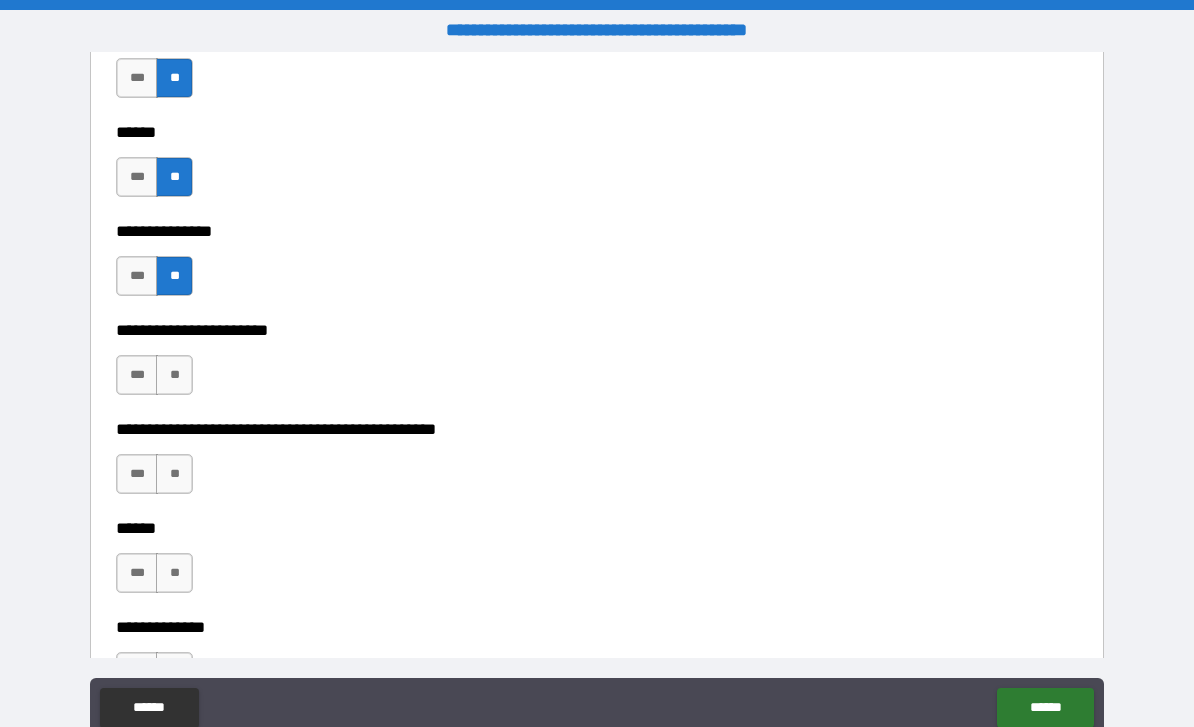 click on "**" at bounding box center [174, 375] 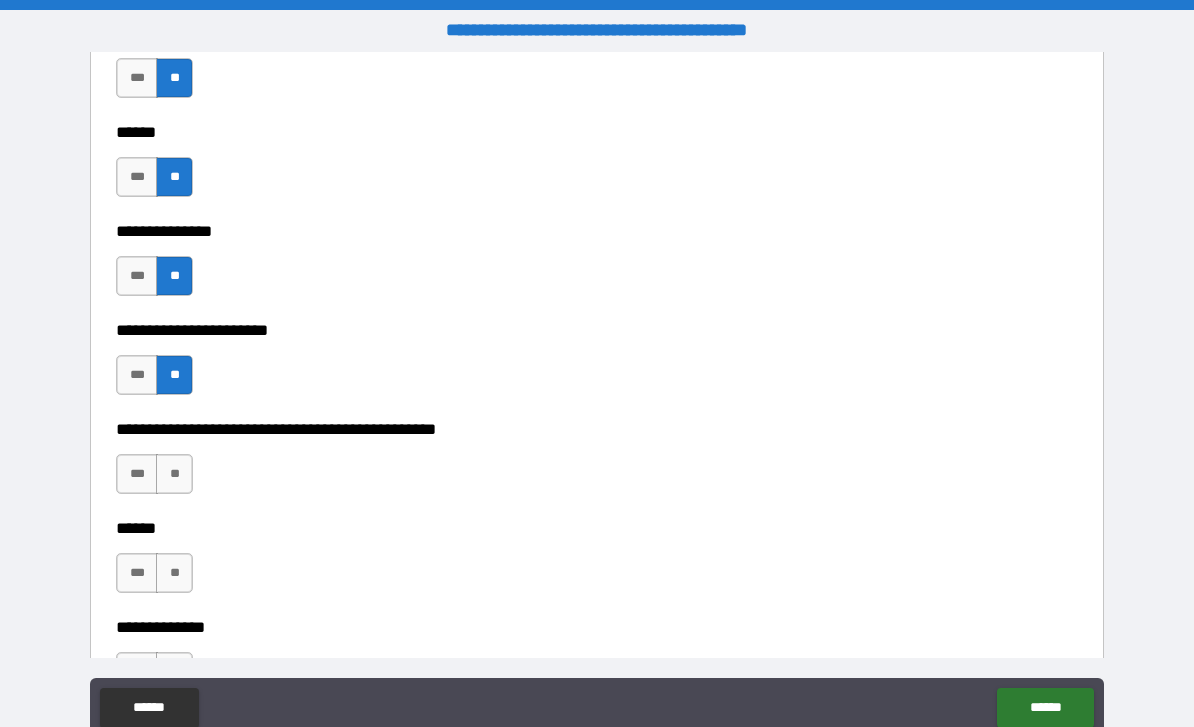 click on "**" at bounding box center (174, 474) 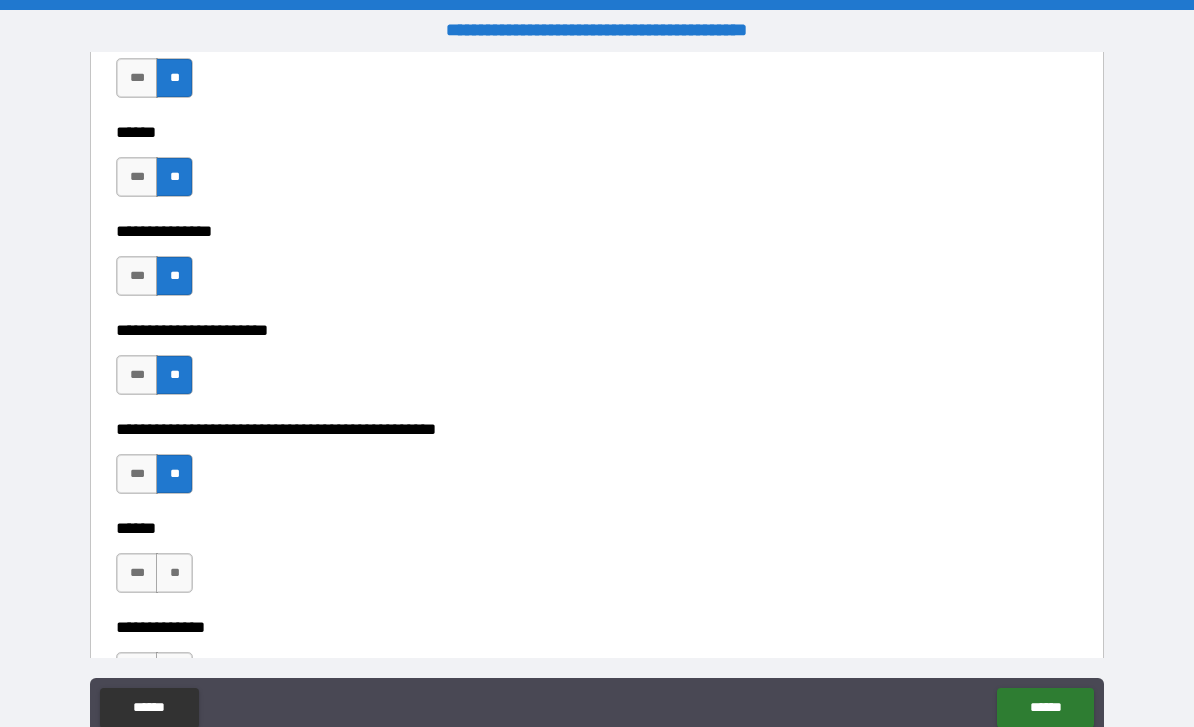 click on "**" at bounding box center (174, 573) 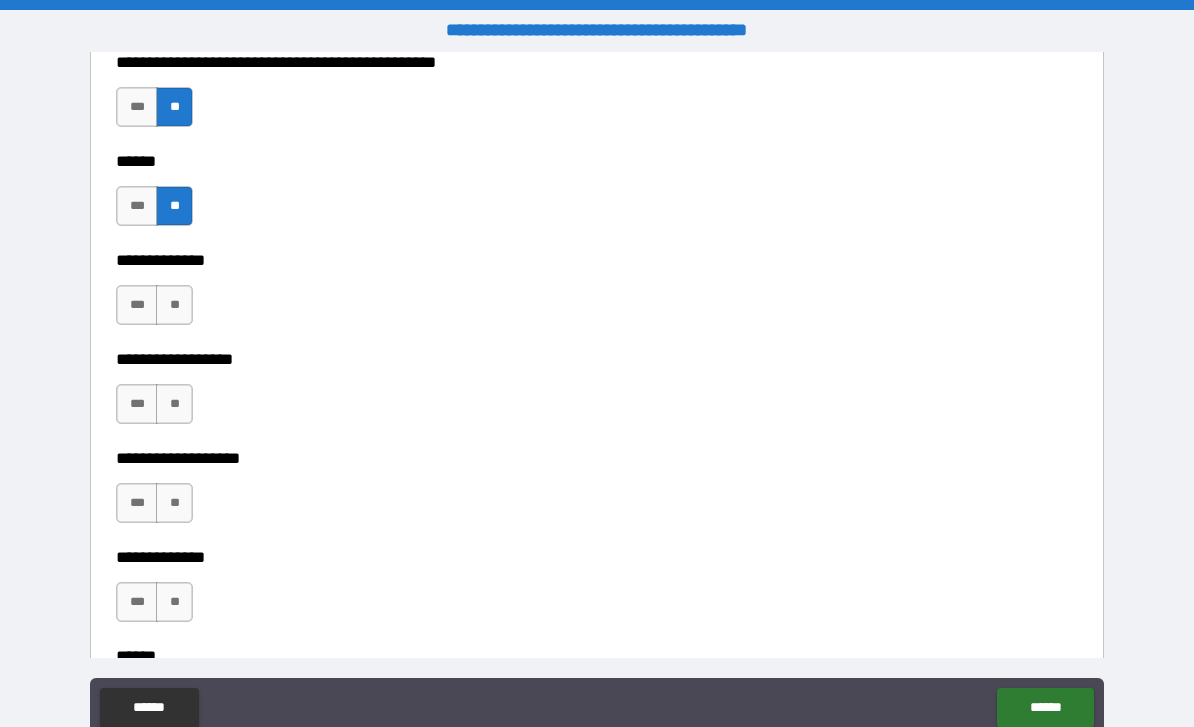 scroll, scrollTop: 3990, scrollLeft: 0, axis: vertical 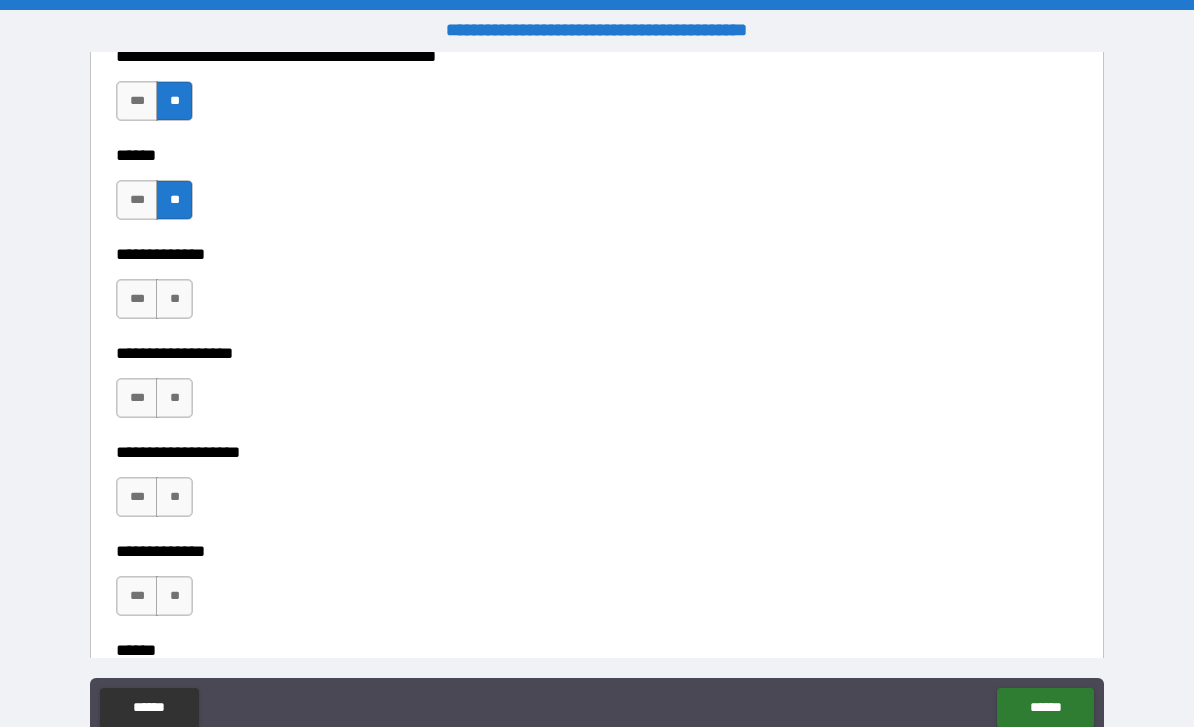 click on "**" at bounding box center [174, 299] 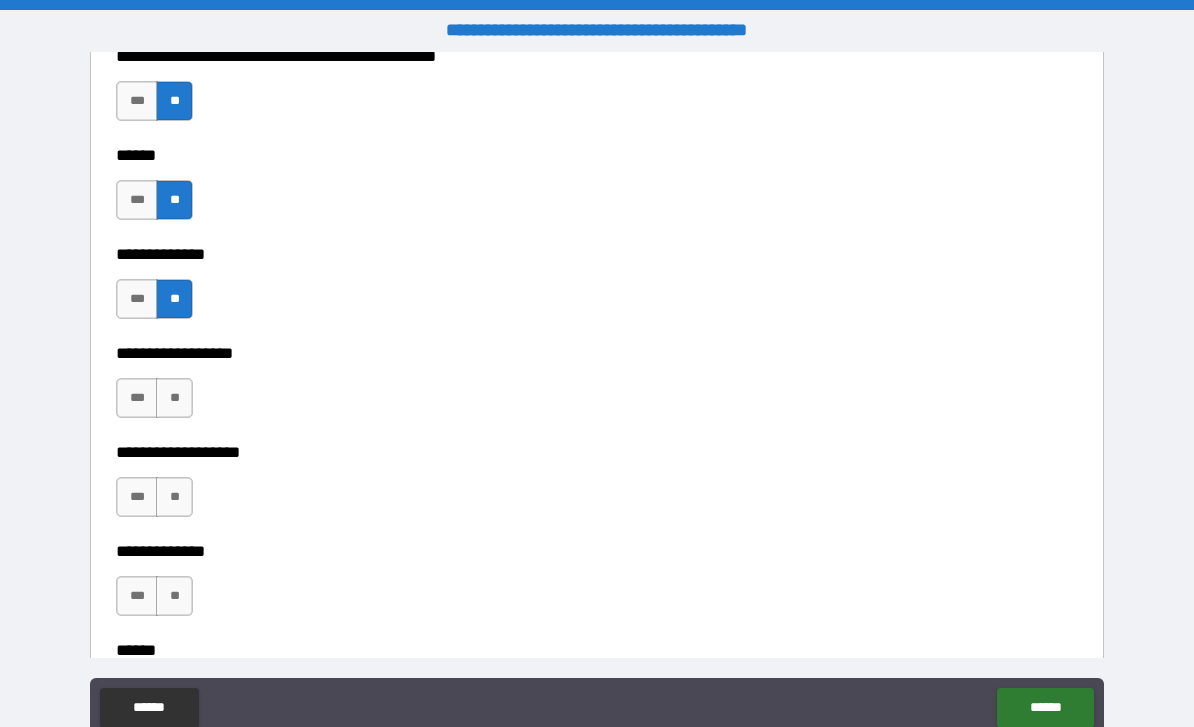click on "**" at bounding box center (174, 398) 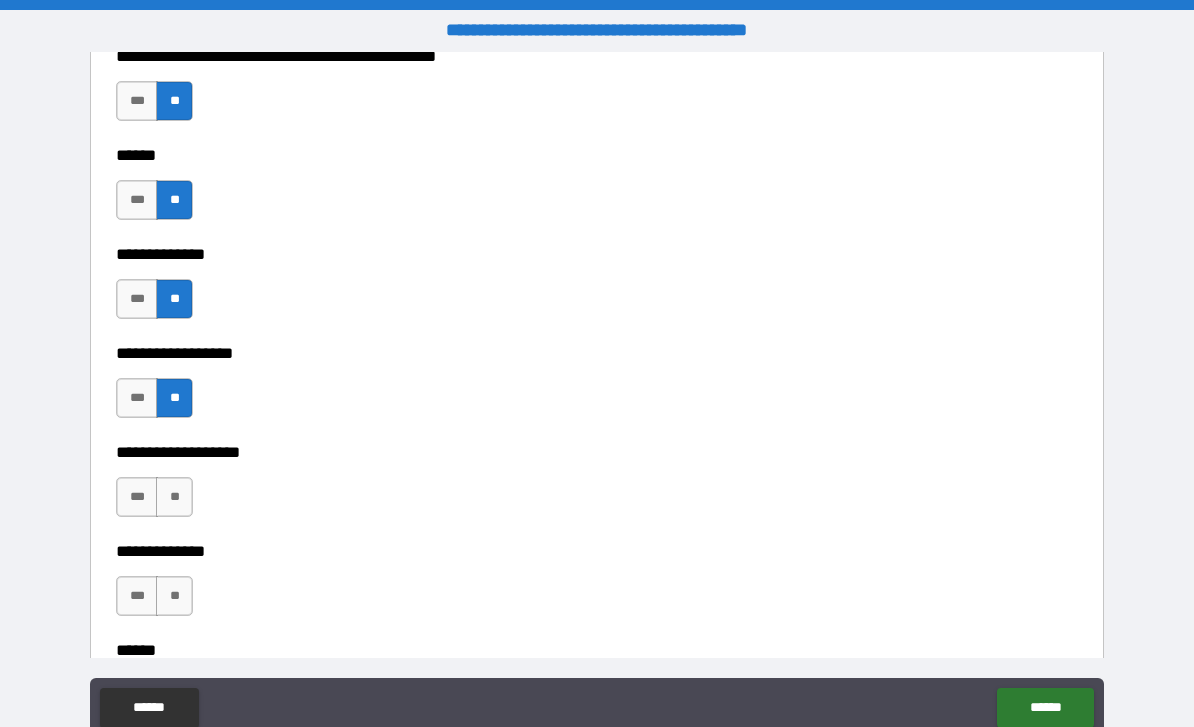 click on "**" at bounding box center (174, 497) 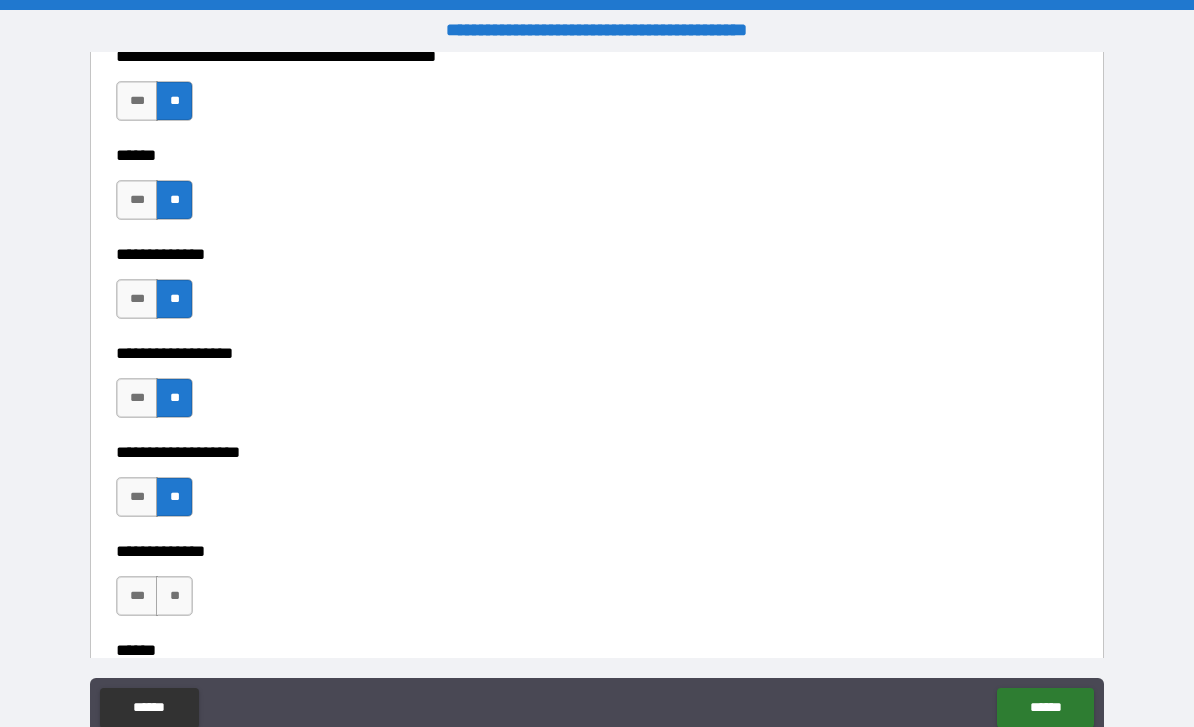 click on "**" at bounding box center (174, 596) 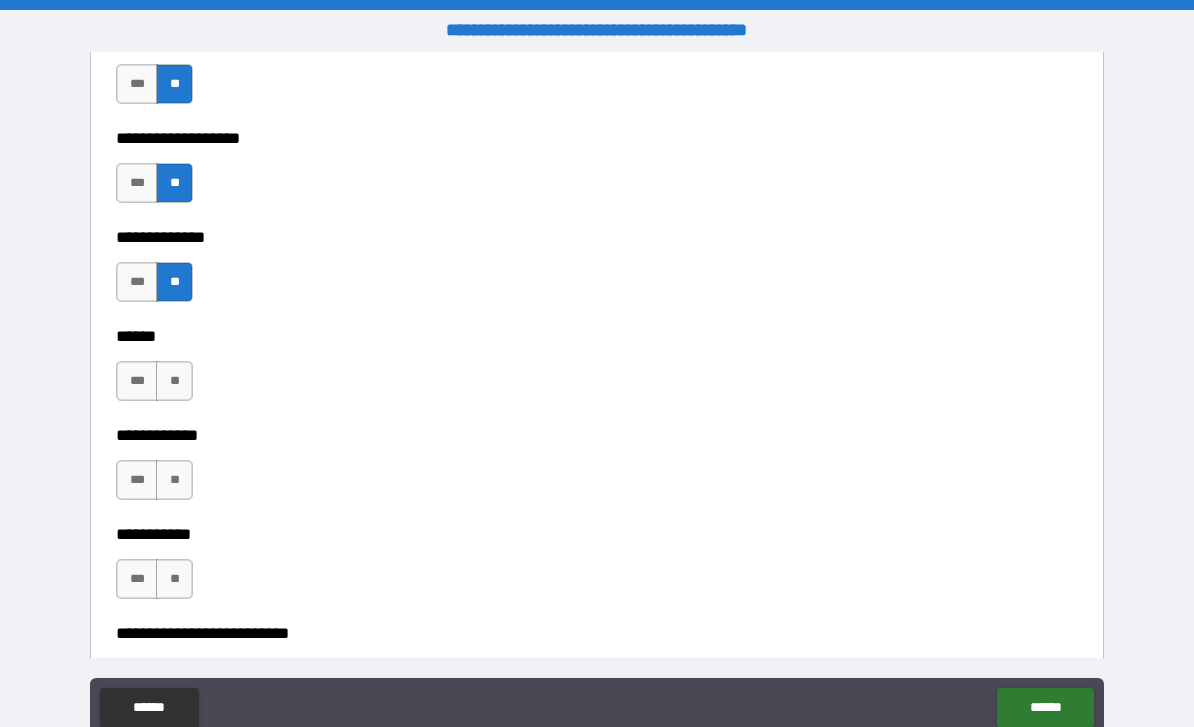 scroll, scrollTop: 4307, scrollLeft: 0, axis: vertical 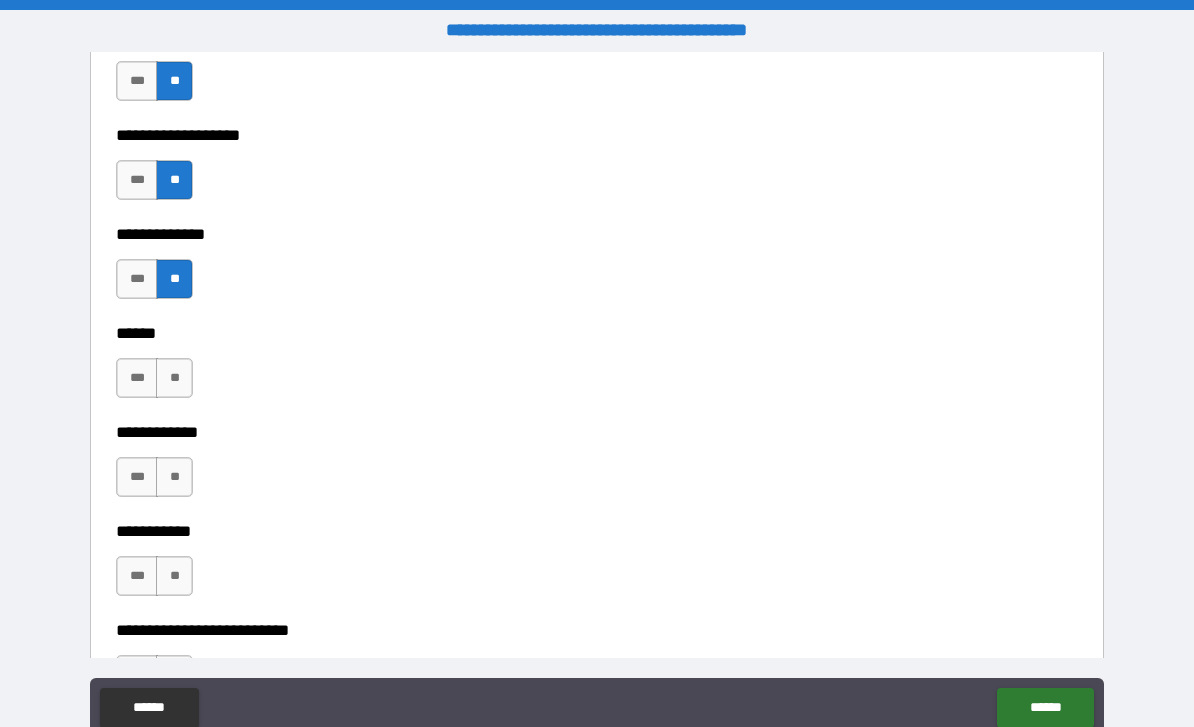 click on "**" at bounding box center [174, 378] 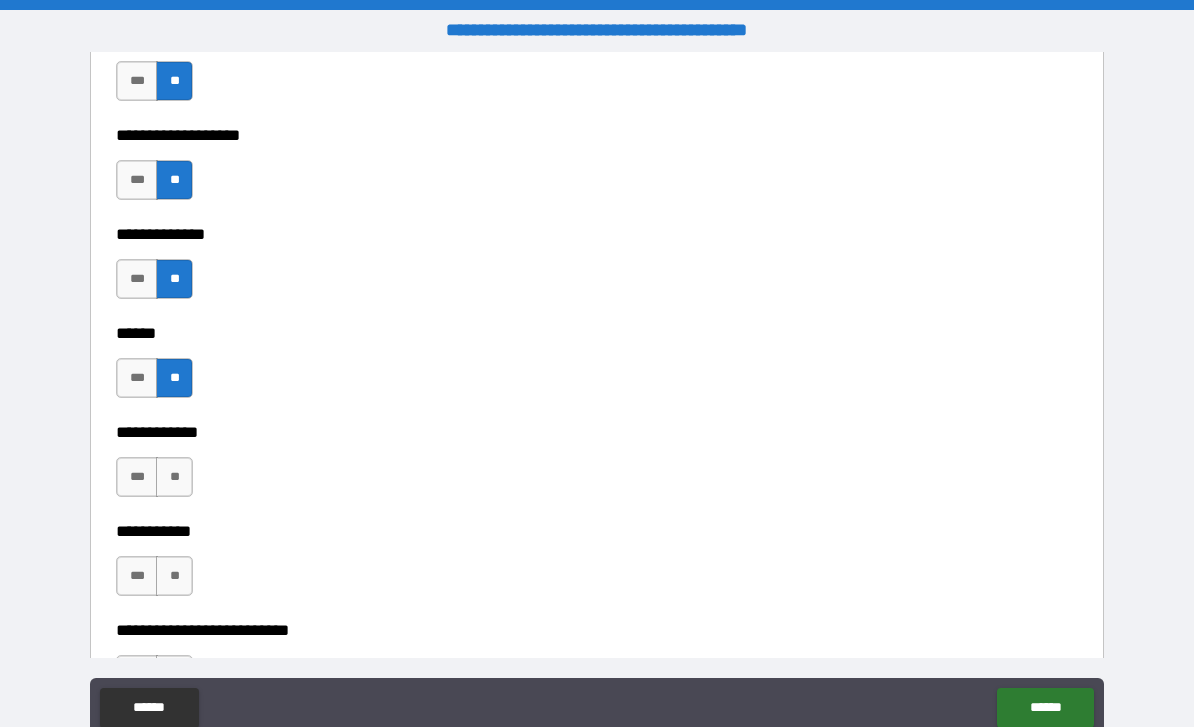 click on "***" at bounding box center [137, 279] 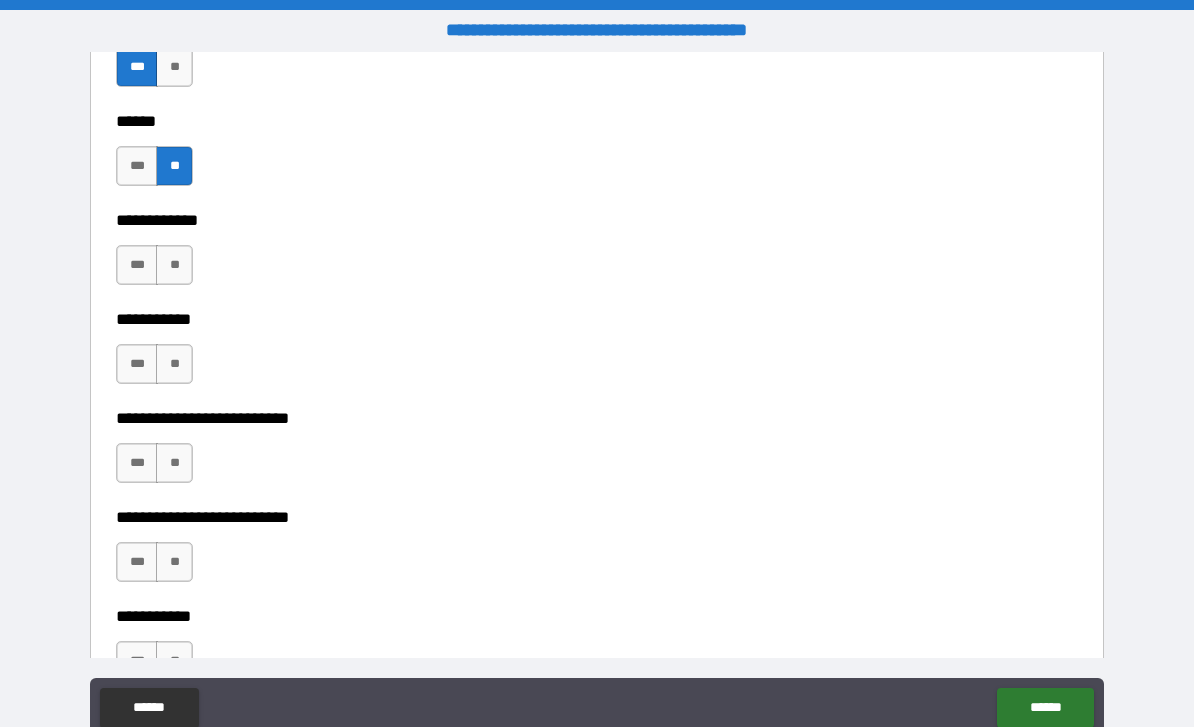 scroll, scrollTop: 4523, scrollLeft: 0, axis: vertical 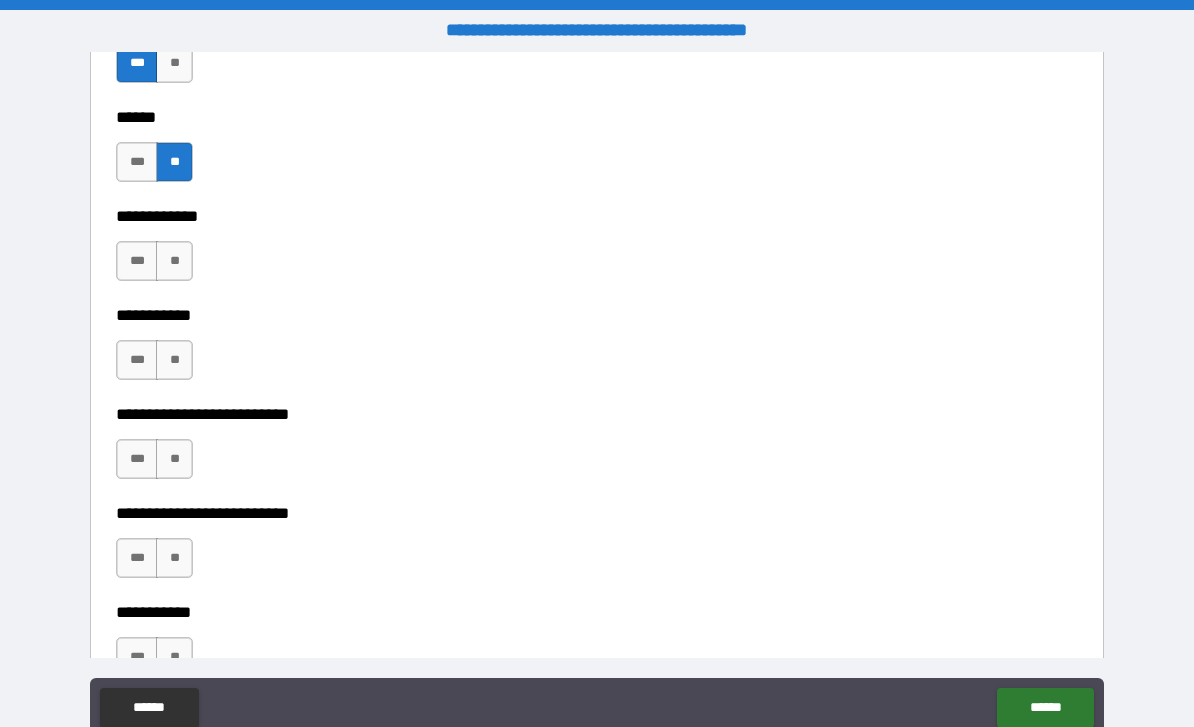 click on "**" at bounding box center (174, 261) 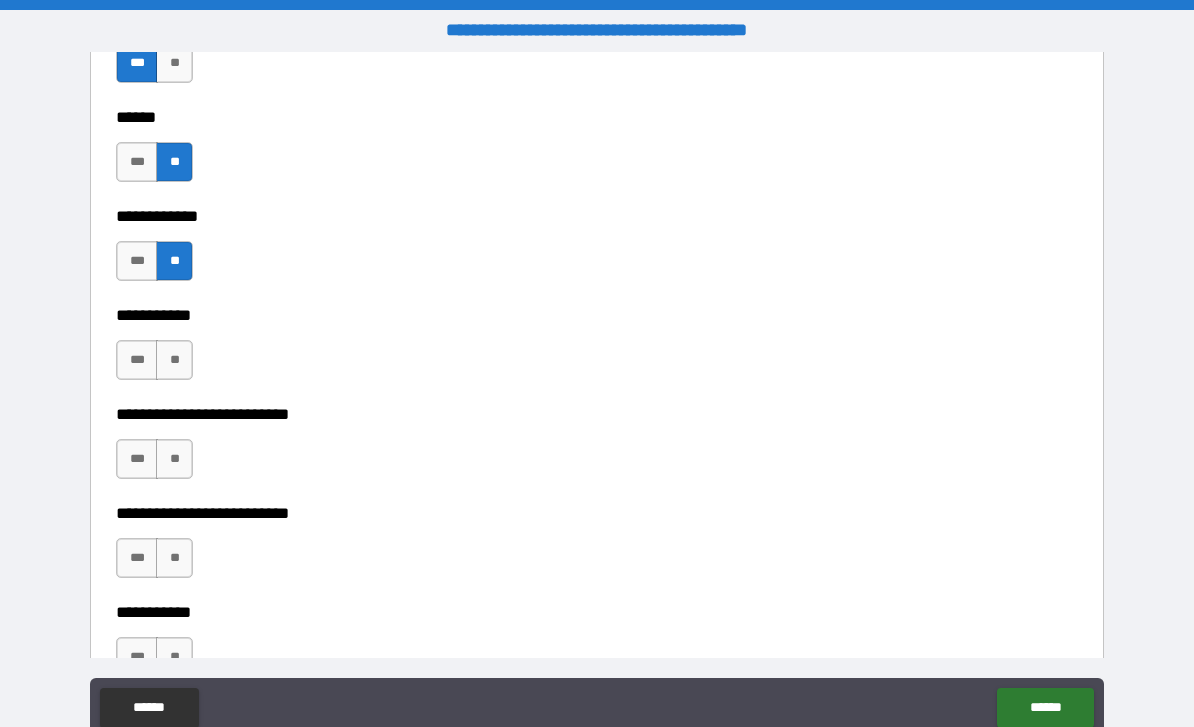 click on "**" at bounding box center (174, 360) 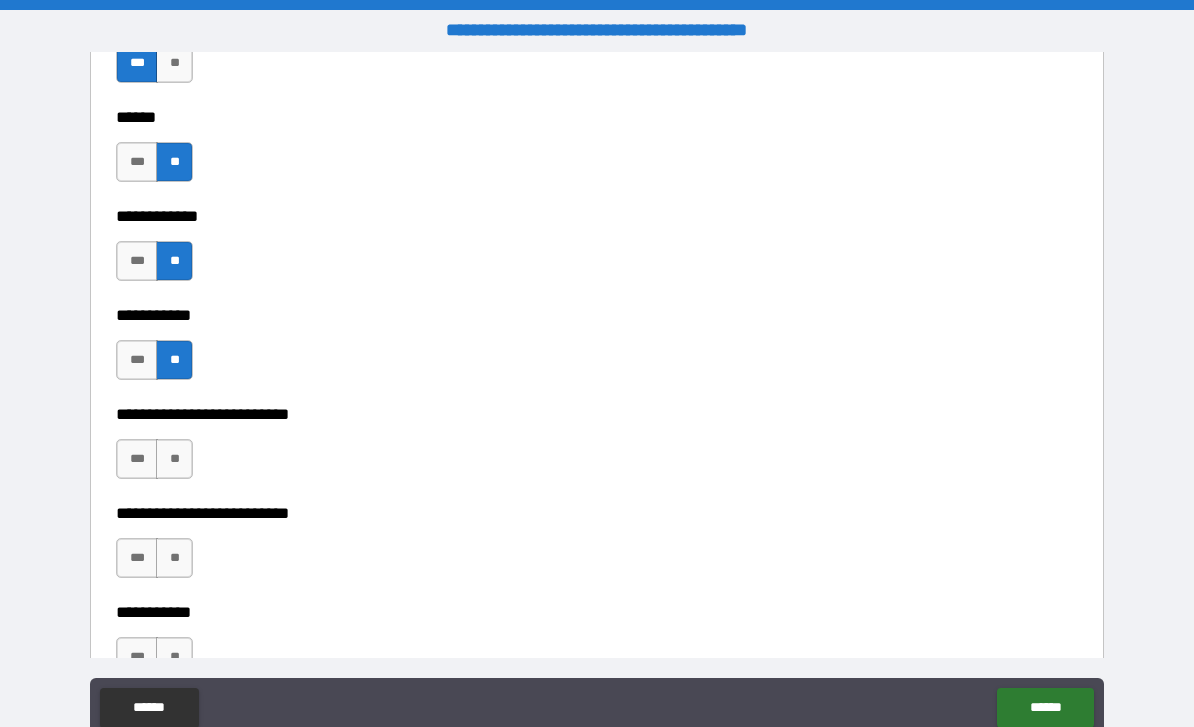 click on "**" at bounding box center (174, 459) 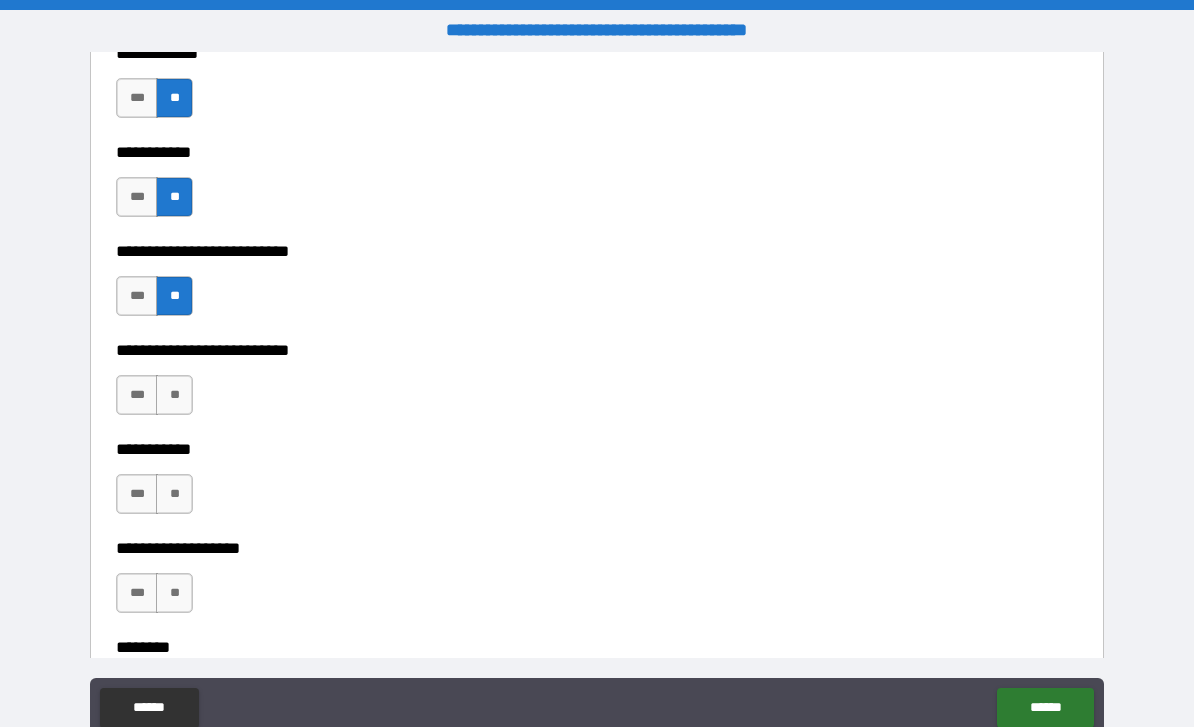 scroll, scrollTop: 4696, scrollLeft: 0, axis: vertical 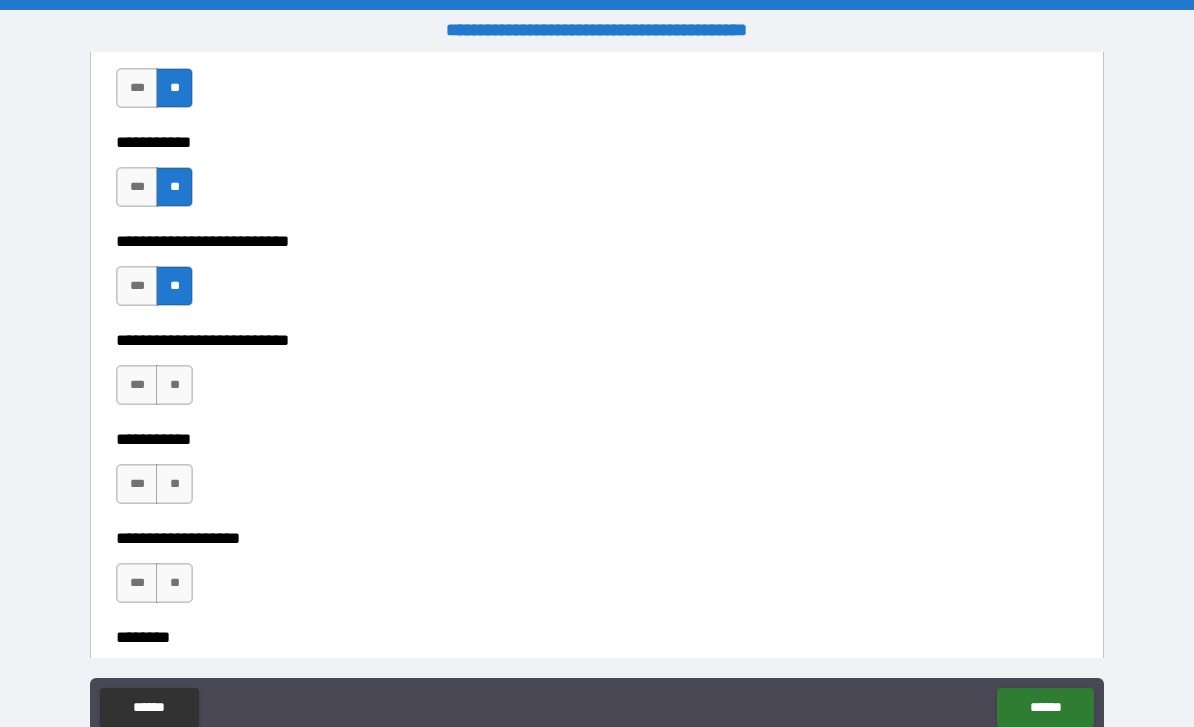 click on "**" at bounding box center [174, 385] 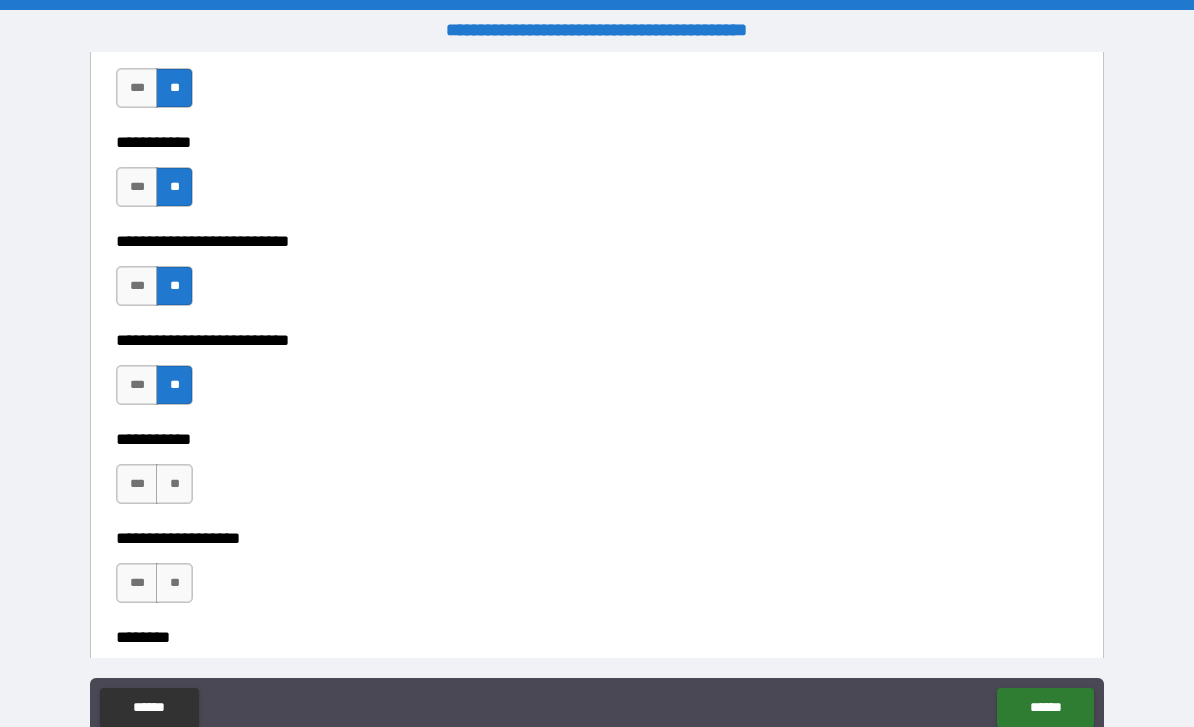 click on "**" at bounding box center (174, 484) 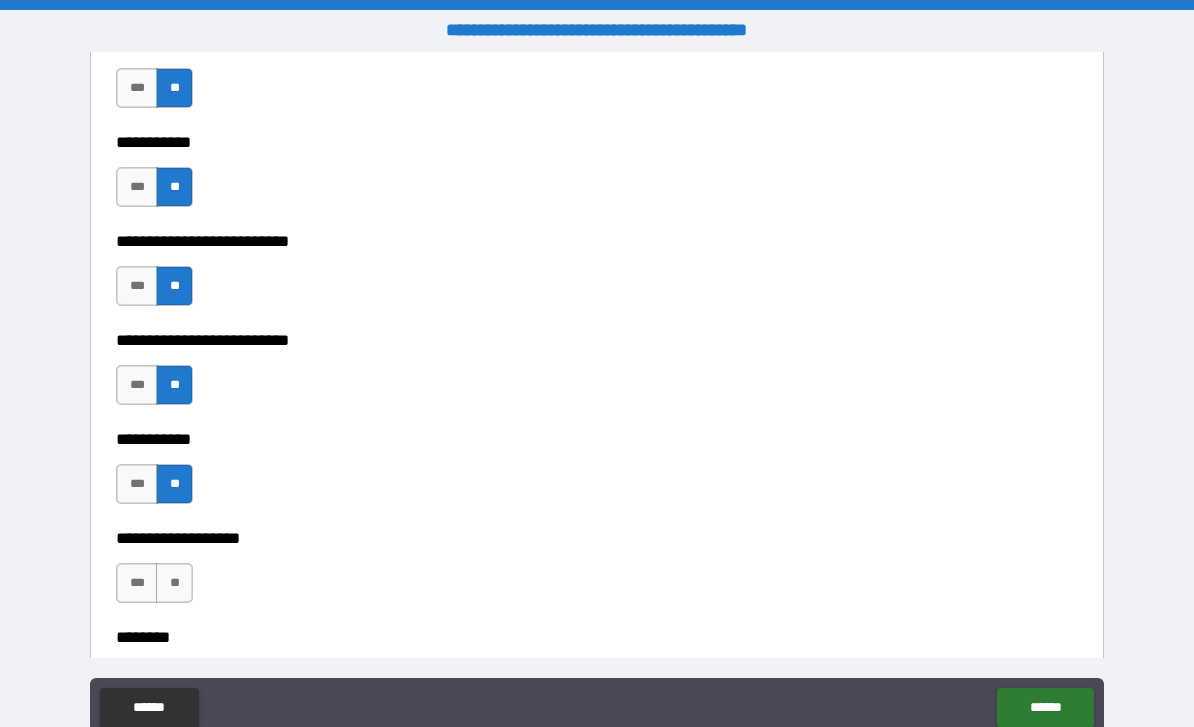 click on "**" at bounding box center [174, 583] 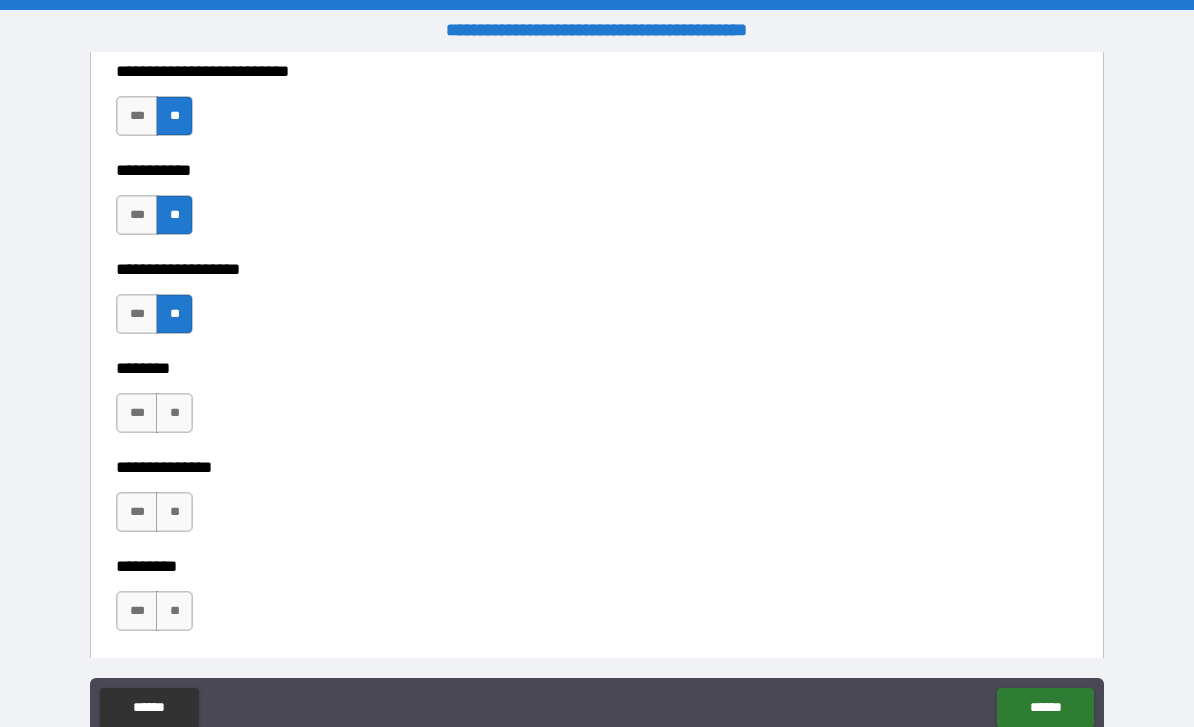 scroll, scrollTop: 4966, scrollLeft: 0, axis: vertical 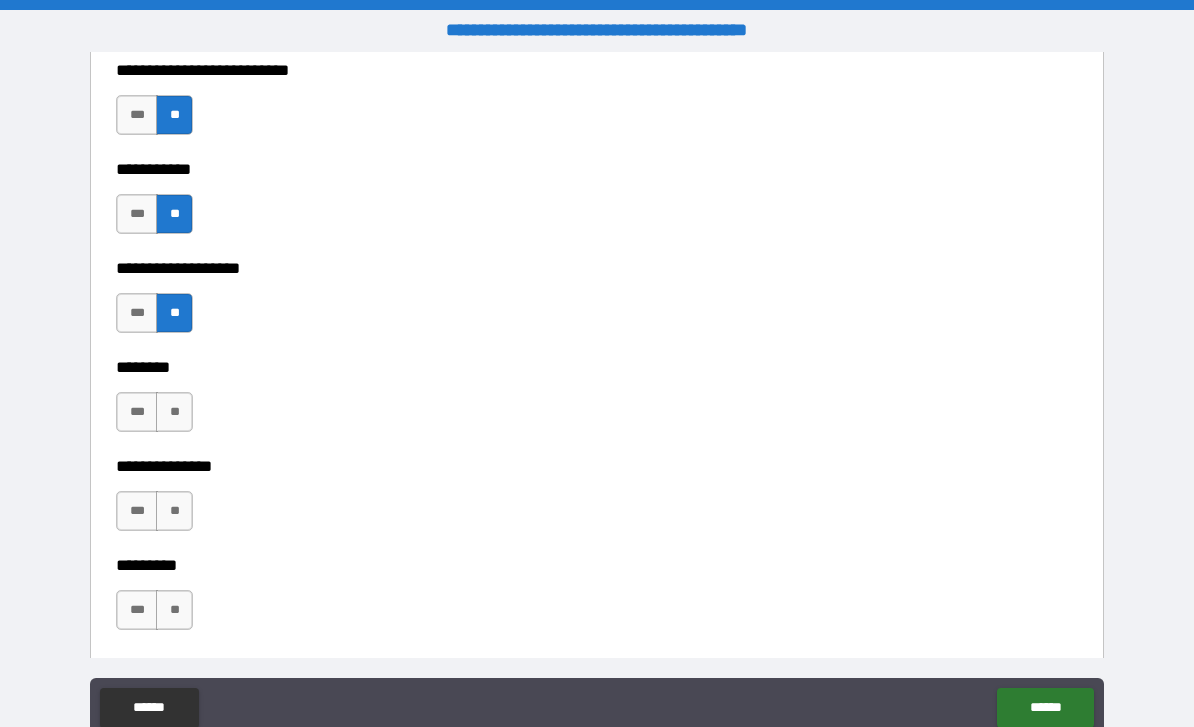 click on "**" at bounding box center [174, 412] 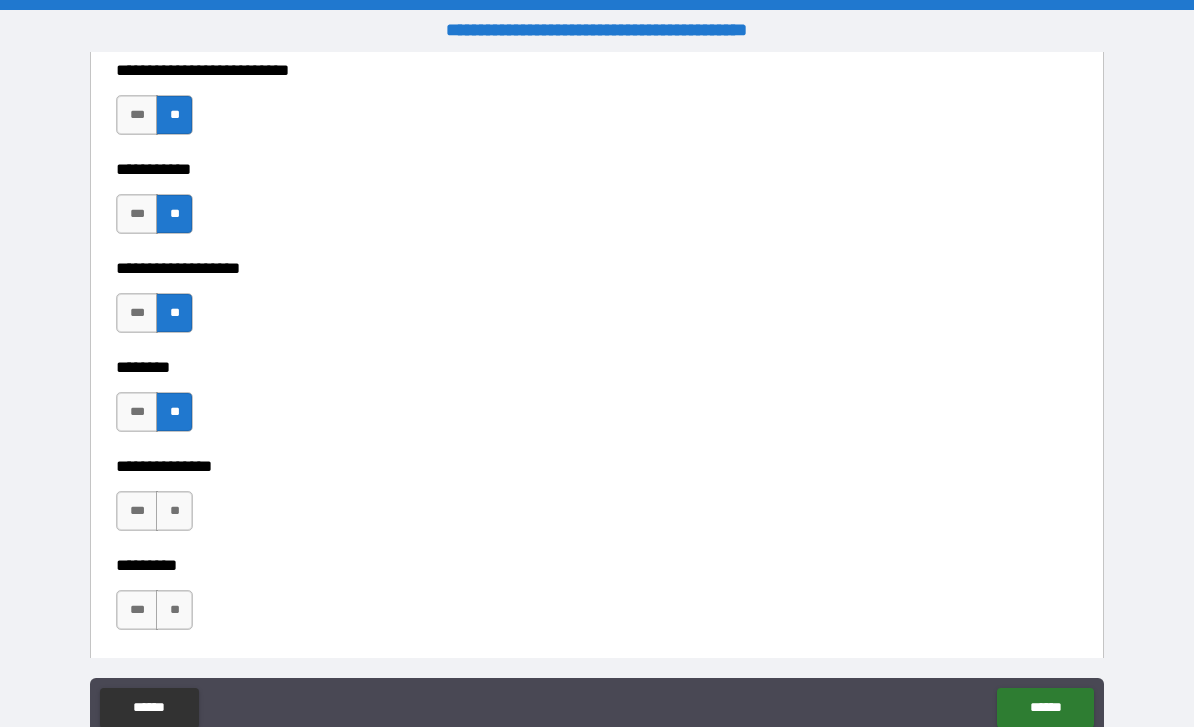 click on "**" at bounding box center [174, 511] 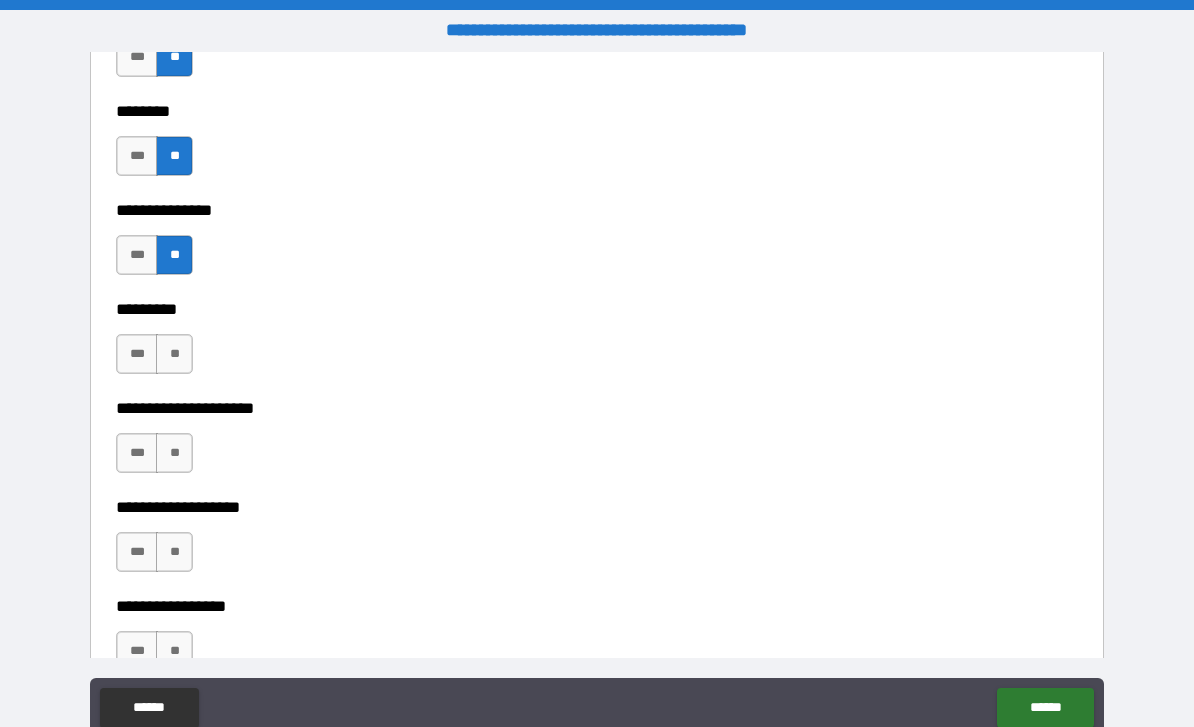 scroll, scrollTop: 5232, scrollLeft: 0, axis: vertical 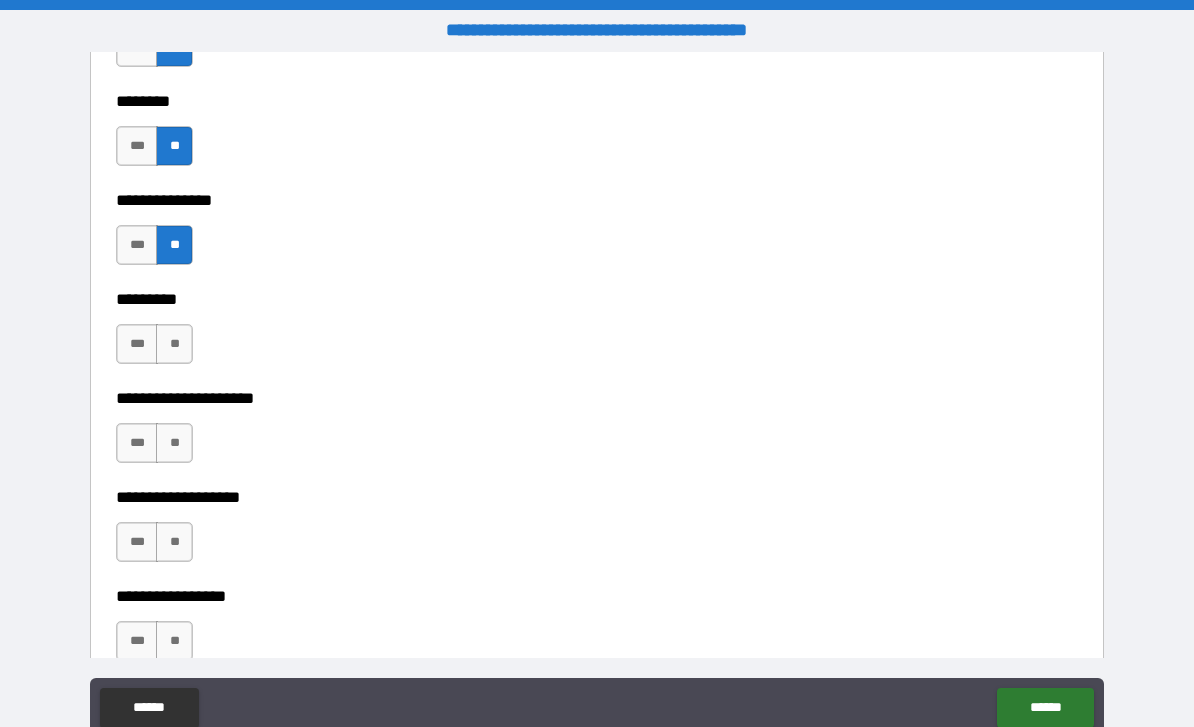 click on "**" at bounding box center (174, 344) 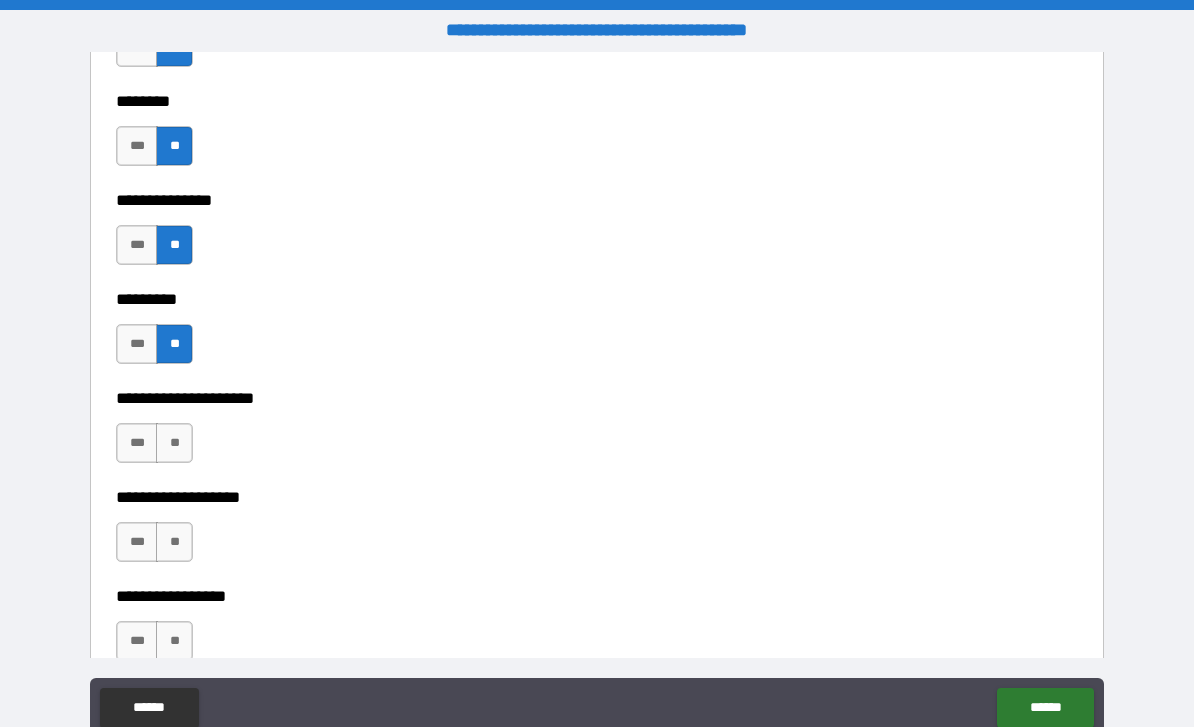 click on "**" at bounding box center (174, 443) 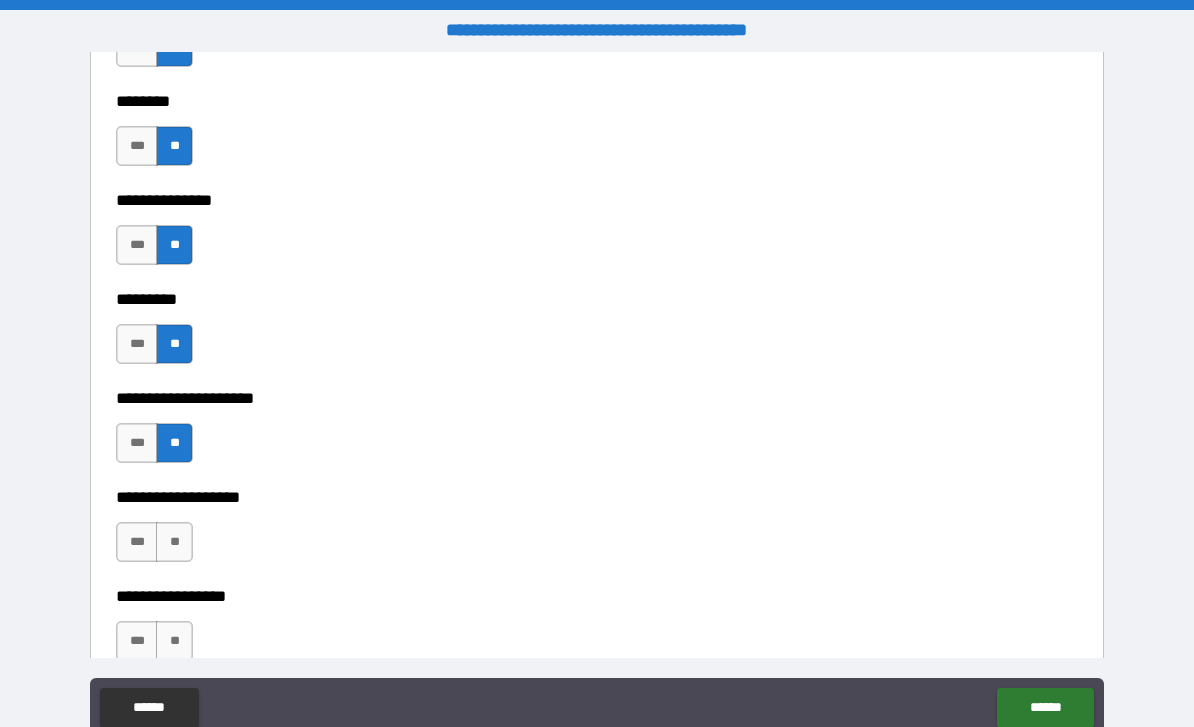 click on "**" at bounding box center [174, 542] 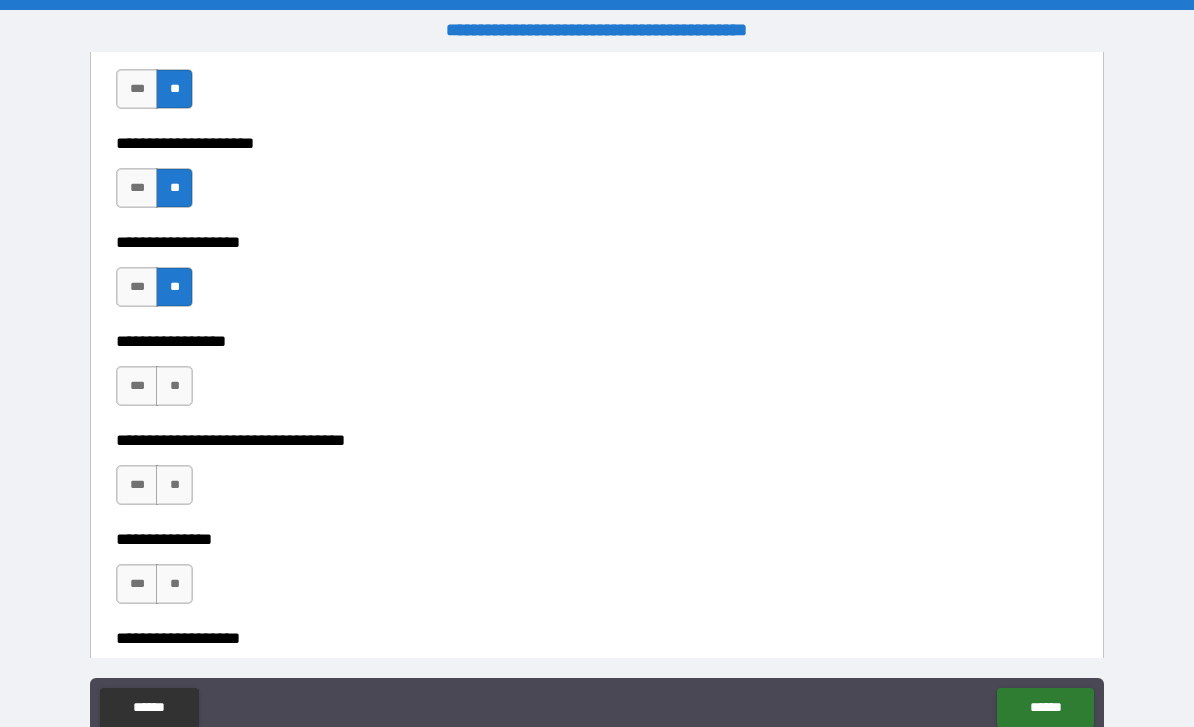 scroll, scrollTop: 5489, scrollLeft: 0, axis: vertical 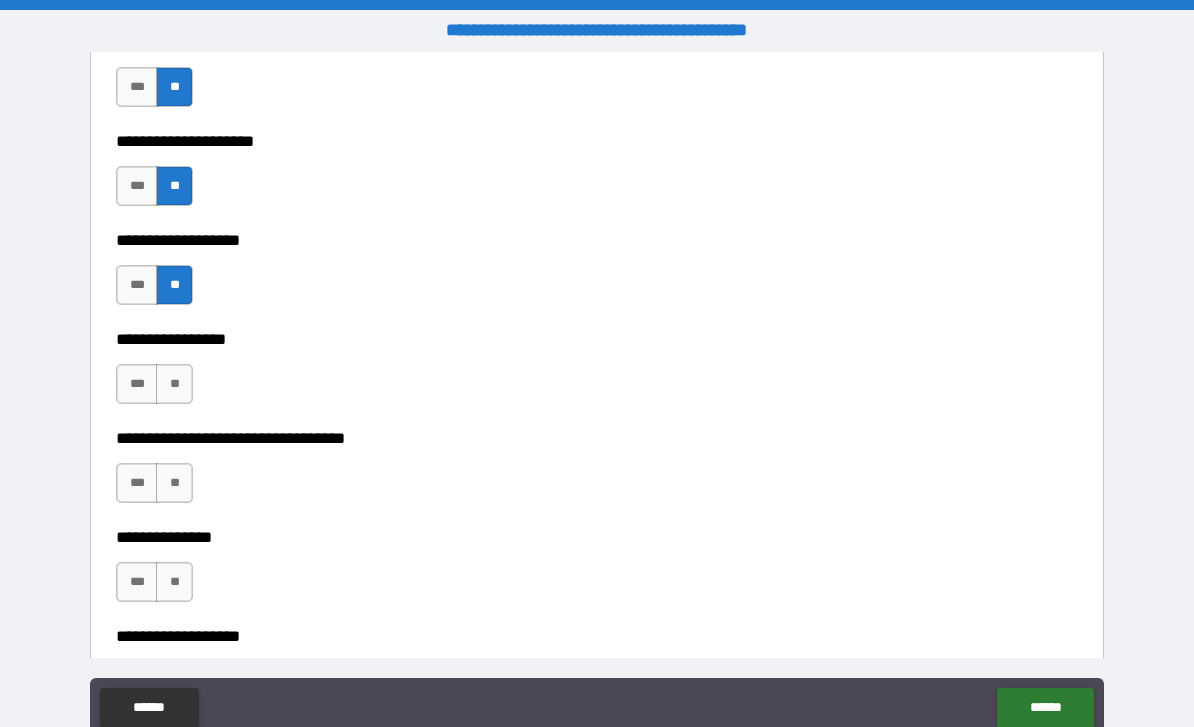 click on "**" at bounding box center [174, 384] 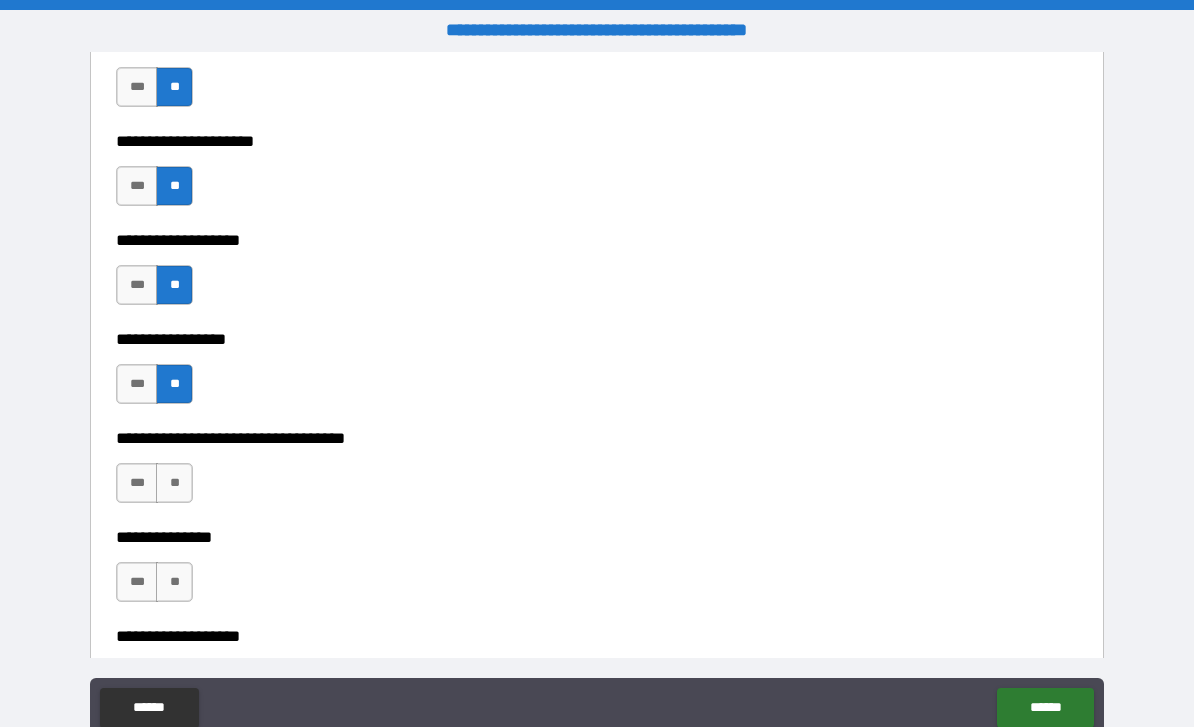 click on "**" at bounding box center (174, 483) 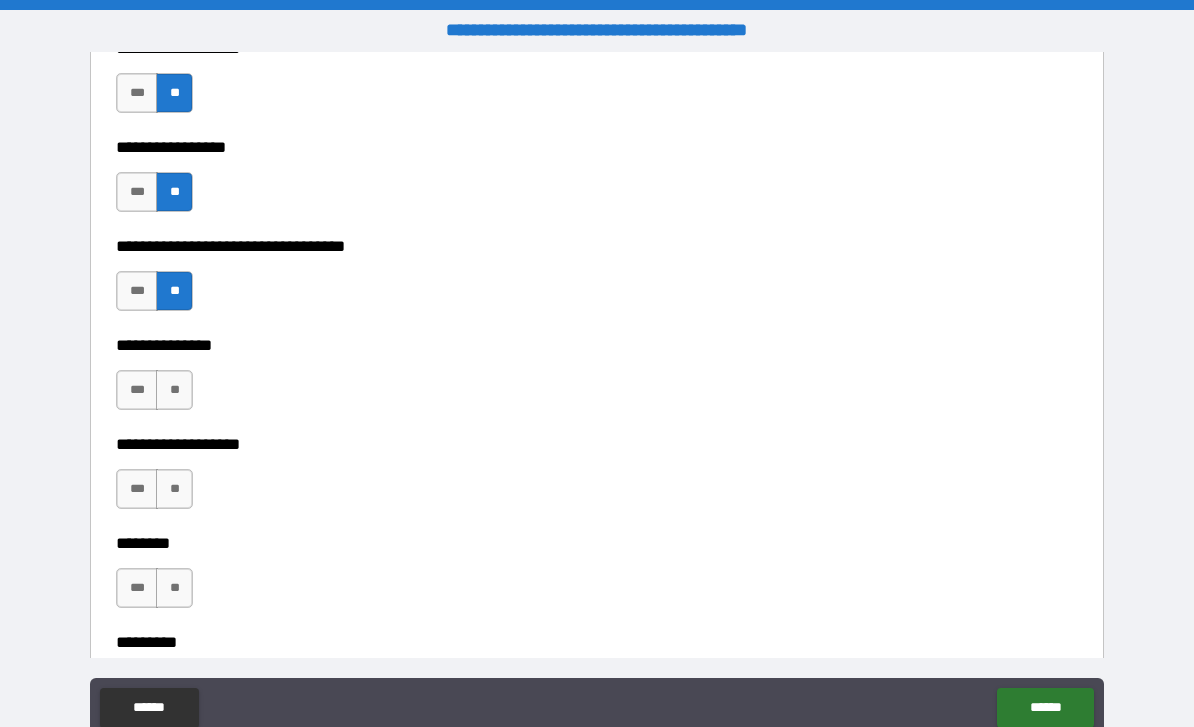 scroll, scrollTop: 5704, scrollLeft: 0, axis: vertical 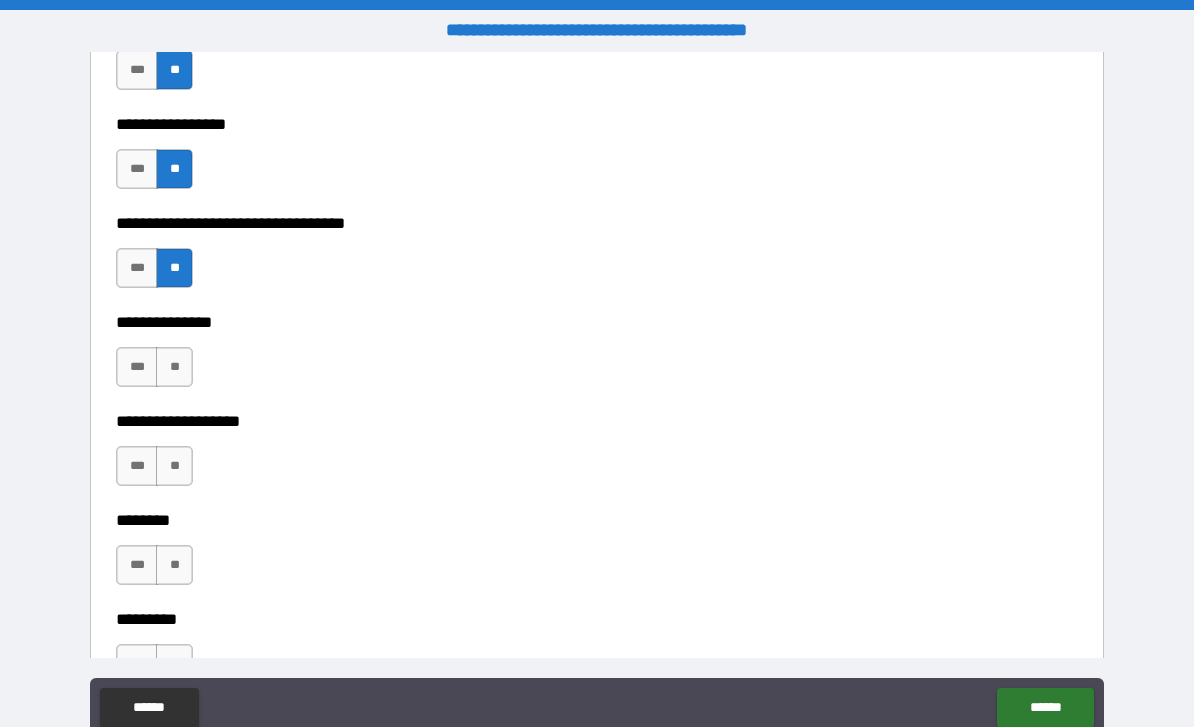 click on "**" at bounding box center [174, 367] 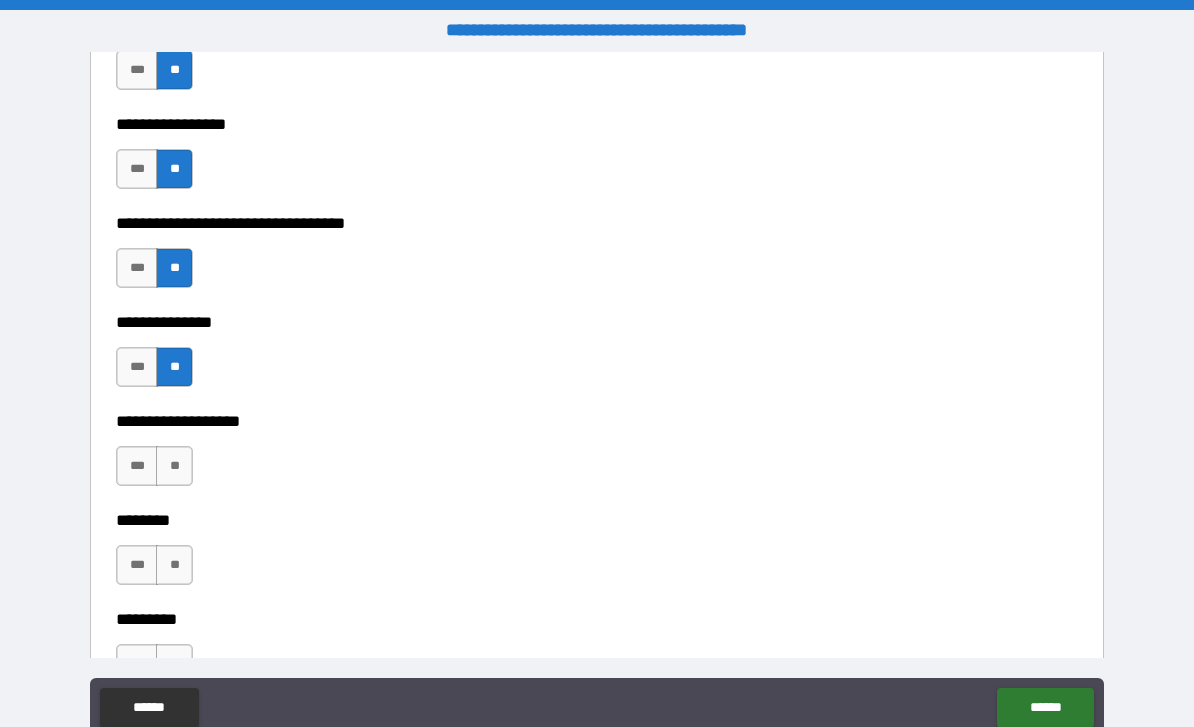 click on "**" at bounding box center [174, 466] 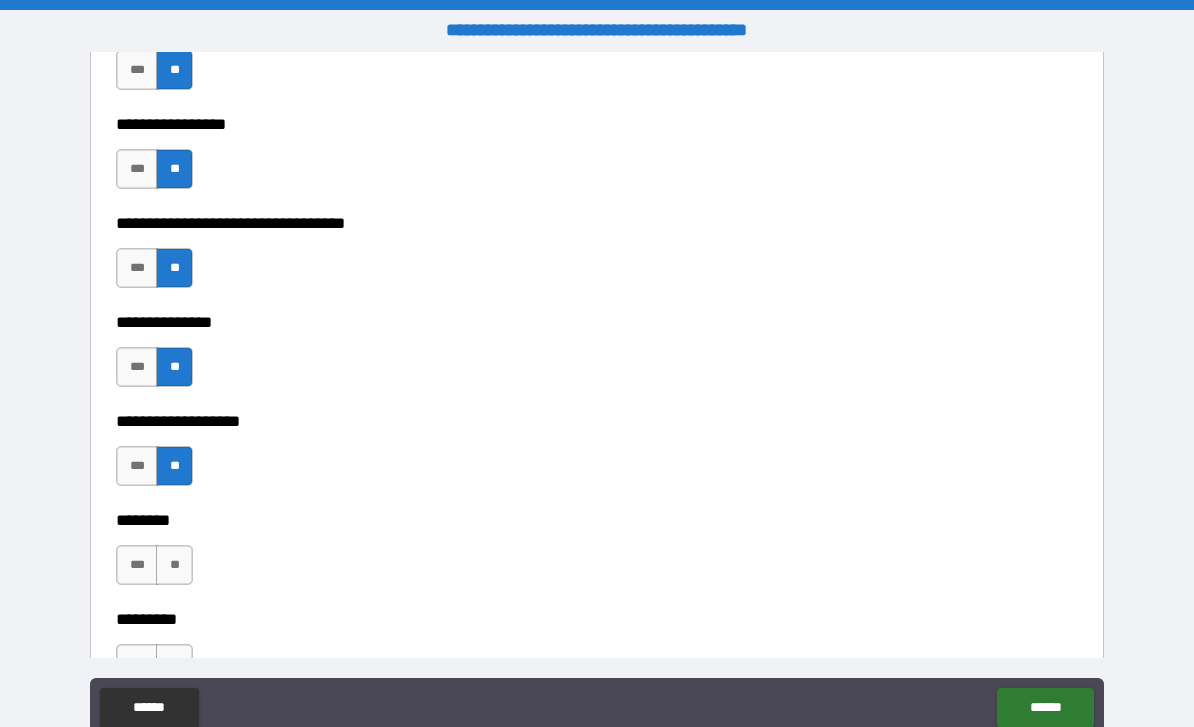 click on "**" at bounding box center (174, 565) 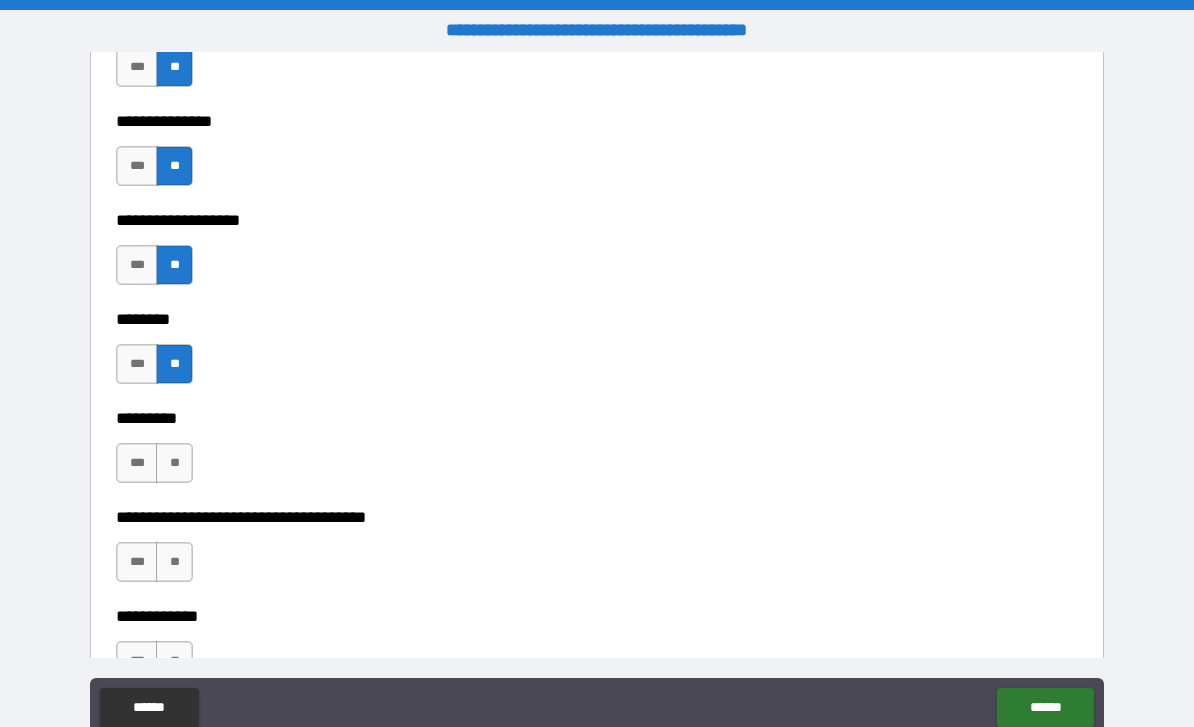 scroll, scrollTop: 5930, scrollLeft: 0, axis: vertical 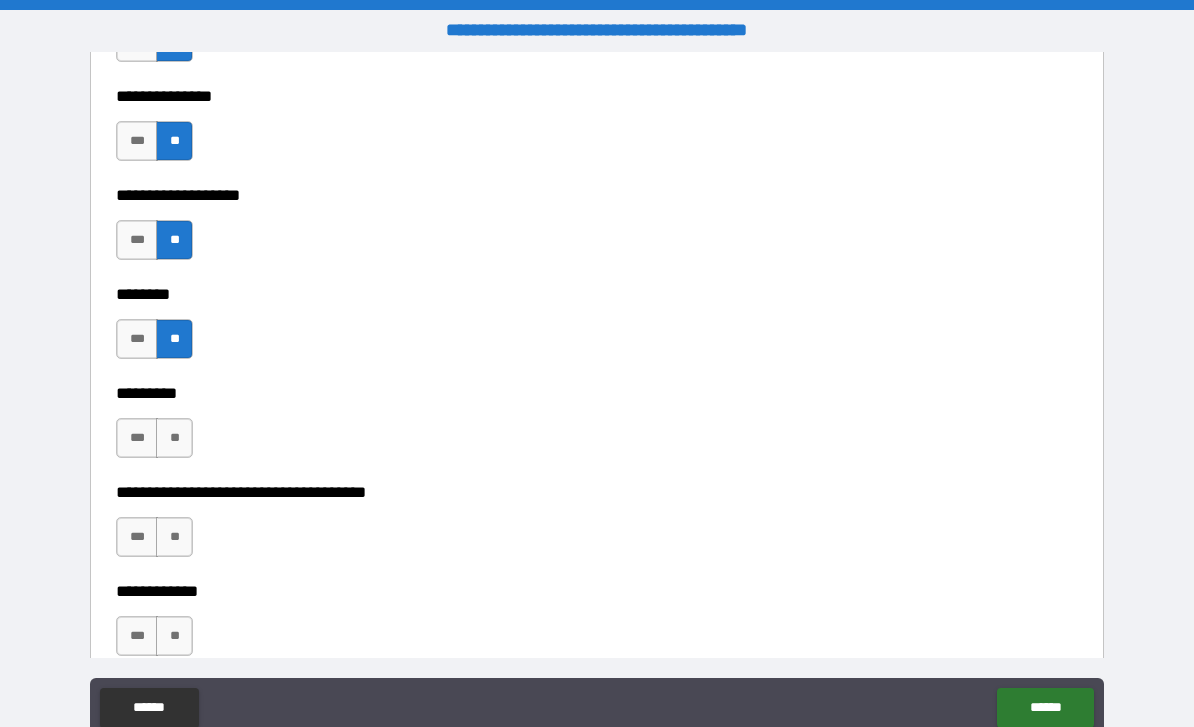 click on "**" at bounding box center (174, 438) 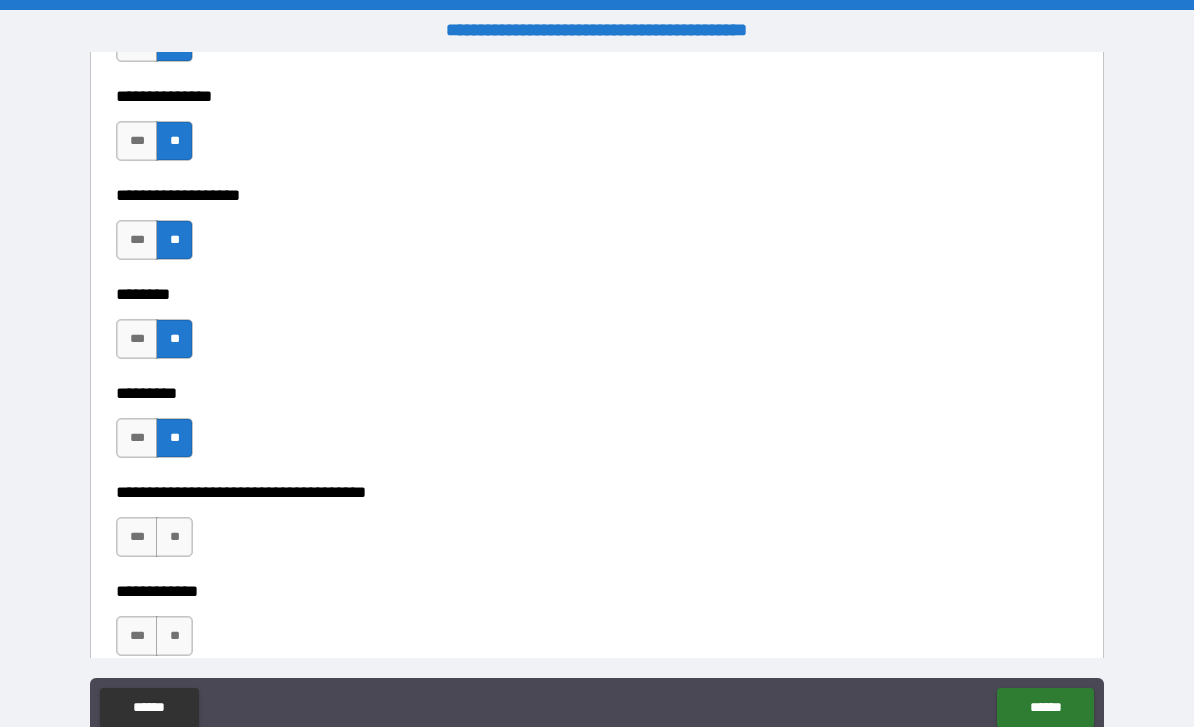 click on "**" at bounding box center (174, 537) 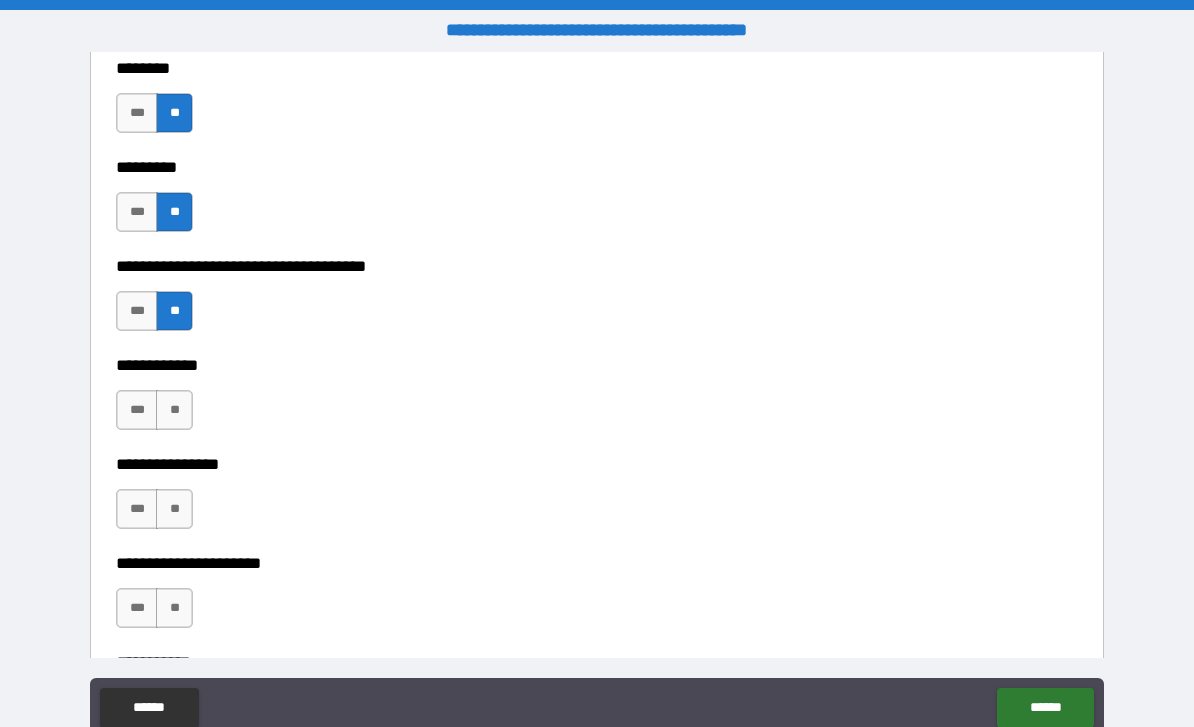 scroll, scrollTop: 6177, scrollLeft: 0, axis: vertical 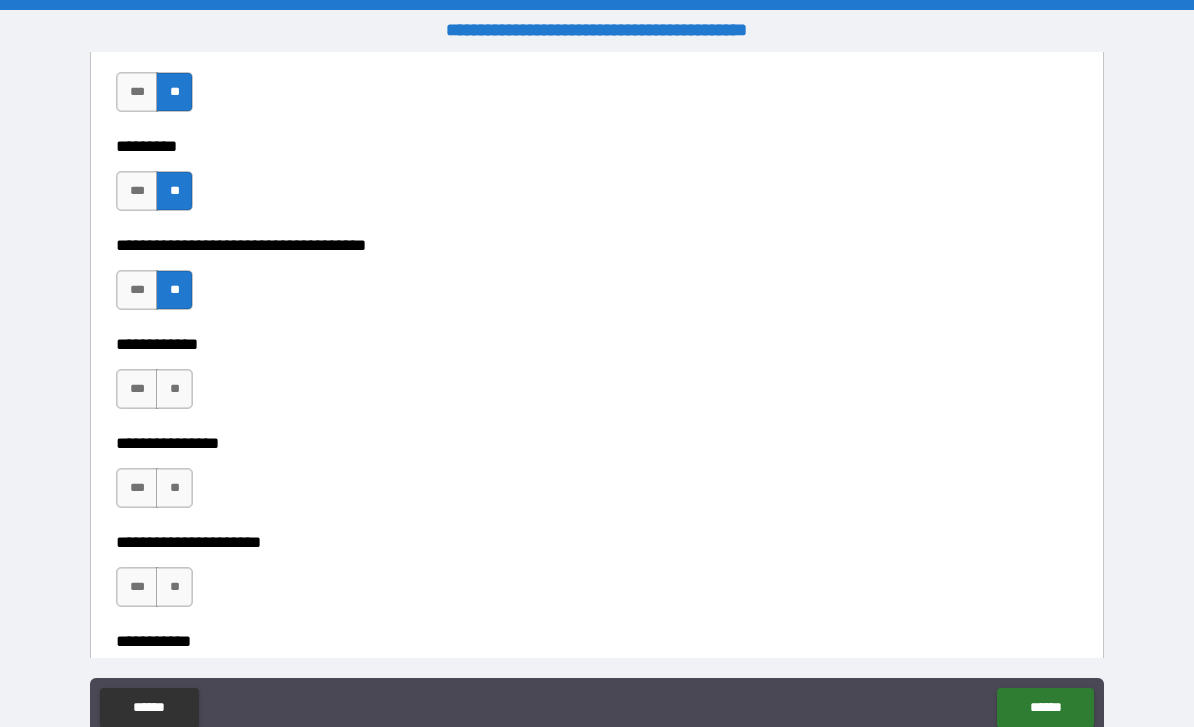 click on "**" at bounding box center (174, 389) 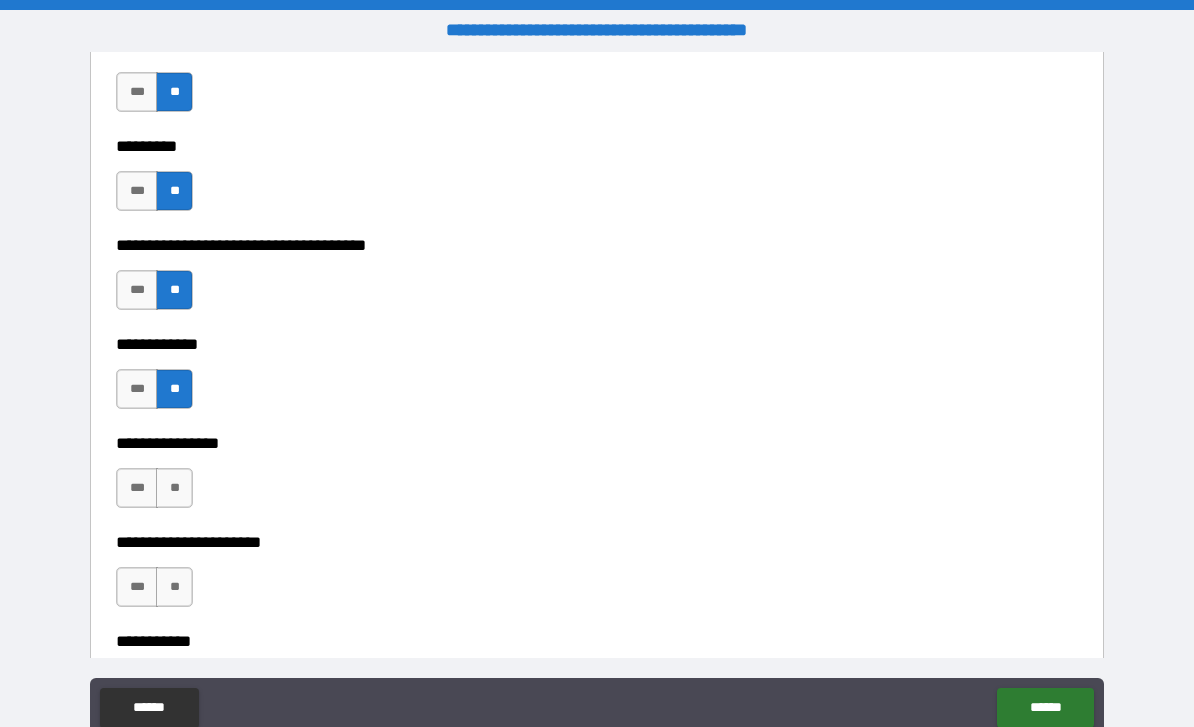 click on "**" at bounding box center (174, 488) 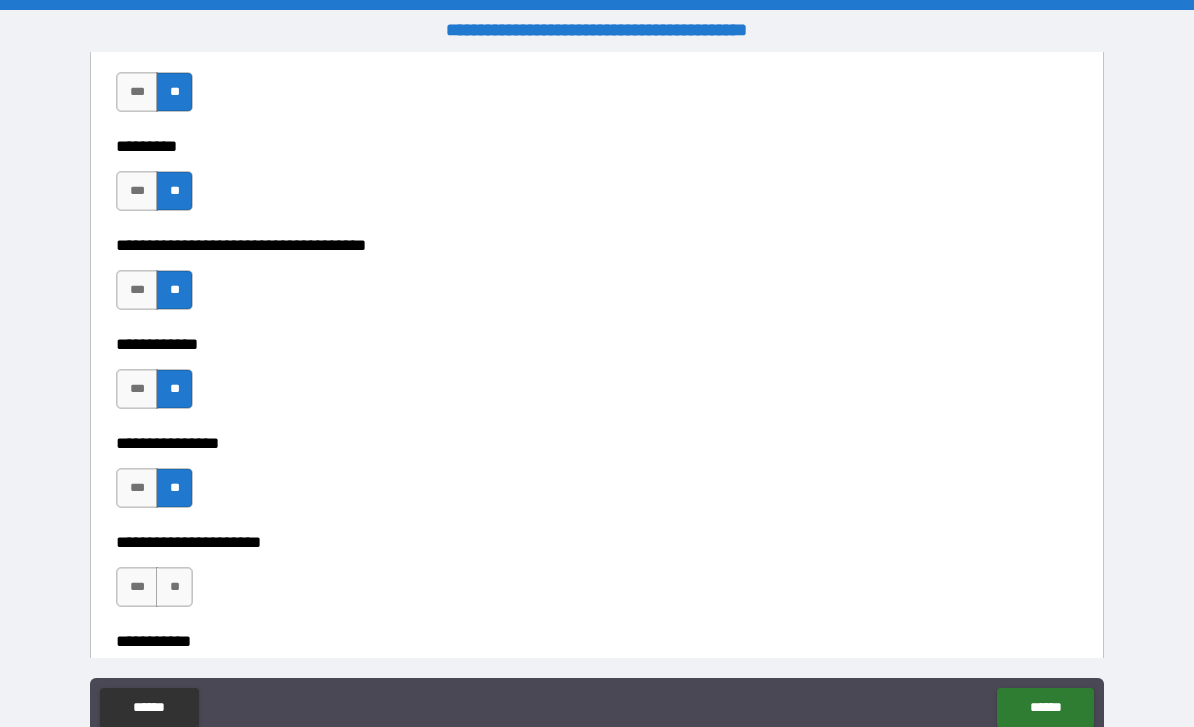 click on "**" at bounding box center (174, 587) 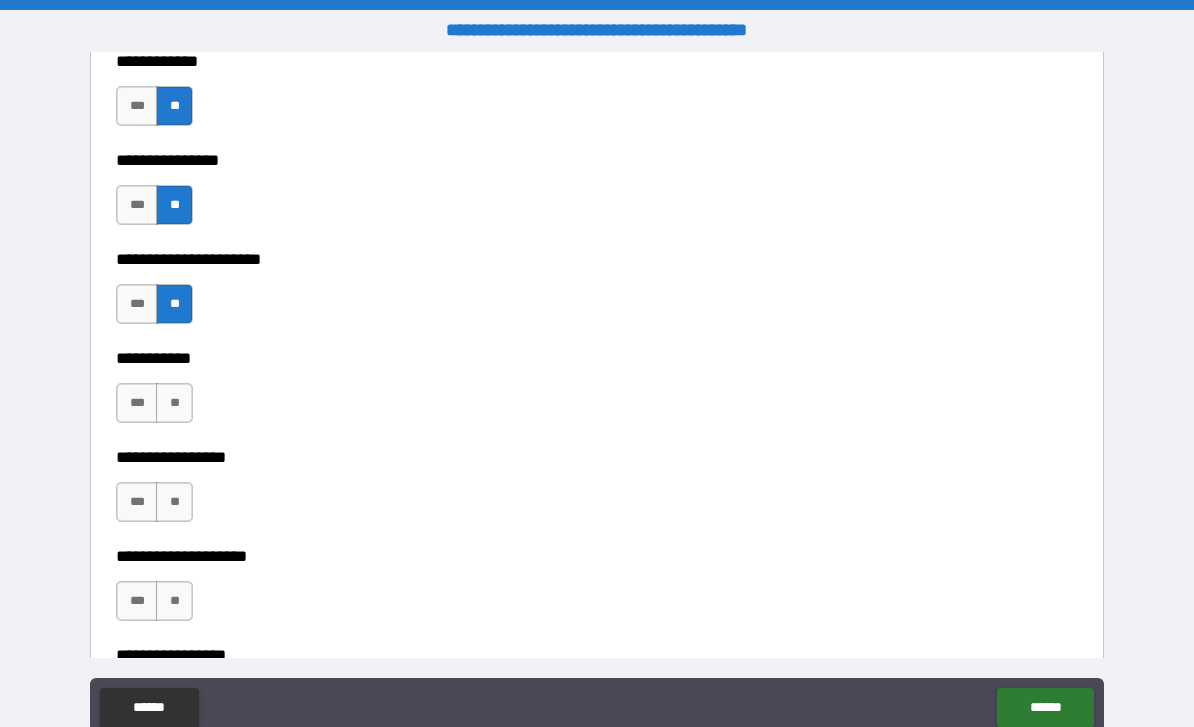 scroll, scrollTop: 6470, scrollLeft: 0, axis: vertical 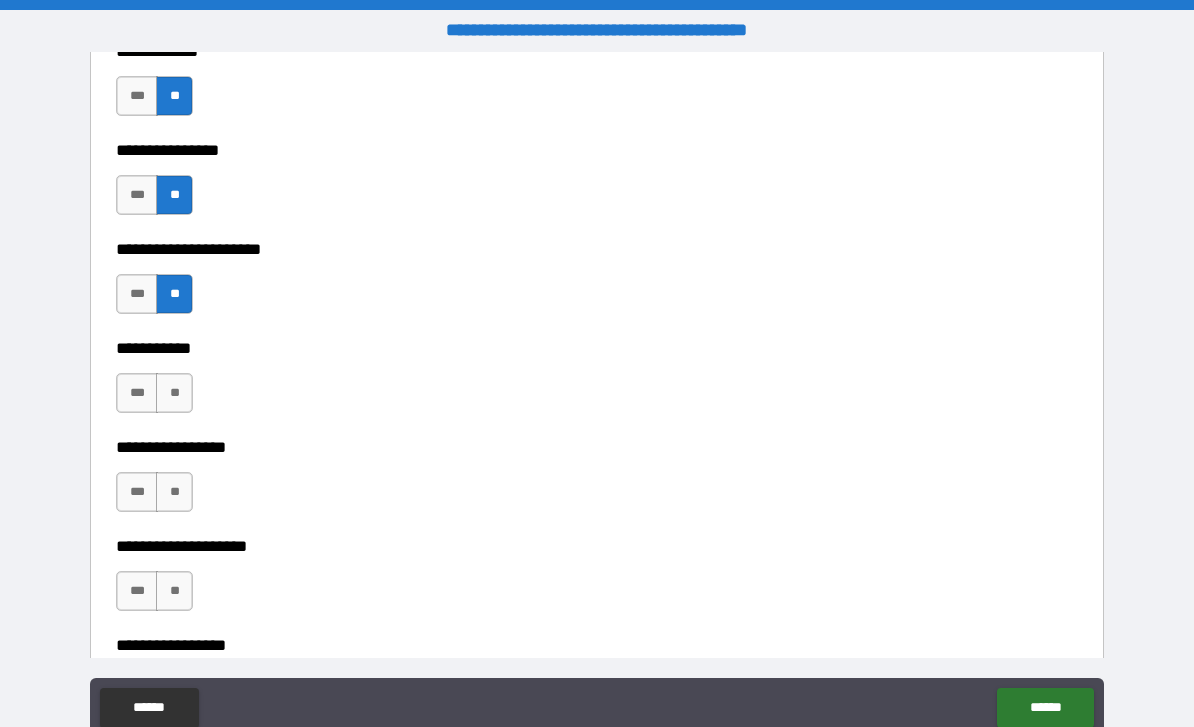 click on "**" at bounding box center (174, 393) 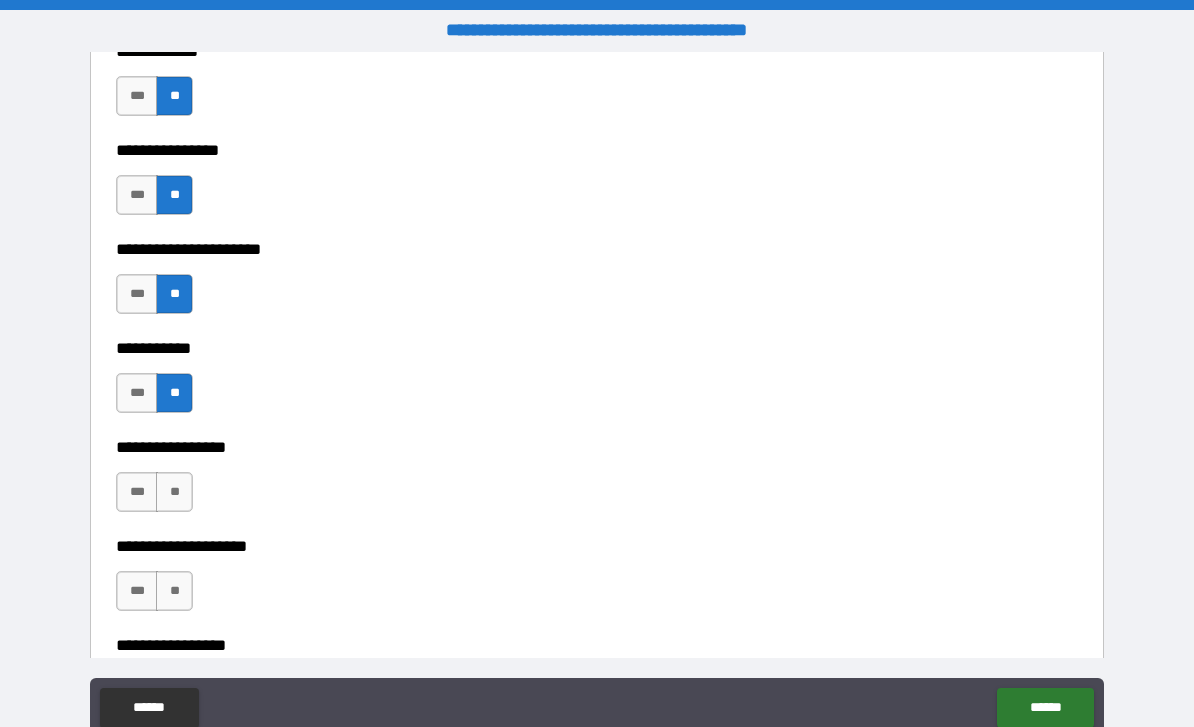 click on "**" at bounding box center (174, 492) 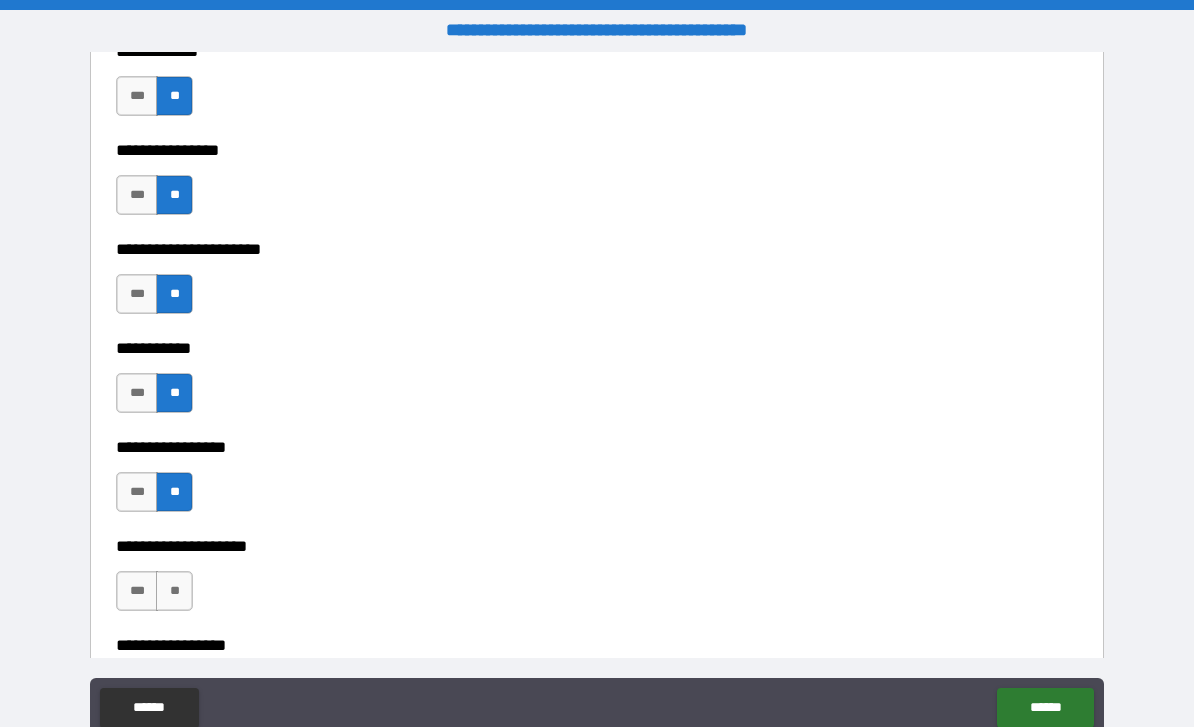 click on "**" at bounding box center (174, 591) 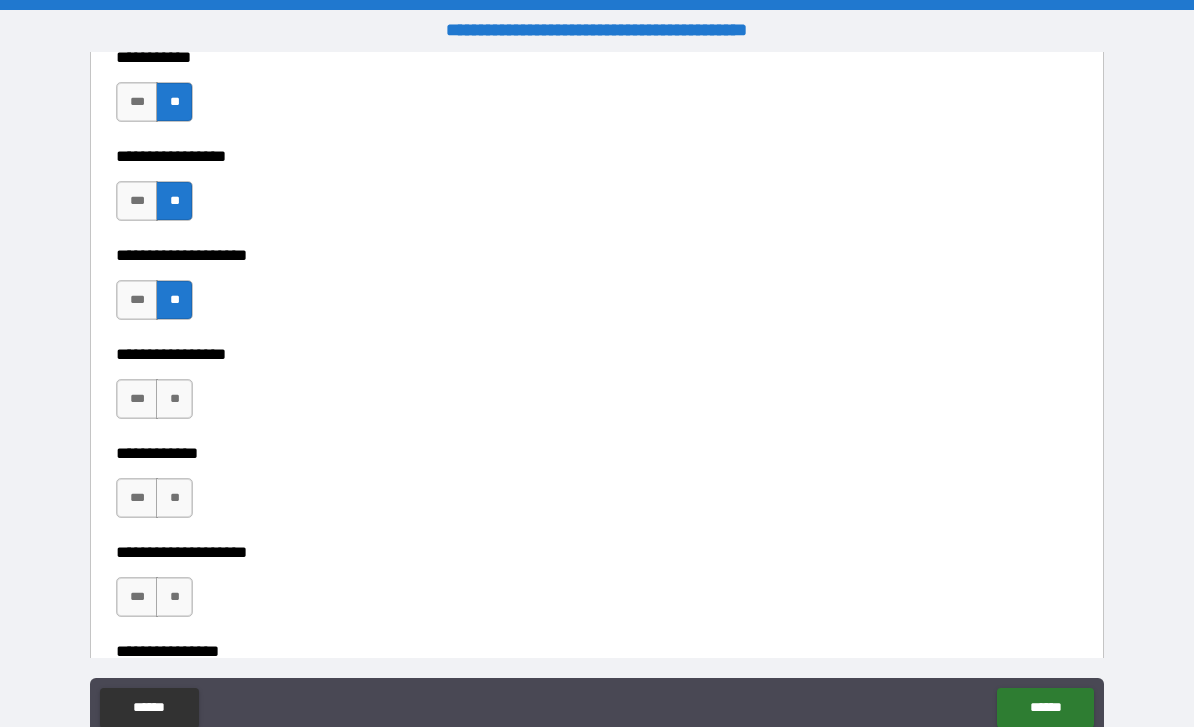 scroll, scrollTop: 6764, scrollLeft: 0, axis: vertical 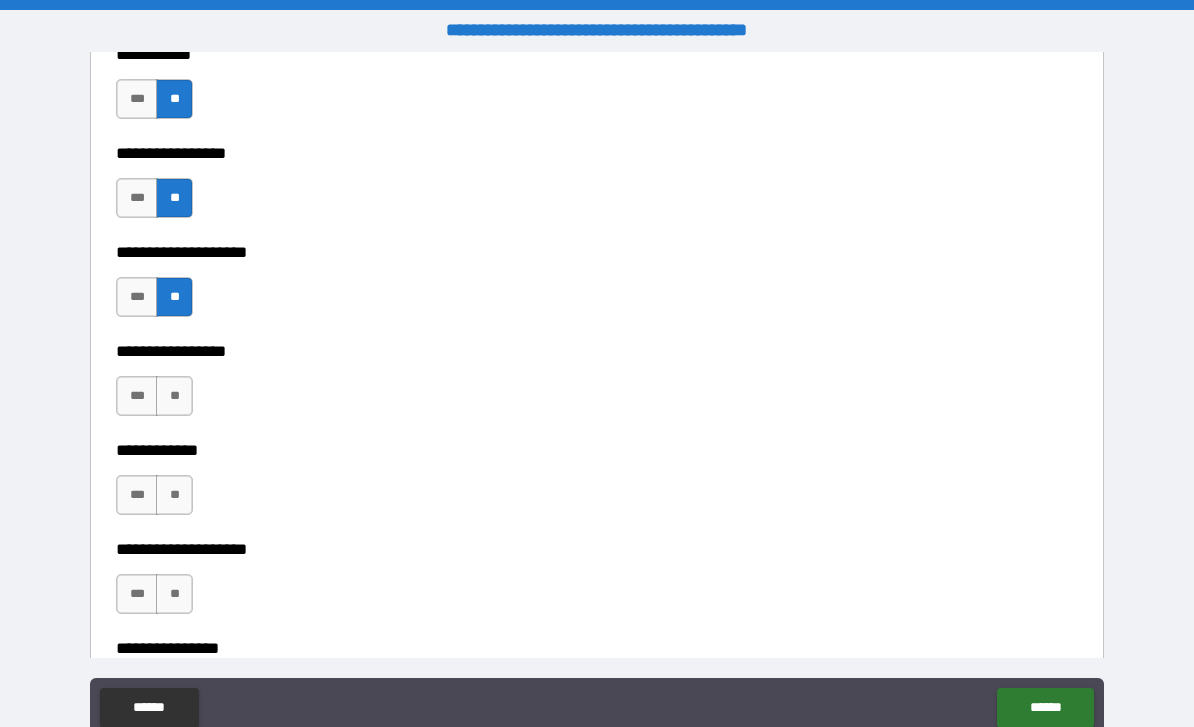 click on "**" at bounding box center (174, 396) 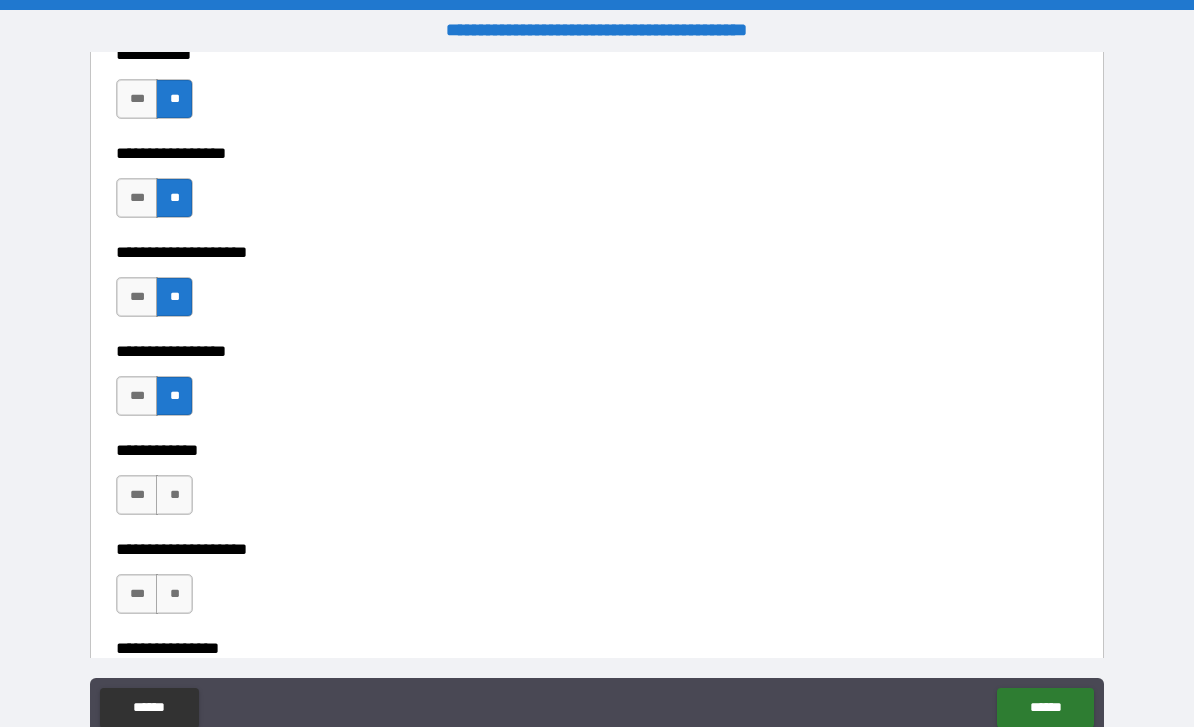click on "**" at bounding box center (174, 495) 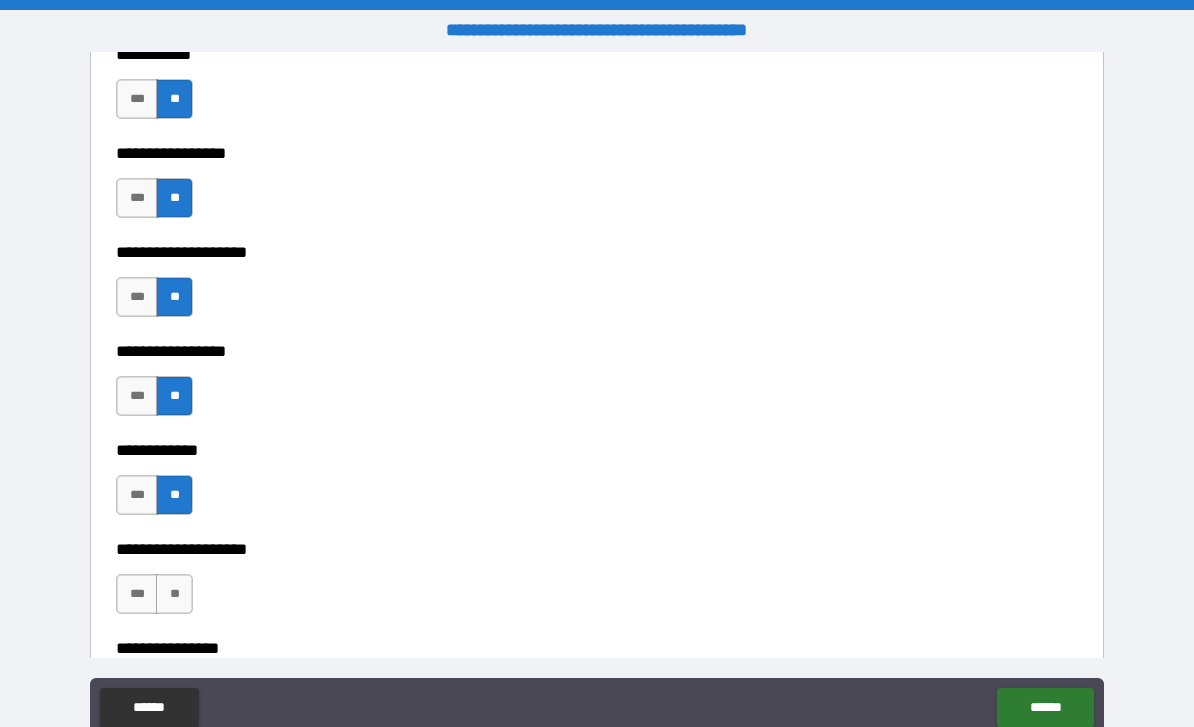 click on "**" at bounding box center [174, 594] 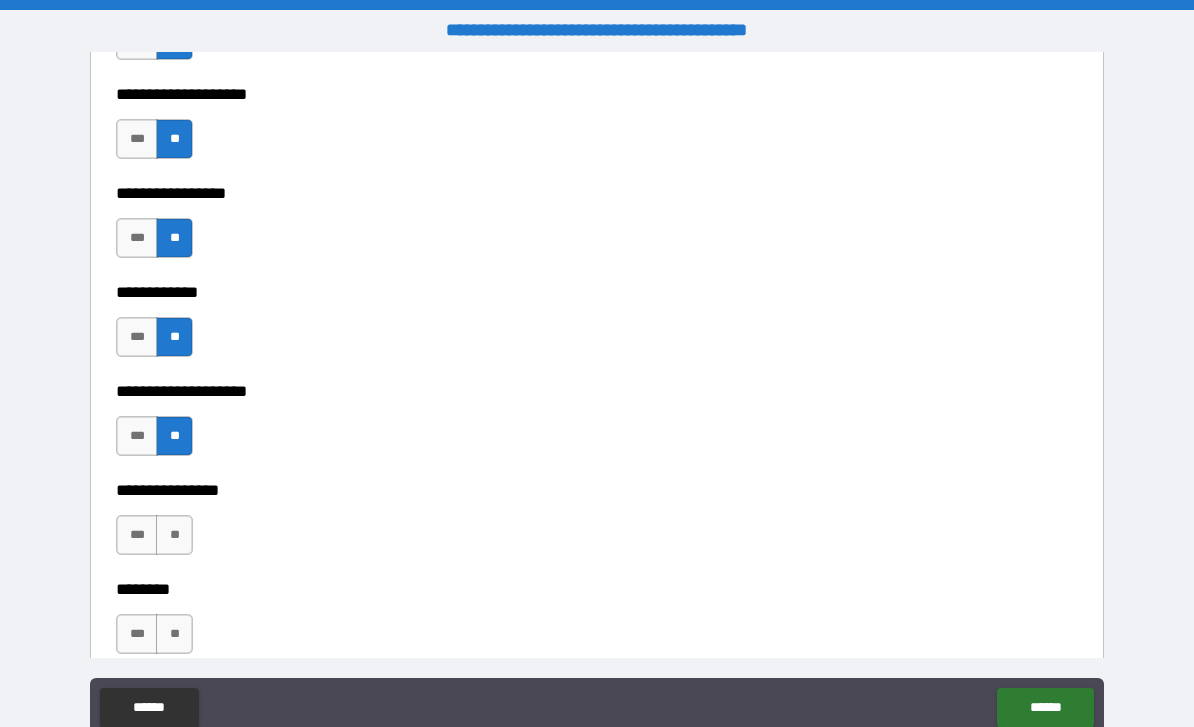 scroll, scrollTop: 6924, scrollLeft: 0, axis: vertical 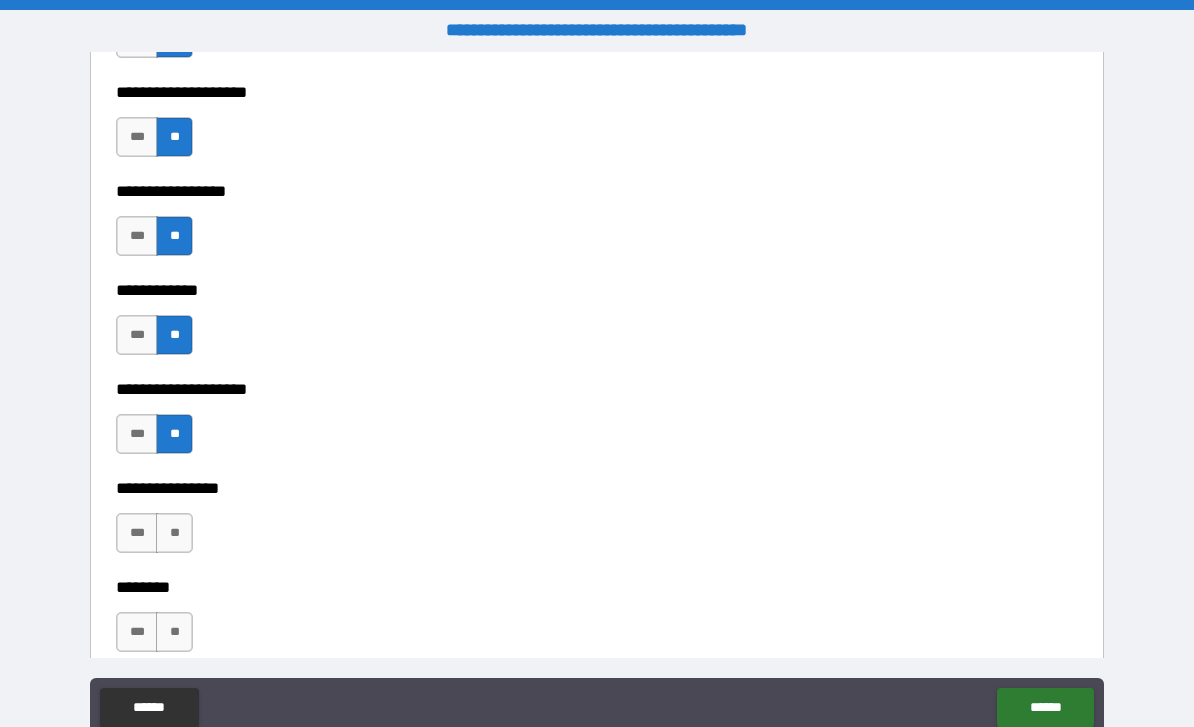 click on "***" at bounding box center (137, 533) 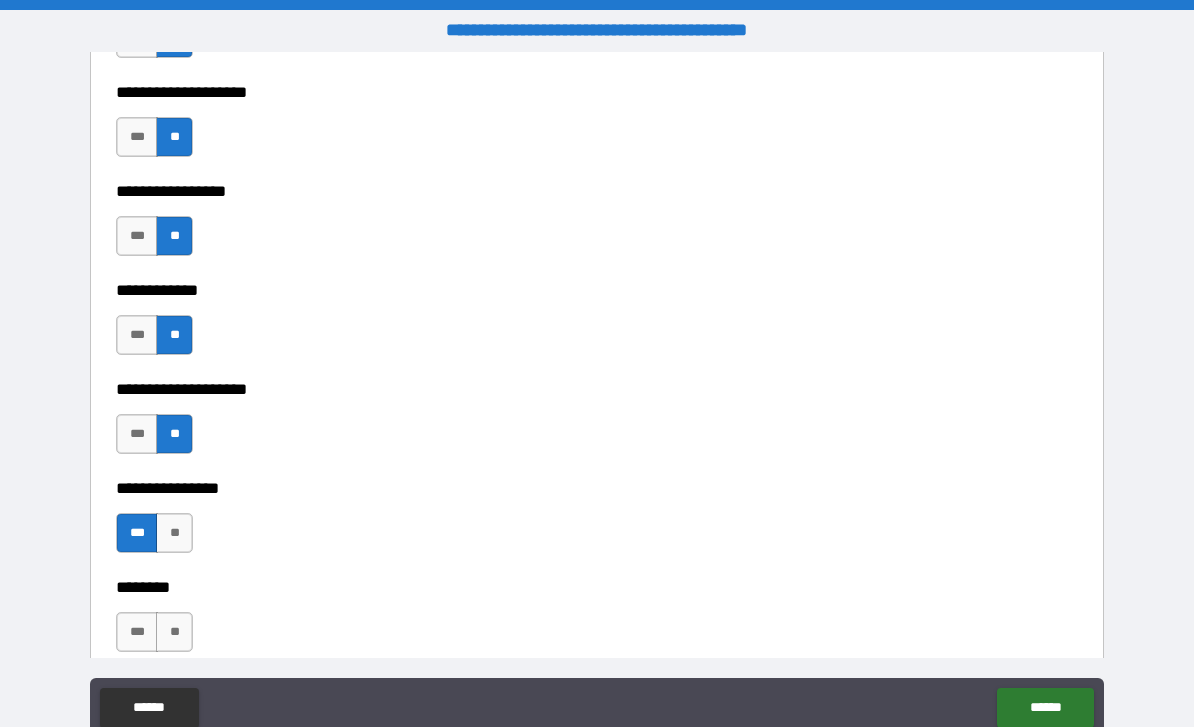 click on "**" at bounding box center [174, 533] 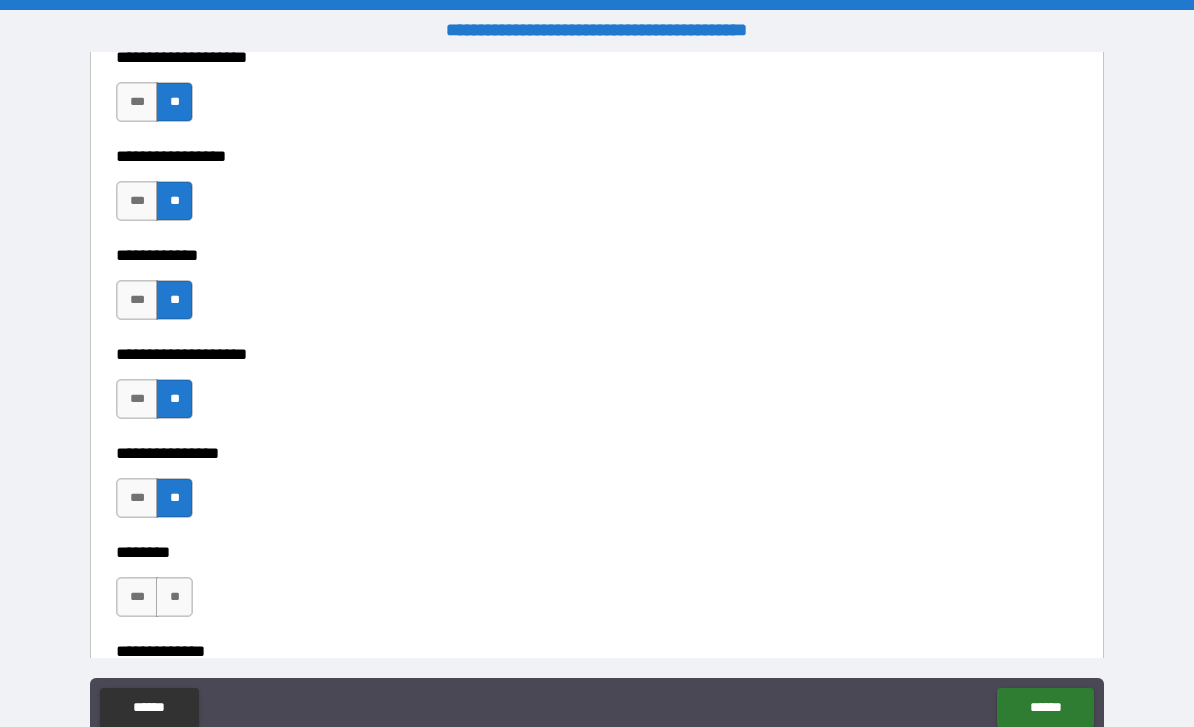 scroll, scrollTop: 6960, scrollLeft: 0, axis: vertical 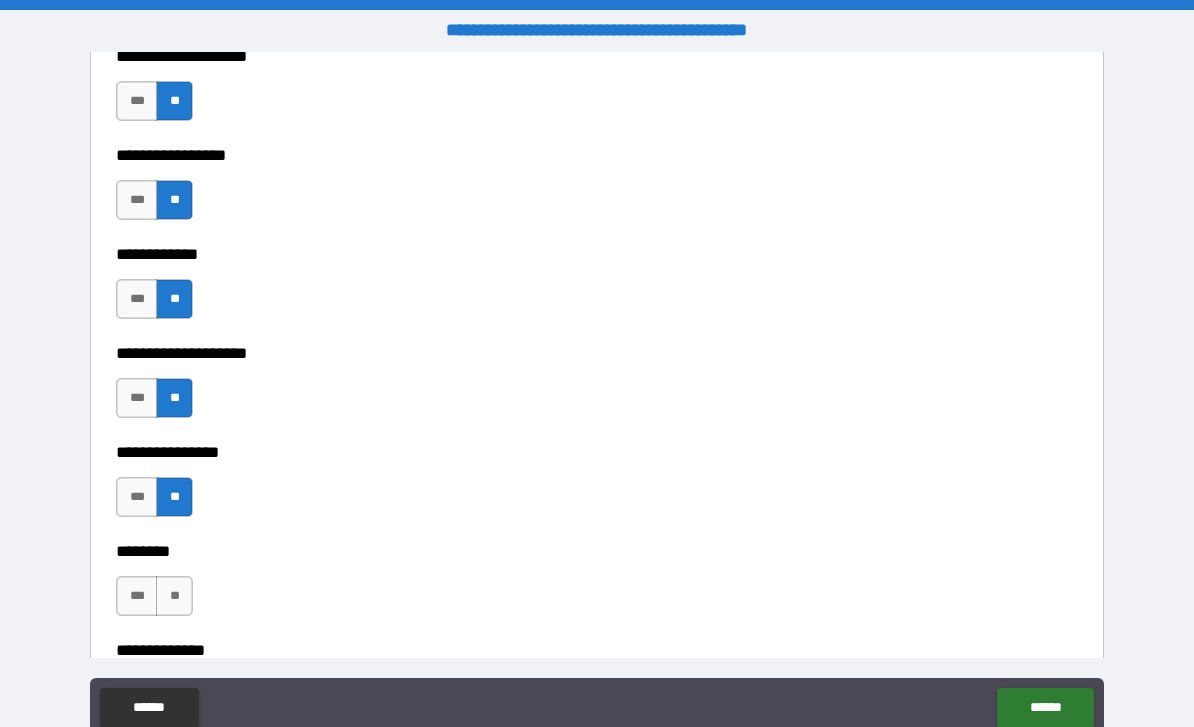 click on "***" at bounding box center [137, 299] 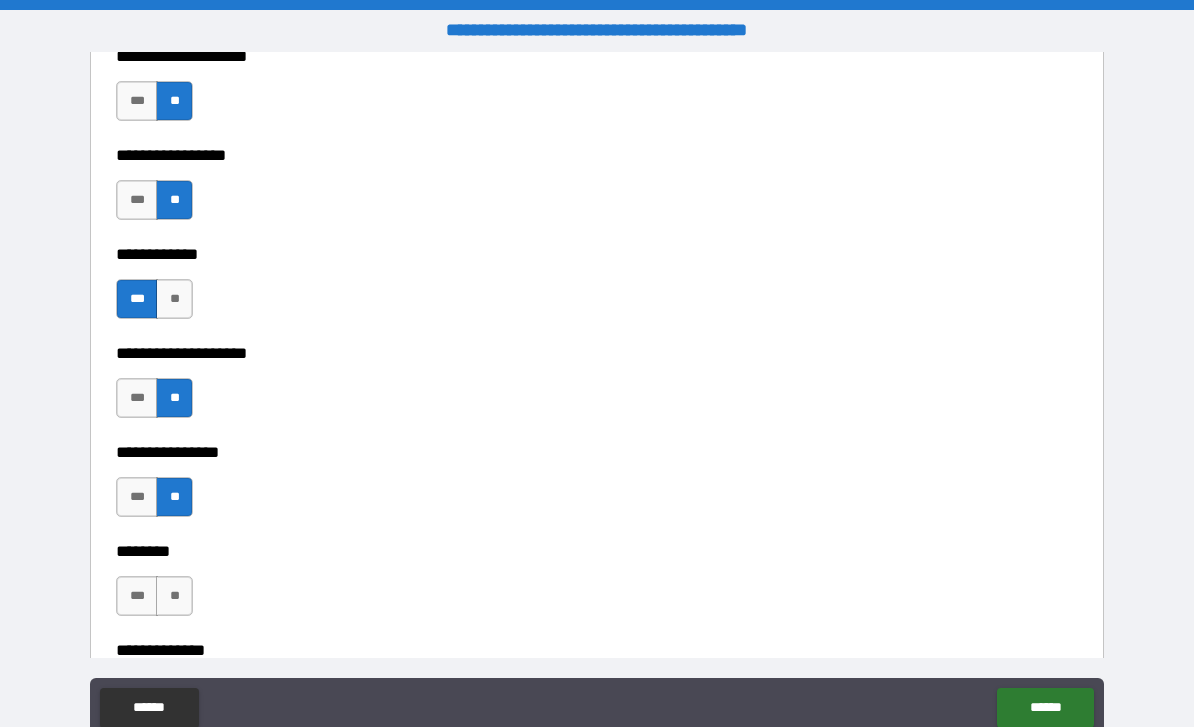 click on "**" at bounding box center [174, 596] 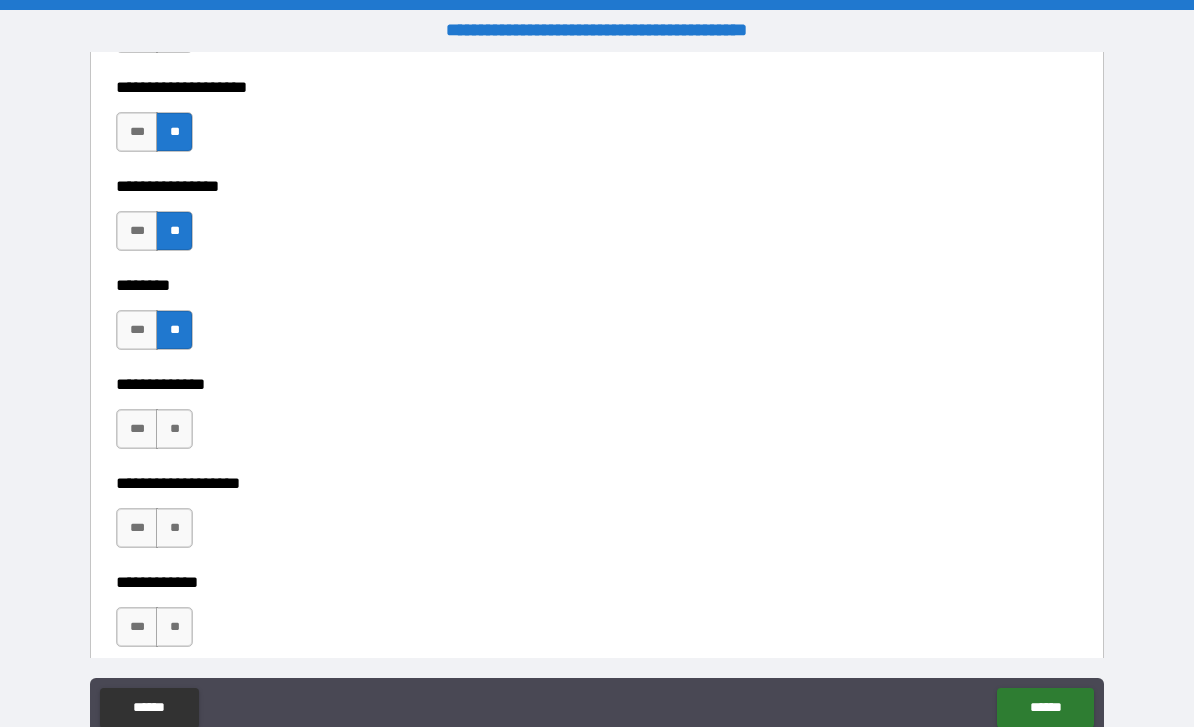 scroll, scrollTop: 7230, scrollLeft: 0, axis: vertical 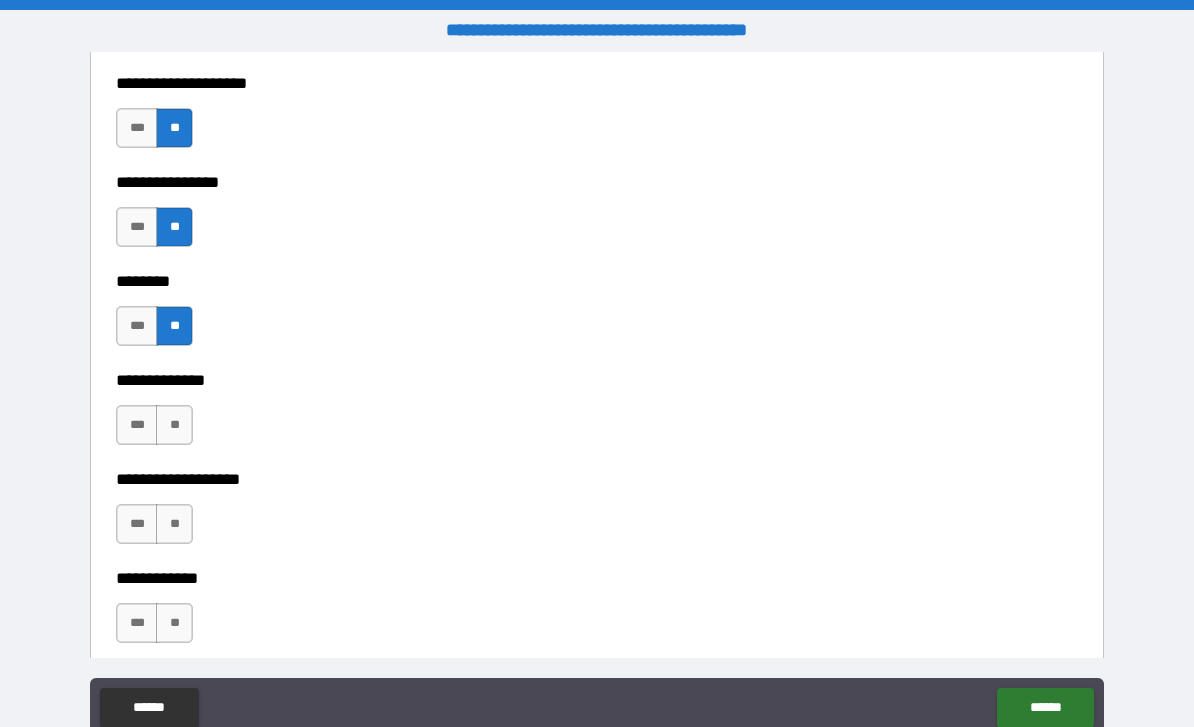 click on "**" at bounding box center [174, 425] 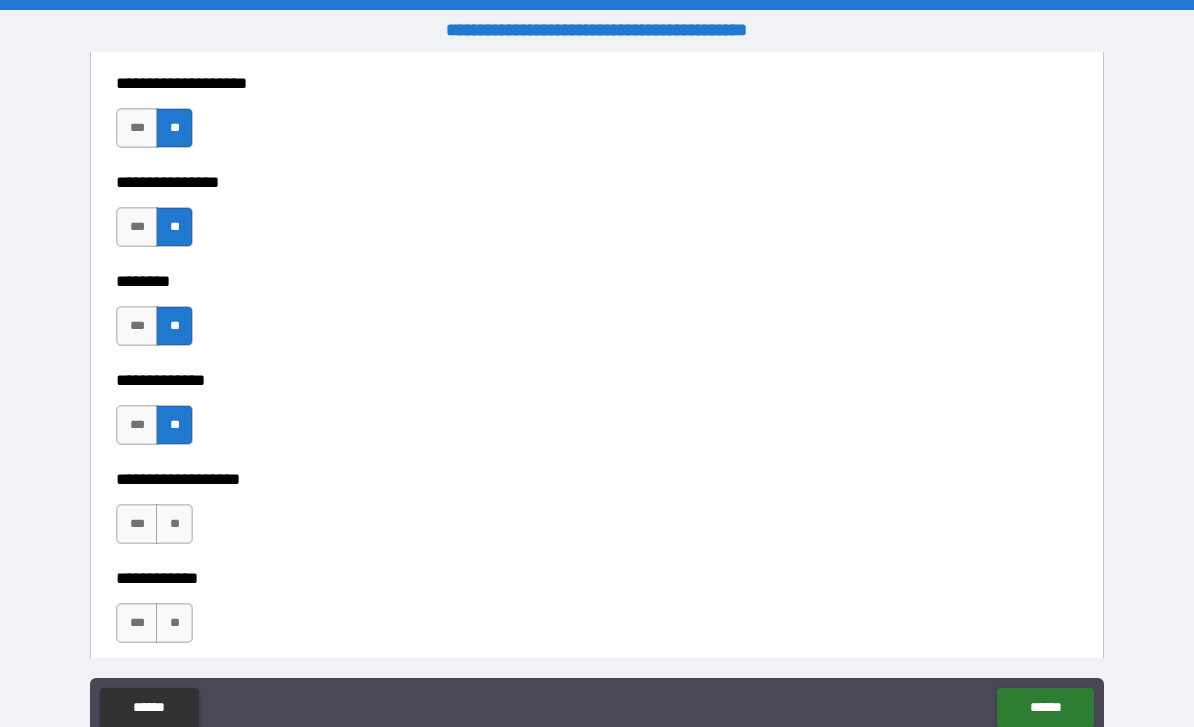 click on "**" at bounding box center (174, 524) 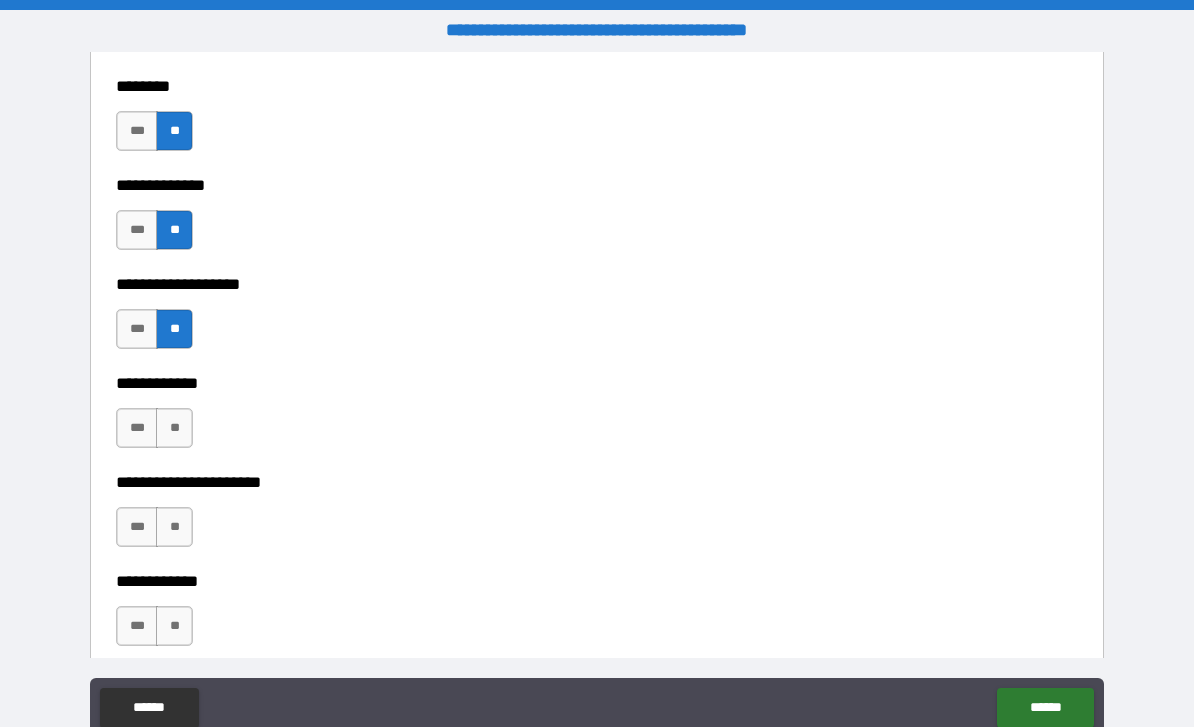 scroll, scrollTop: 7427, scrollLeft: 0, axis: vertical 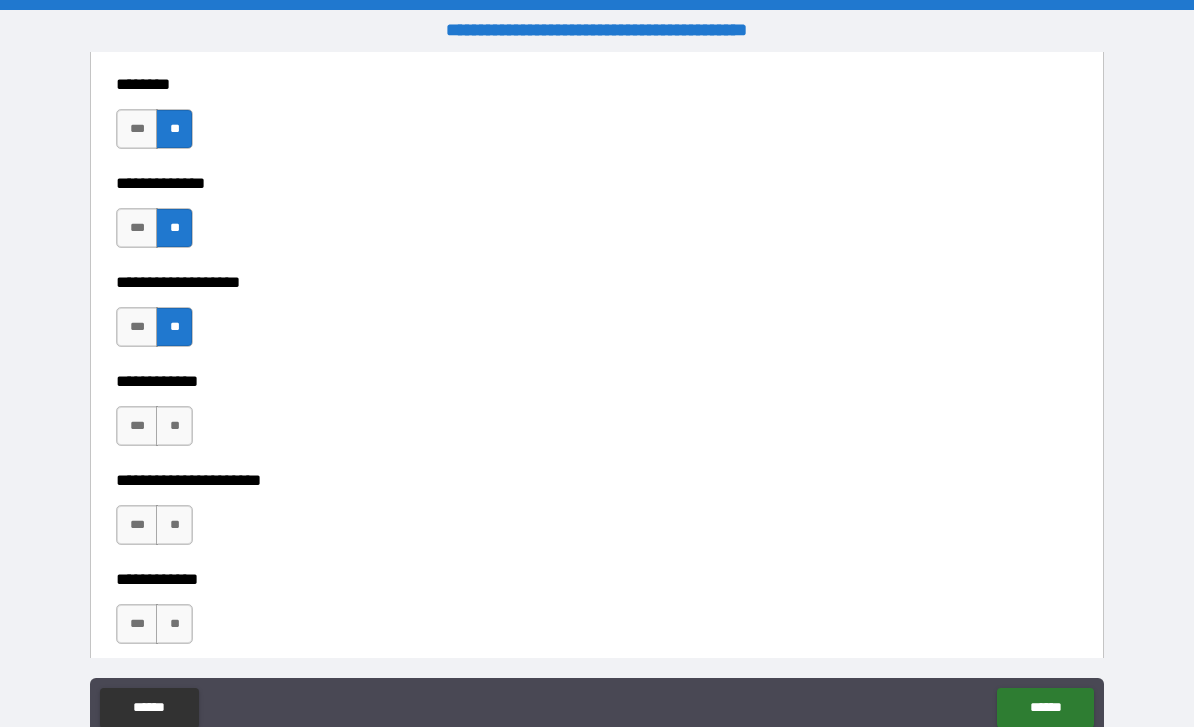 click on "**" at bounding box center [174, 426] 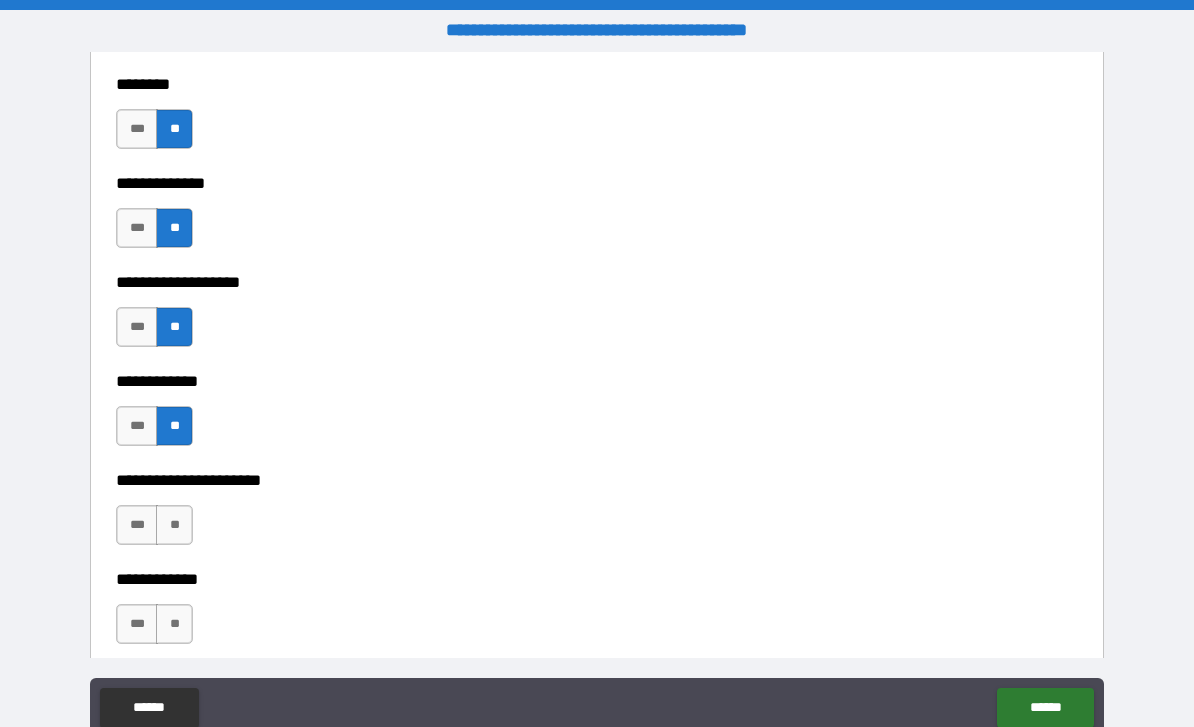 click on "**" at bounding box center [174, 525] 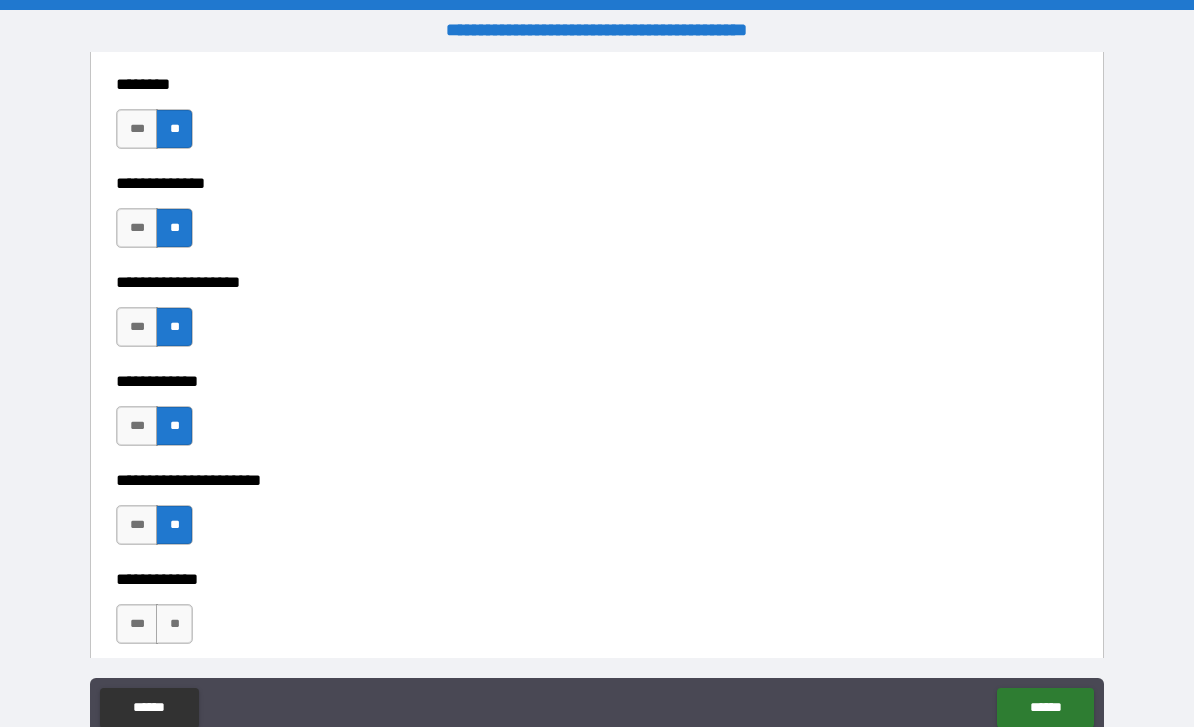 click on "**" at bounding box center [174, 624] 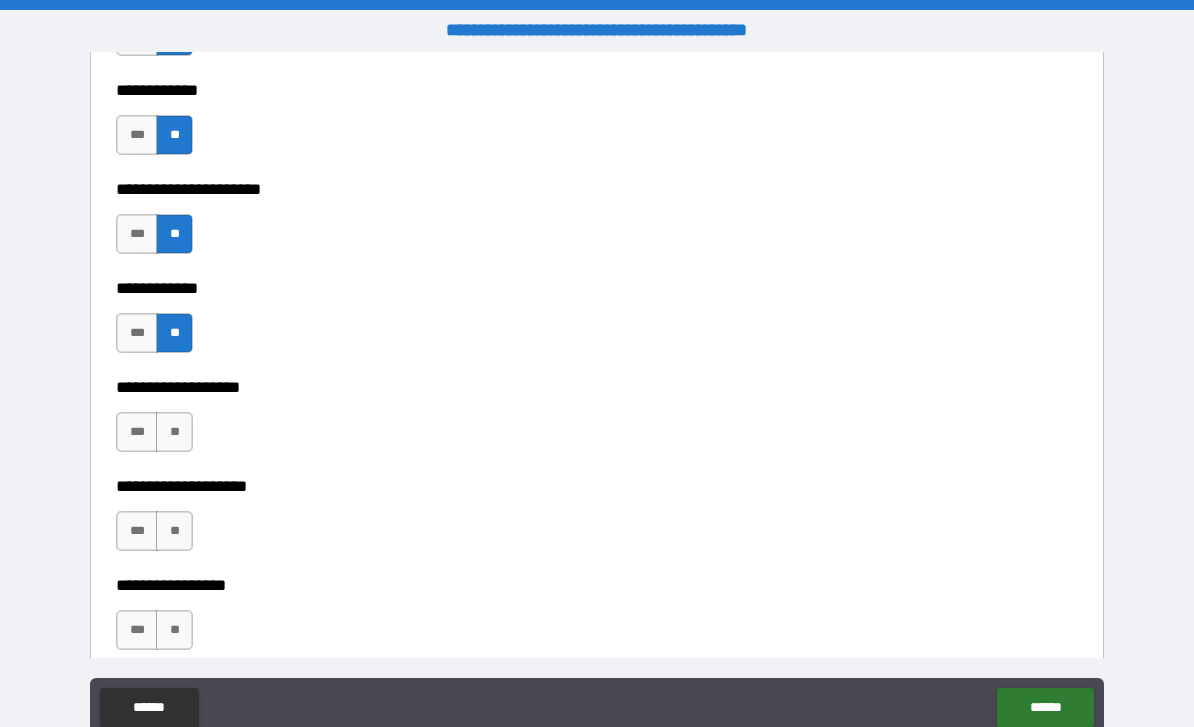 scroll, scrollTop: 7719, scrollLeft: 0, axis: vertical 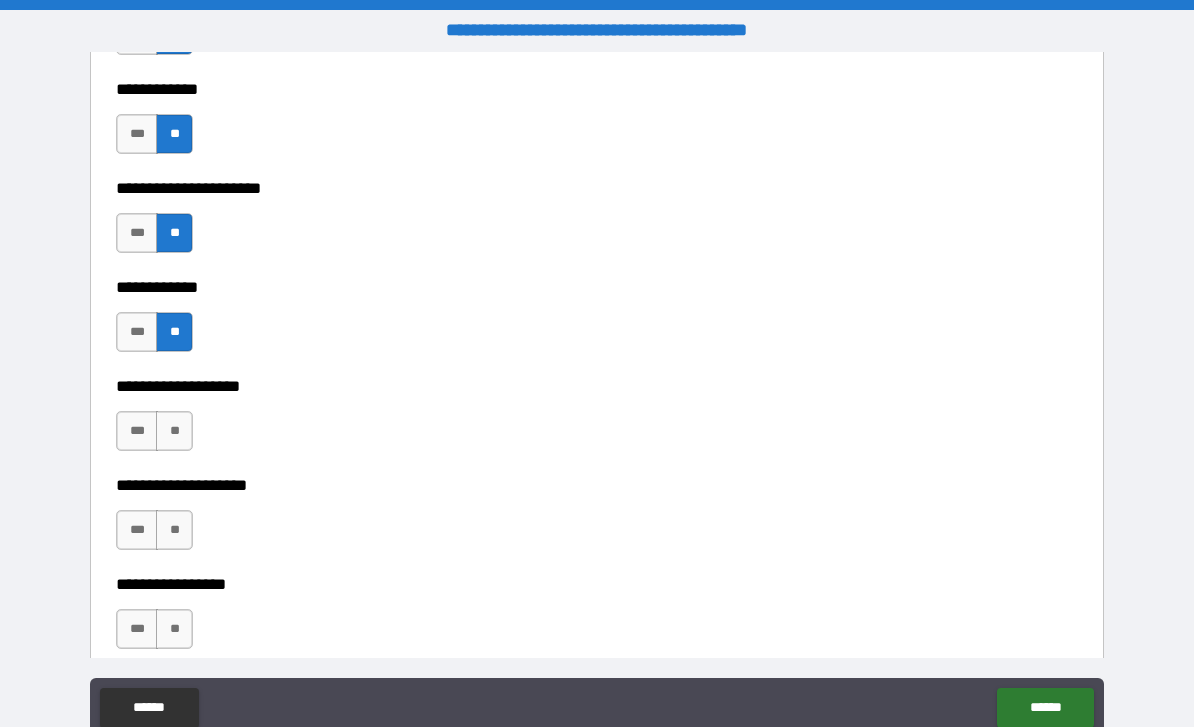 click on "**" at bounding box center (174, 431) 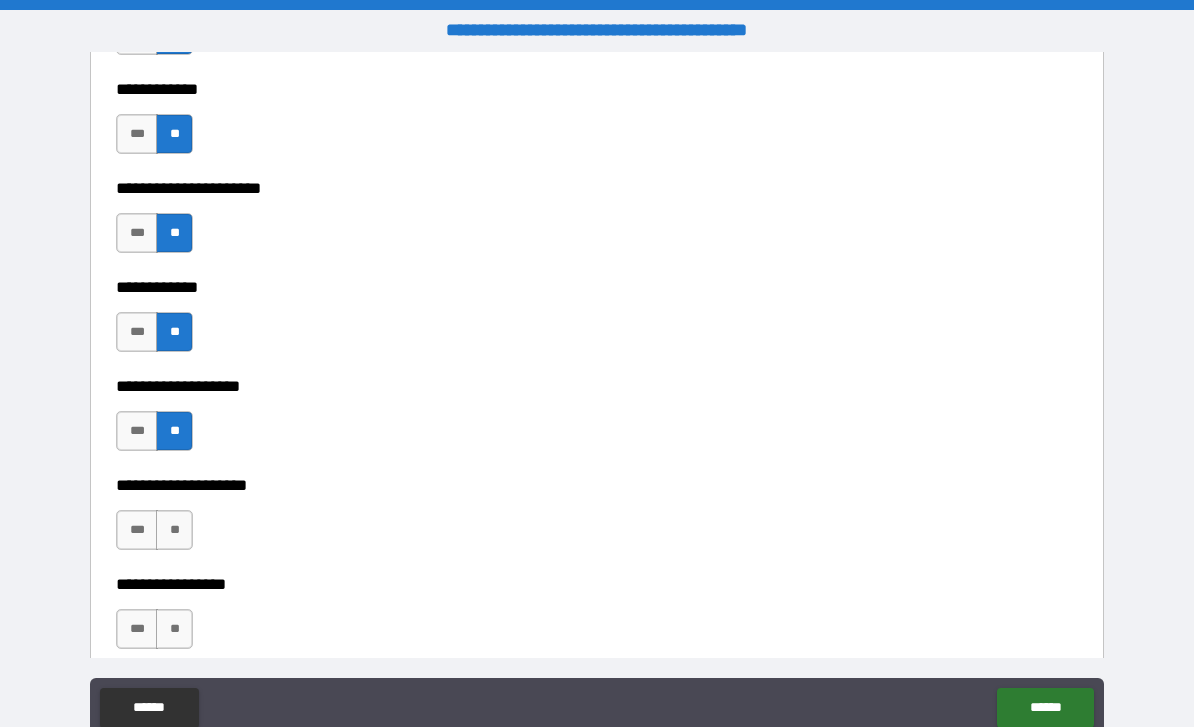 click on "**" at bounding box center (174, 530) 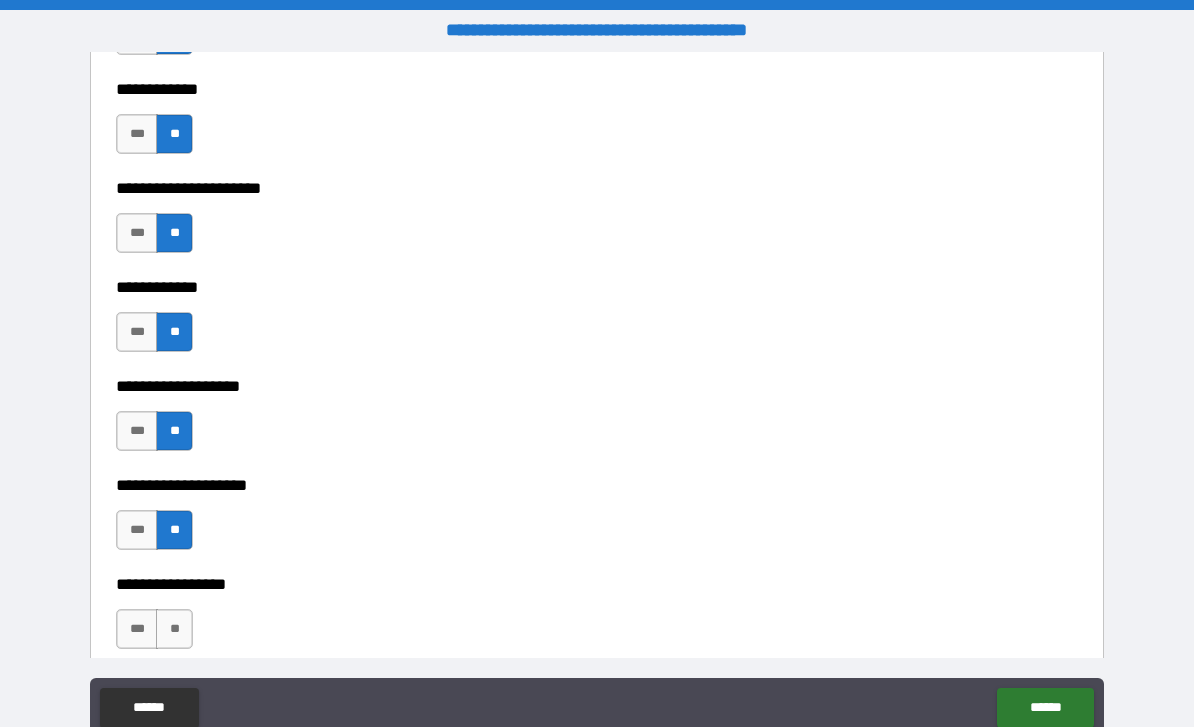 click on "**" at bounding box center [174, 629] 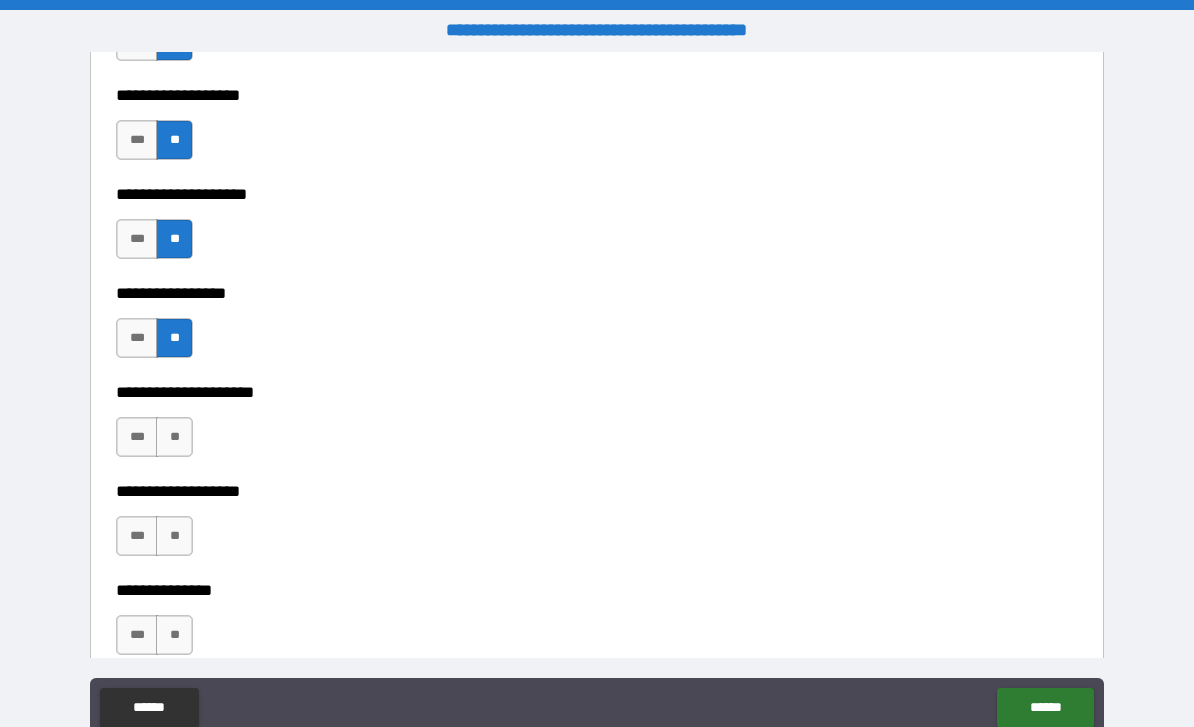 scroll, scrollTop: 8011, scrollLeft: 0, axis: vertical 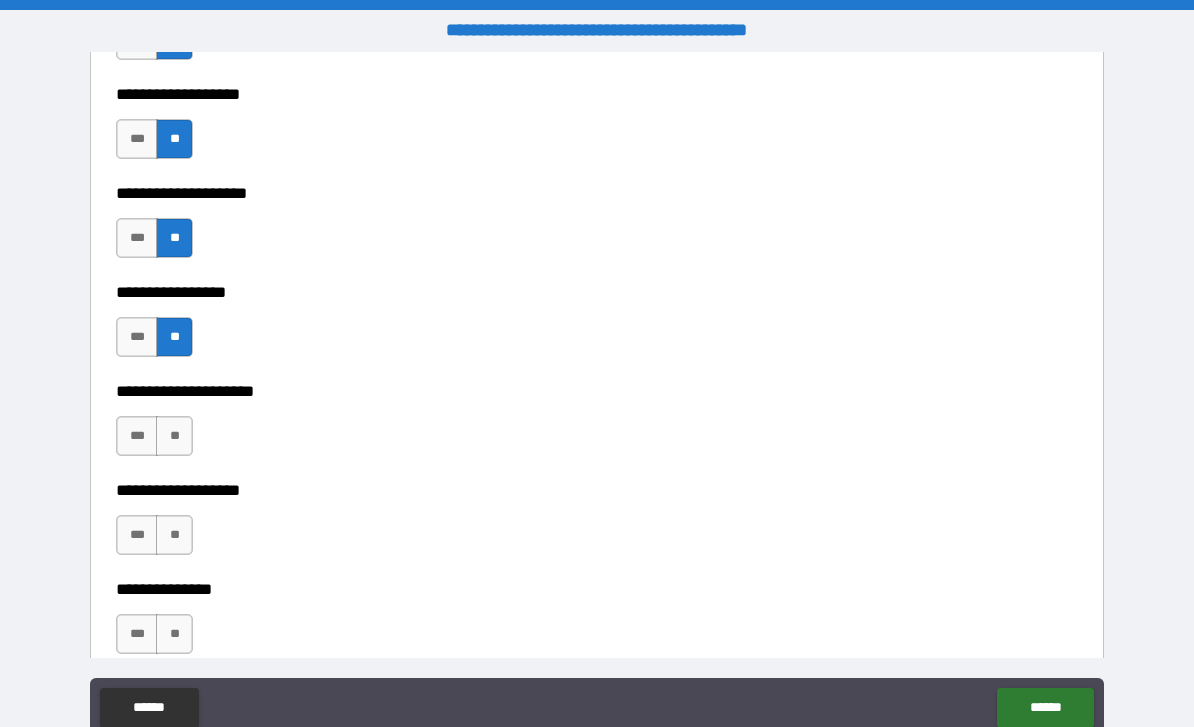 click on "**" at bounding box center [174, 436] 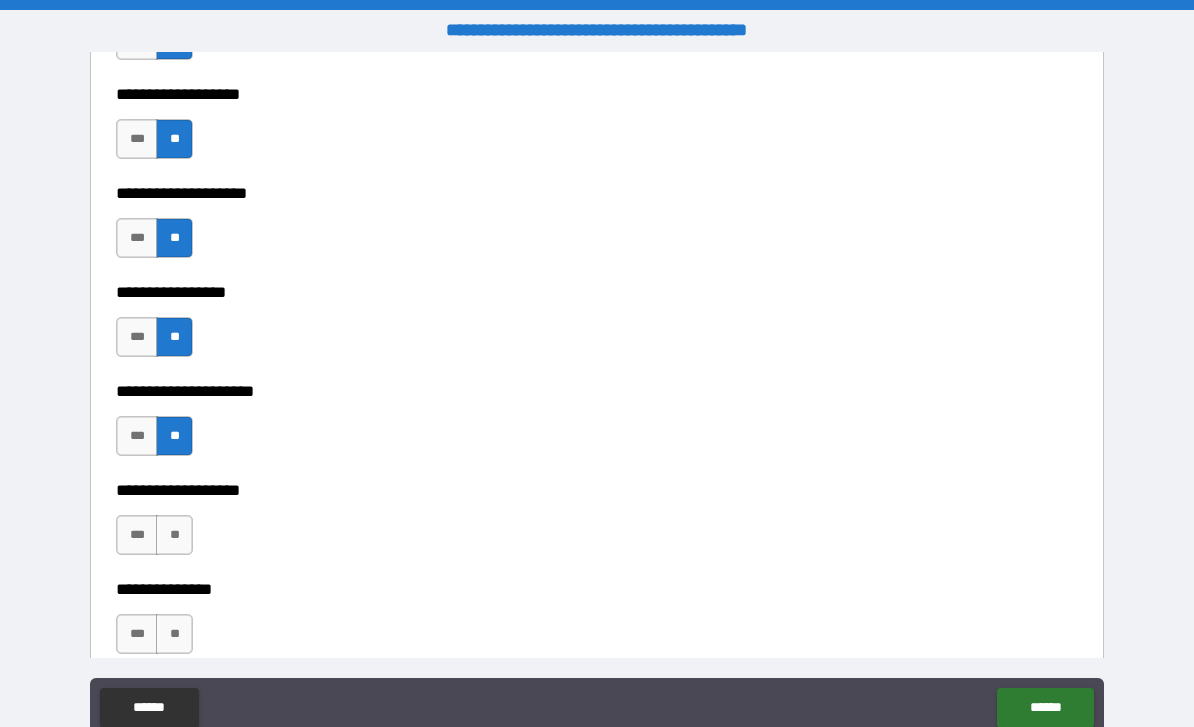 click on "**" at bounding box center (174, 535) 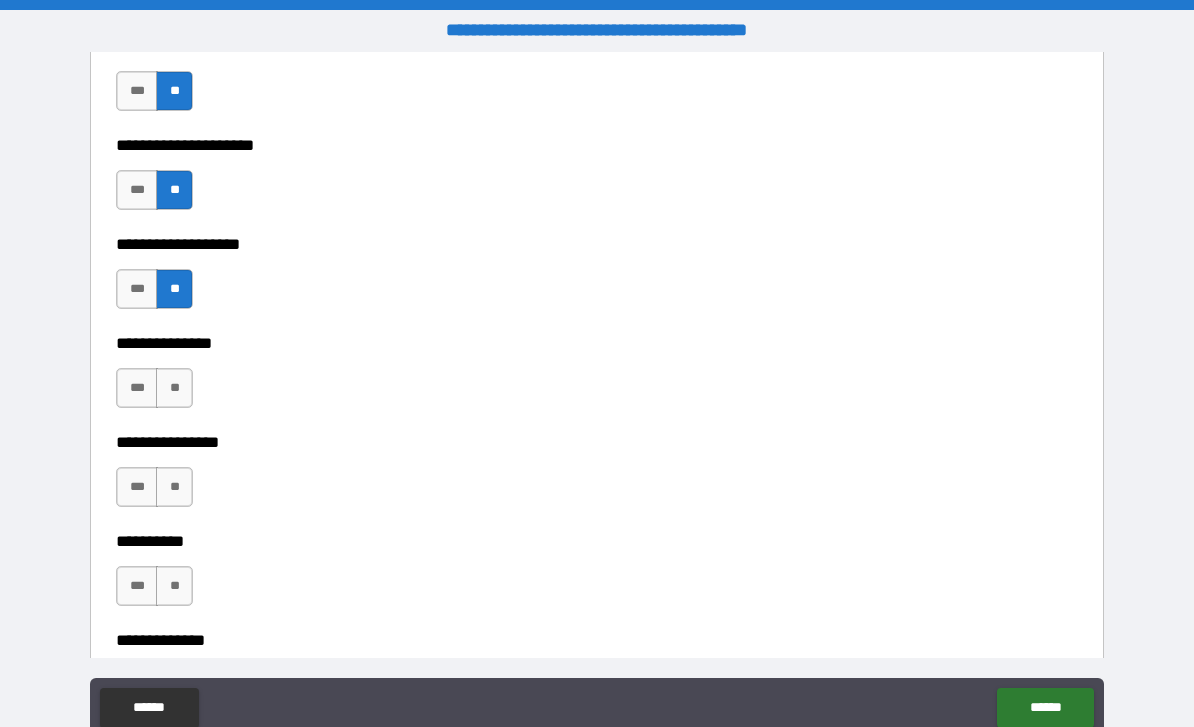 scroll, scrollTop: 8261, scrollLeft: 0, axis: vertical 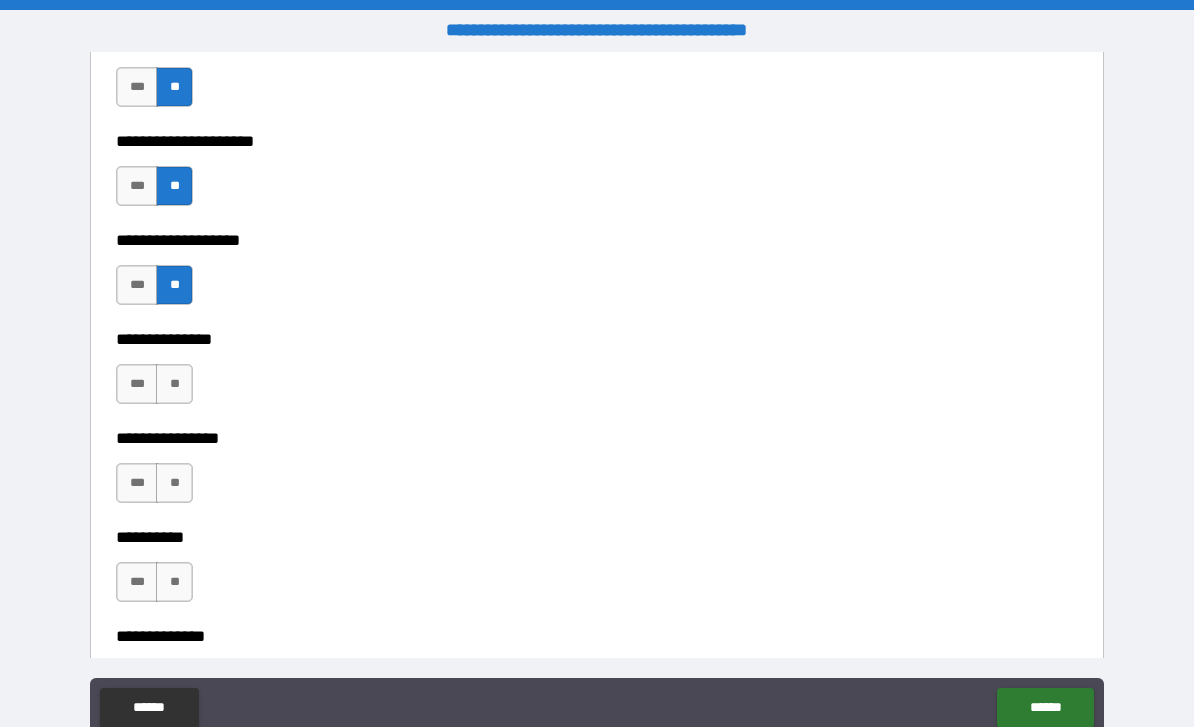 click on "**" at bounding box center (174, 384) 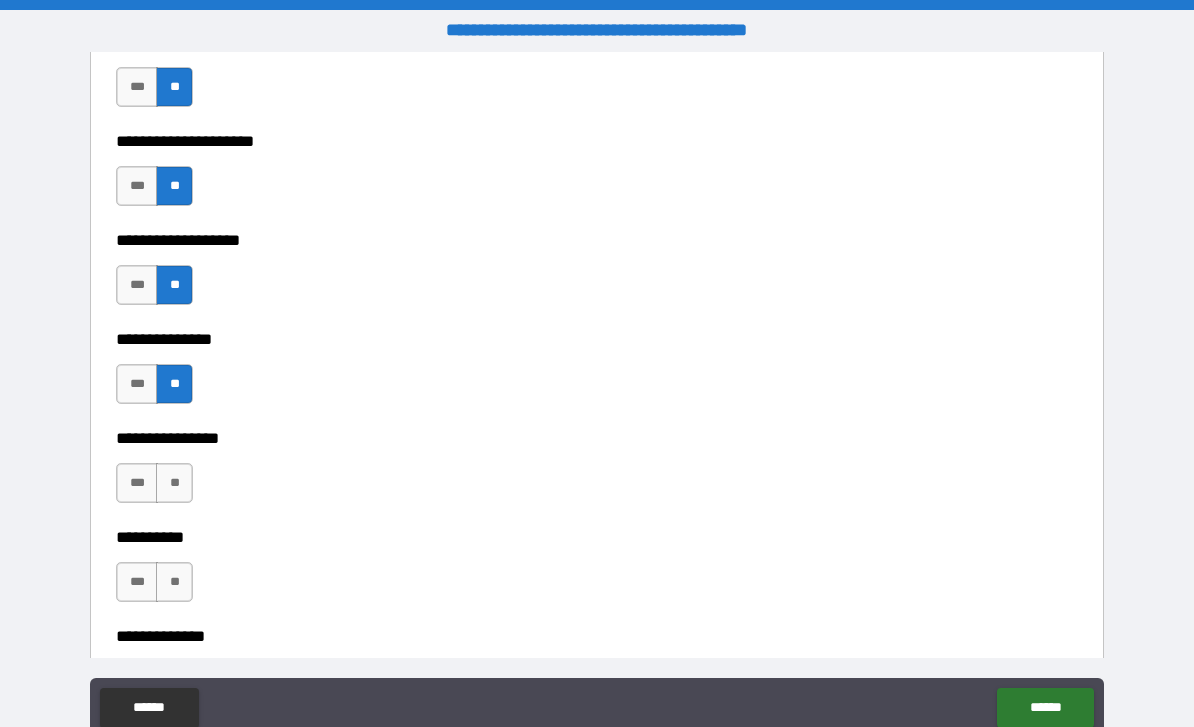 click on "**" at bounding box center [174, 483] 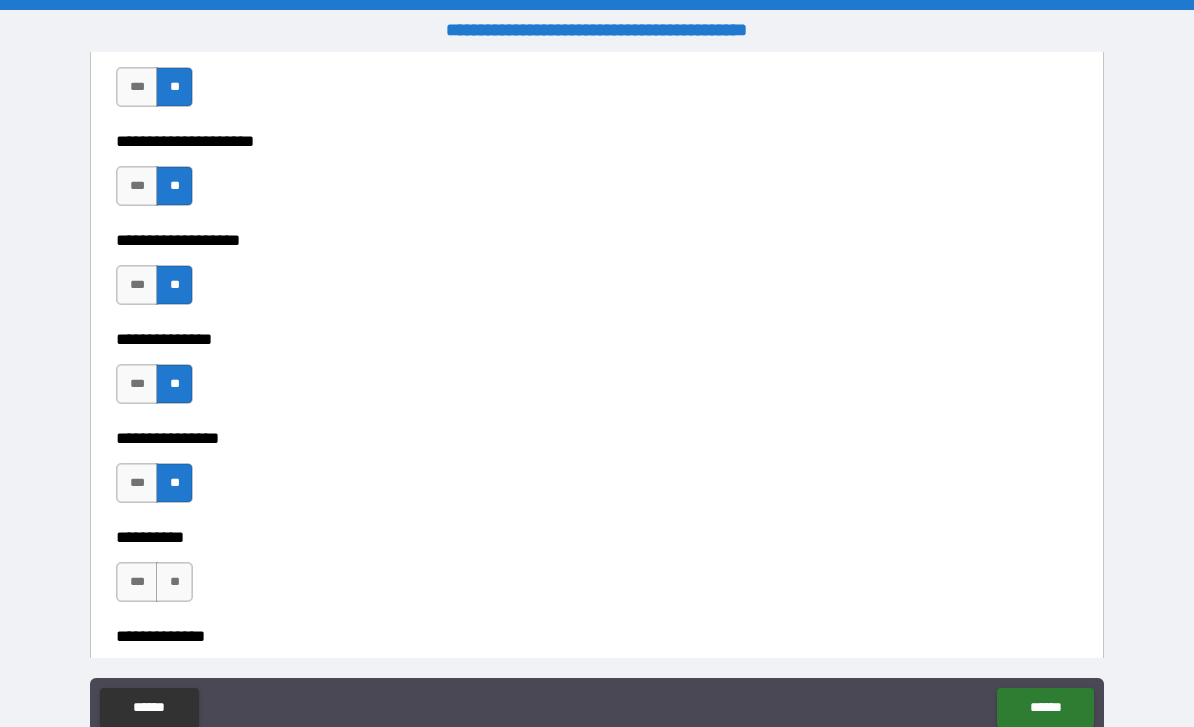 click on "**" at bounding box center [174, 582] 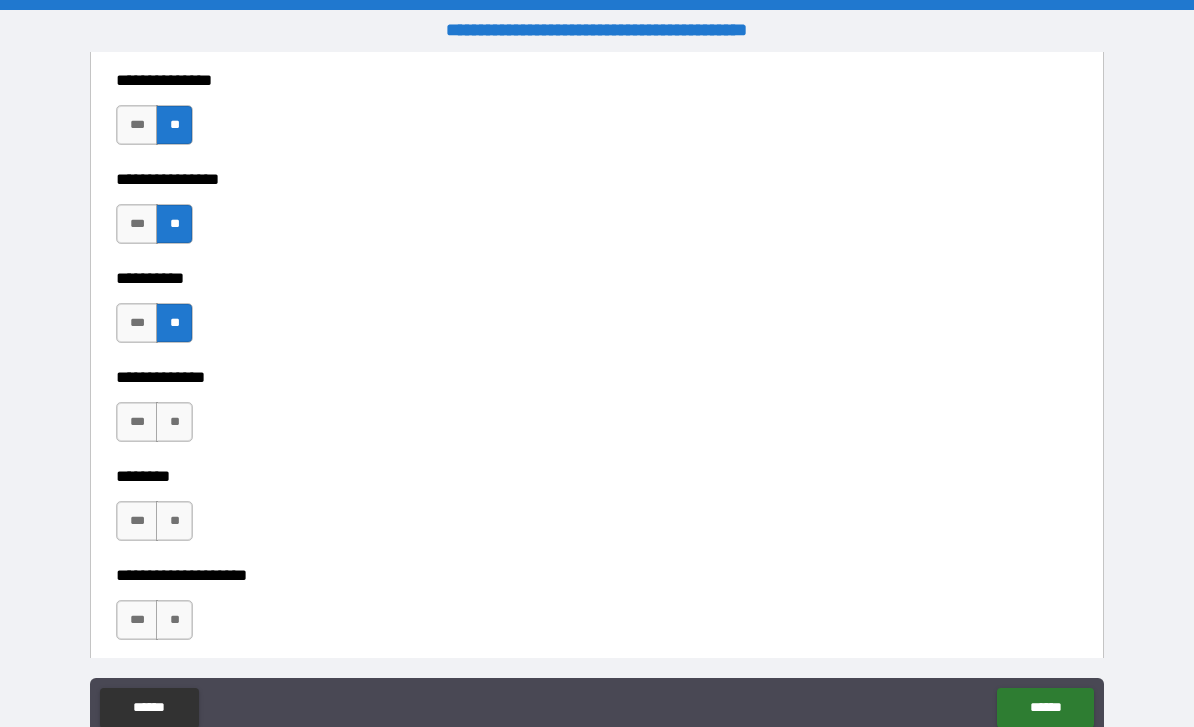 scroll, scrollTop: 8521, scrollLeft: 0, axis: vertical 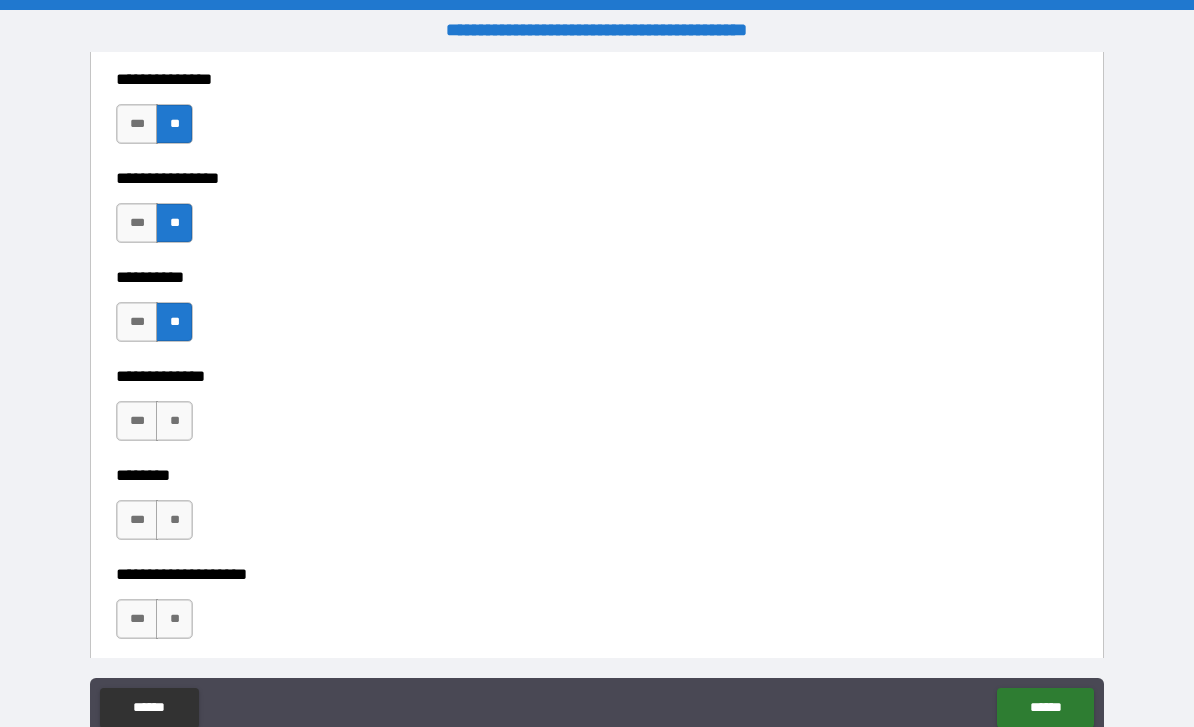 click on "**" at bounding box center (174, 421) 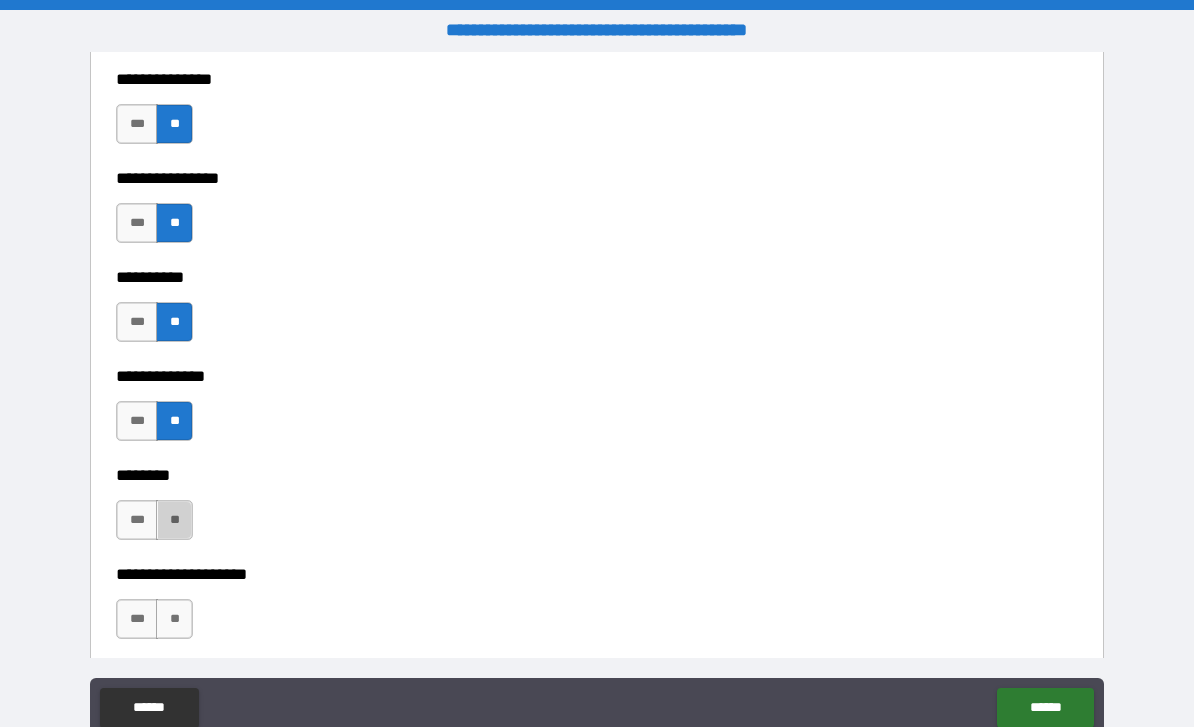 click on "**" at bounding box center (174, 520) 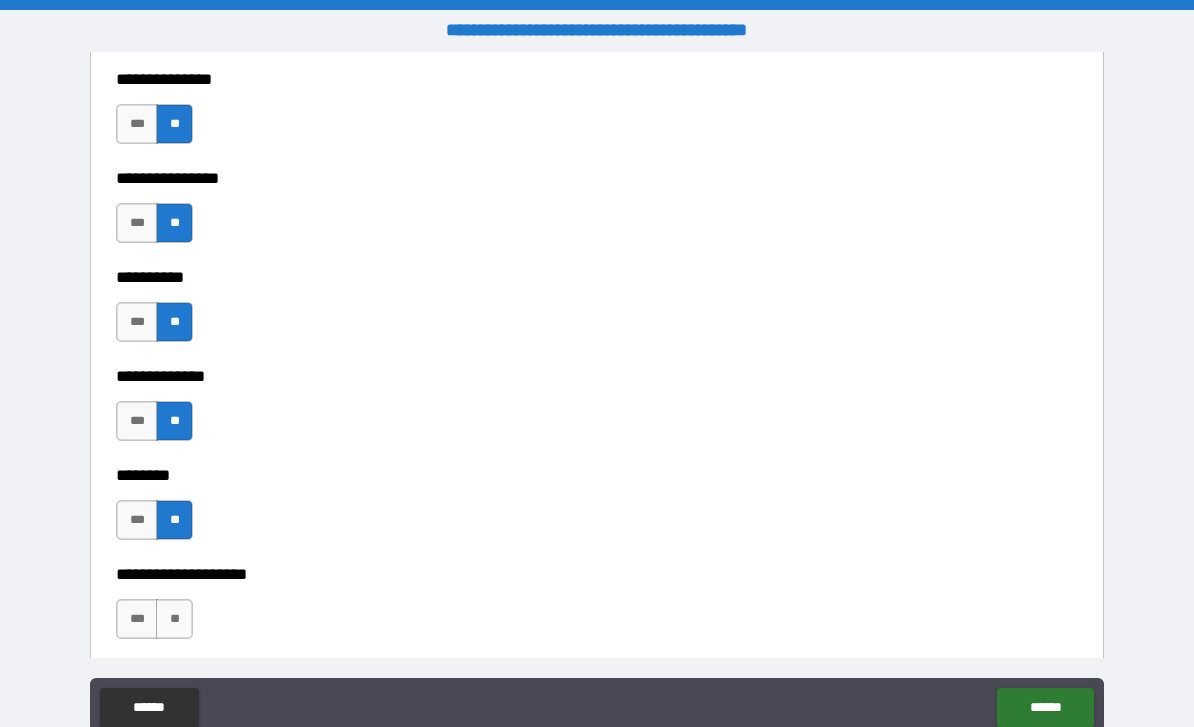 click on "**" at bounding box center (174, 619) 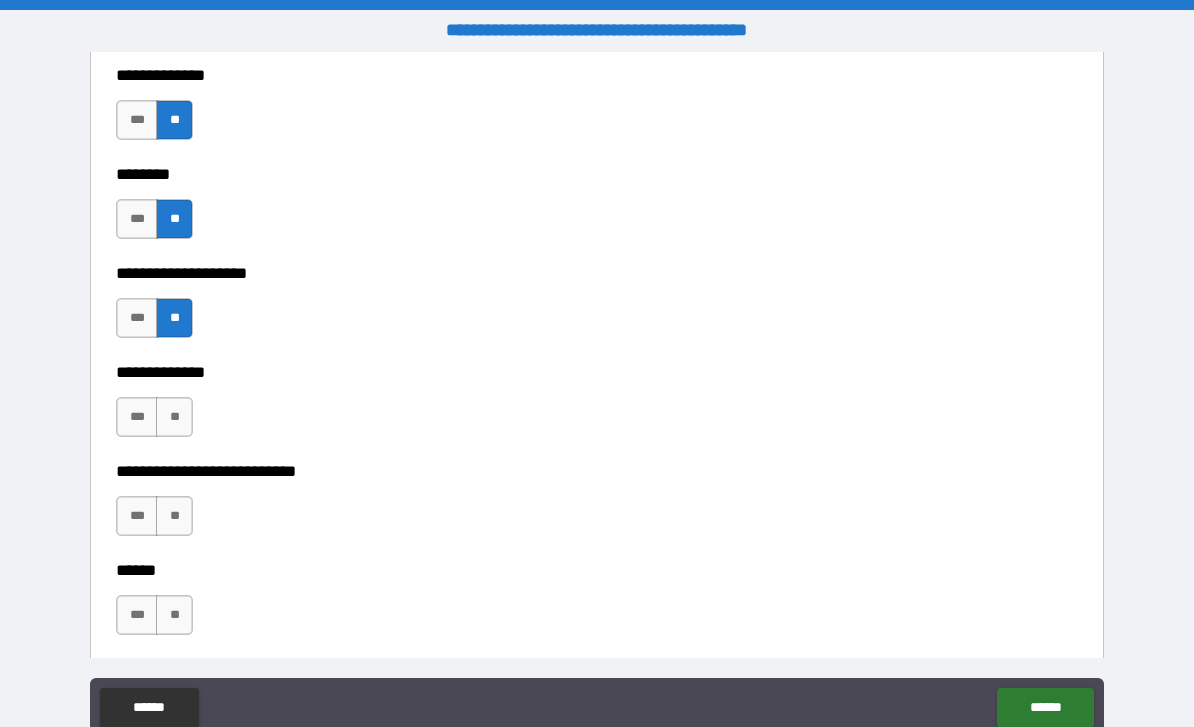 scroll, scrollTop: 8844, scrollLeft: 0, axis: vertical 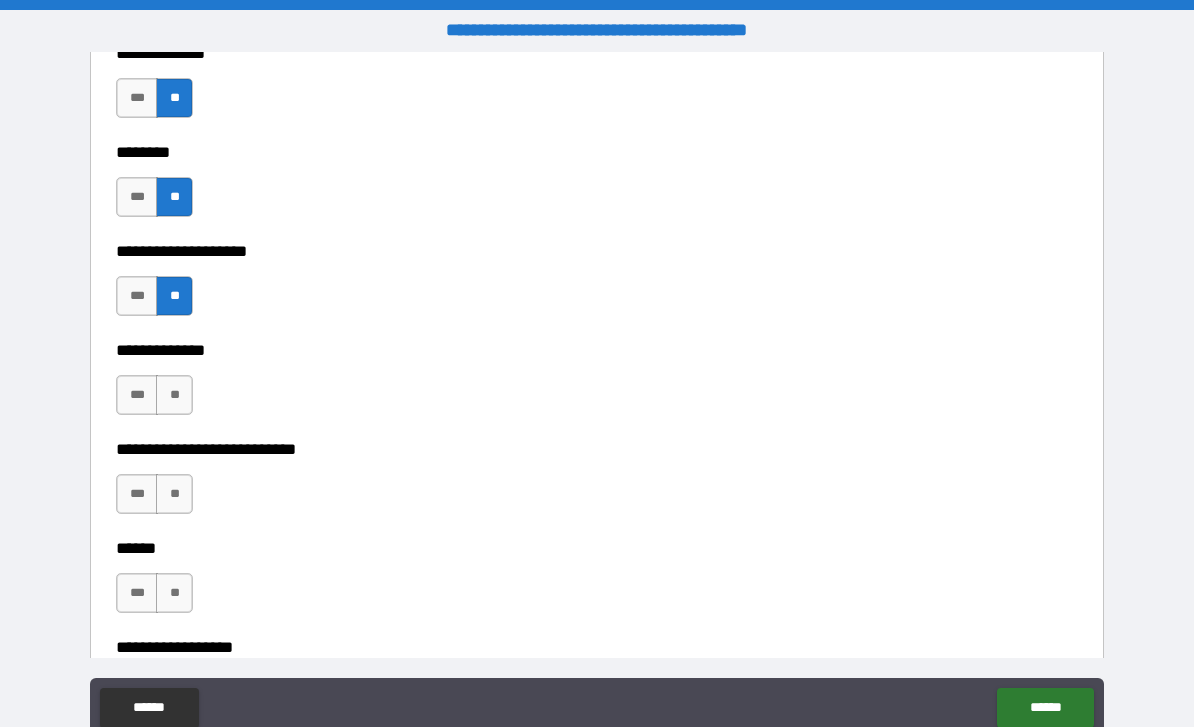 click on "**" at bounding box center [174, 395] 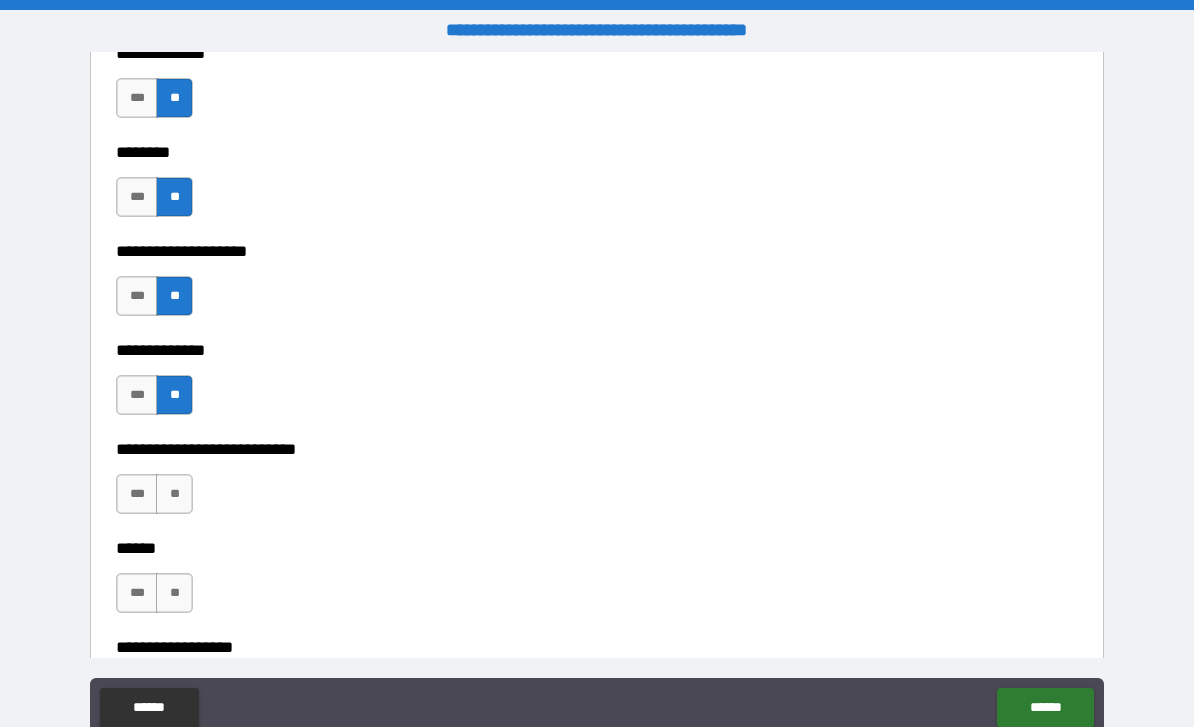 click on "**" at bounding box center [174, 494] 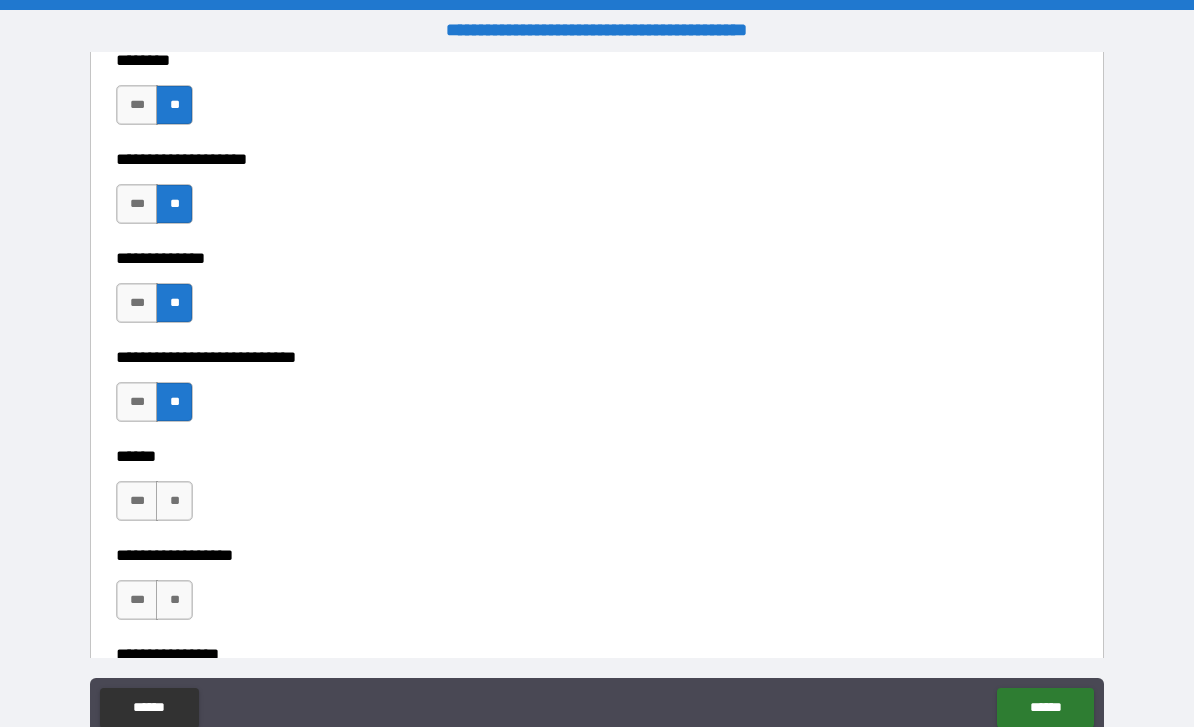 scroll, scrollTop: 8999, scrollLeft: 0, axis: vertical 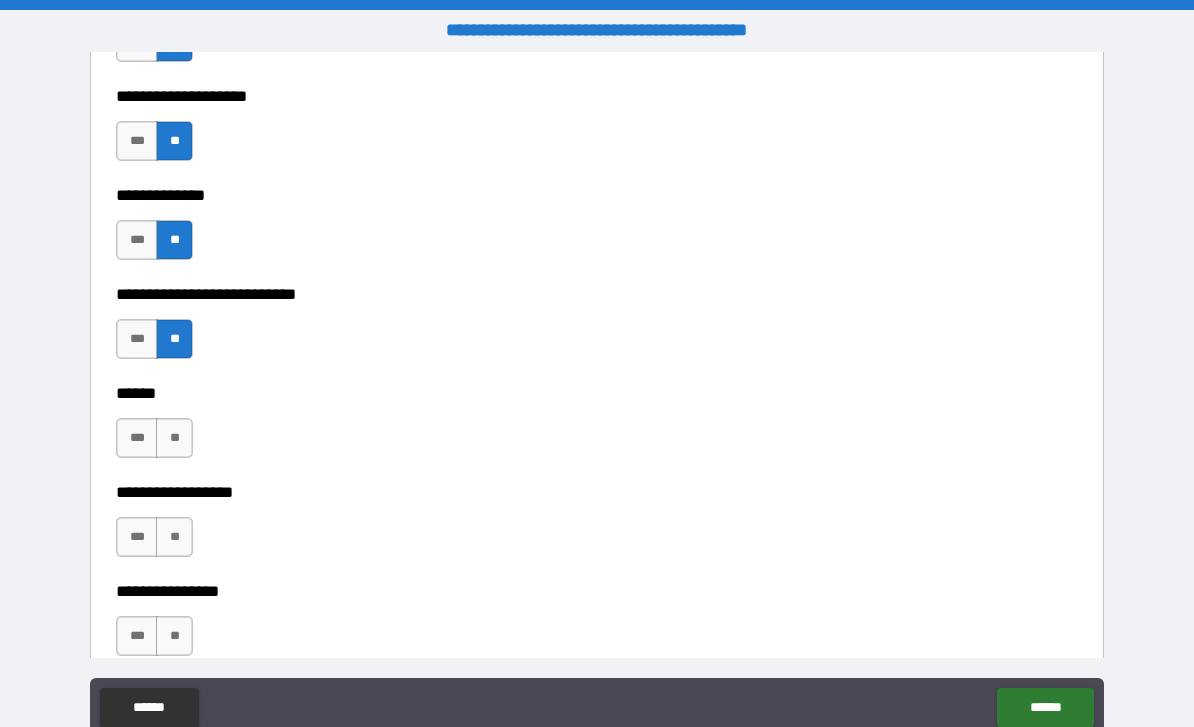 click on "**" at bounding box center [174, 438] 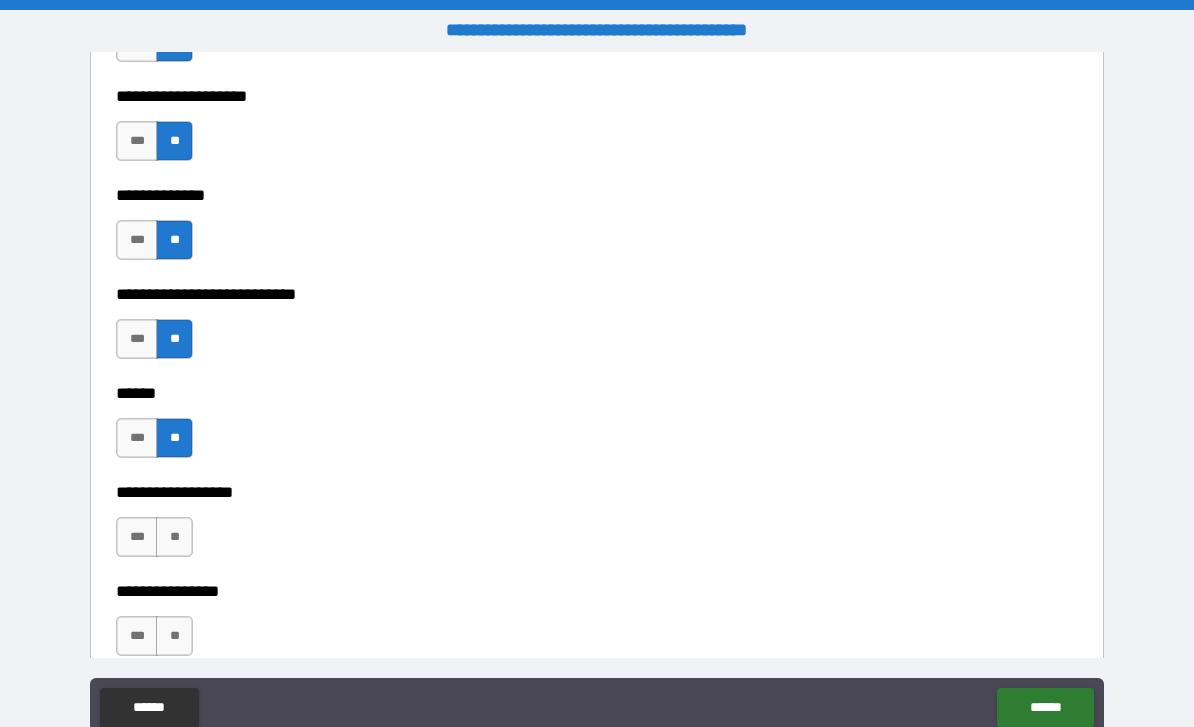 click on "**" at bounding box center [174, 537] 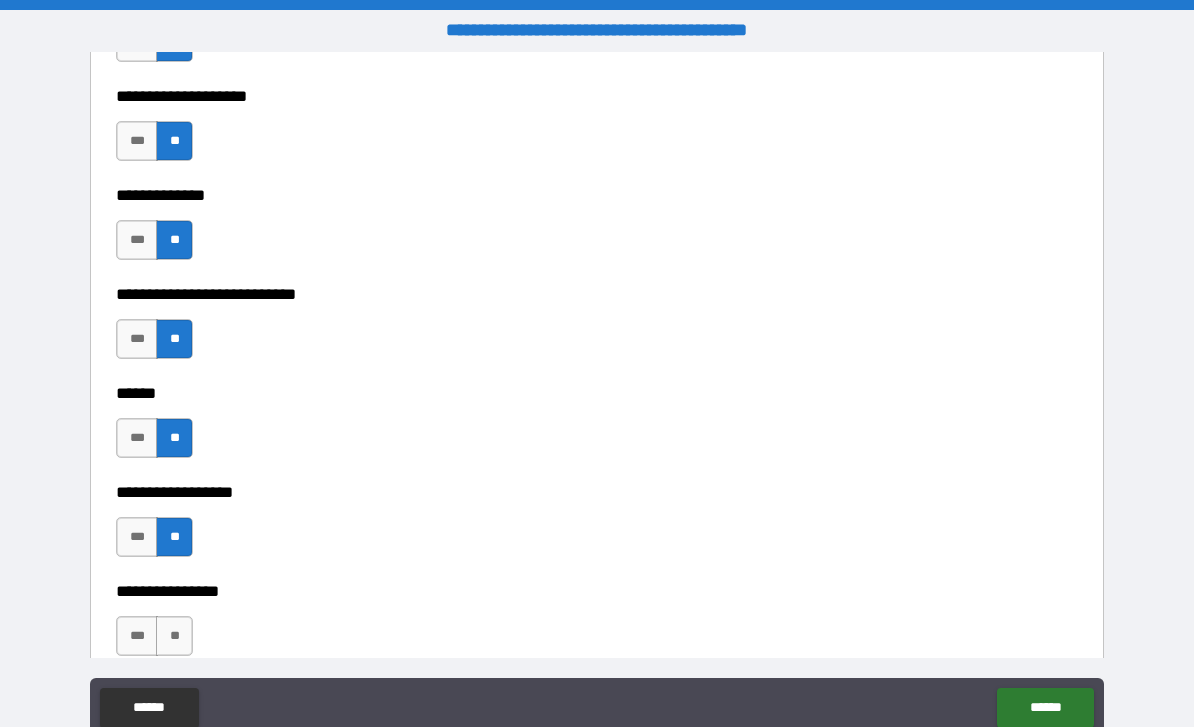 click on "***" at bounding box center [137, 537] 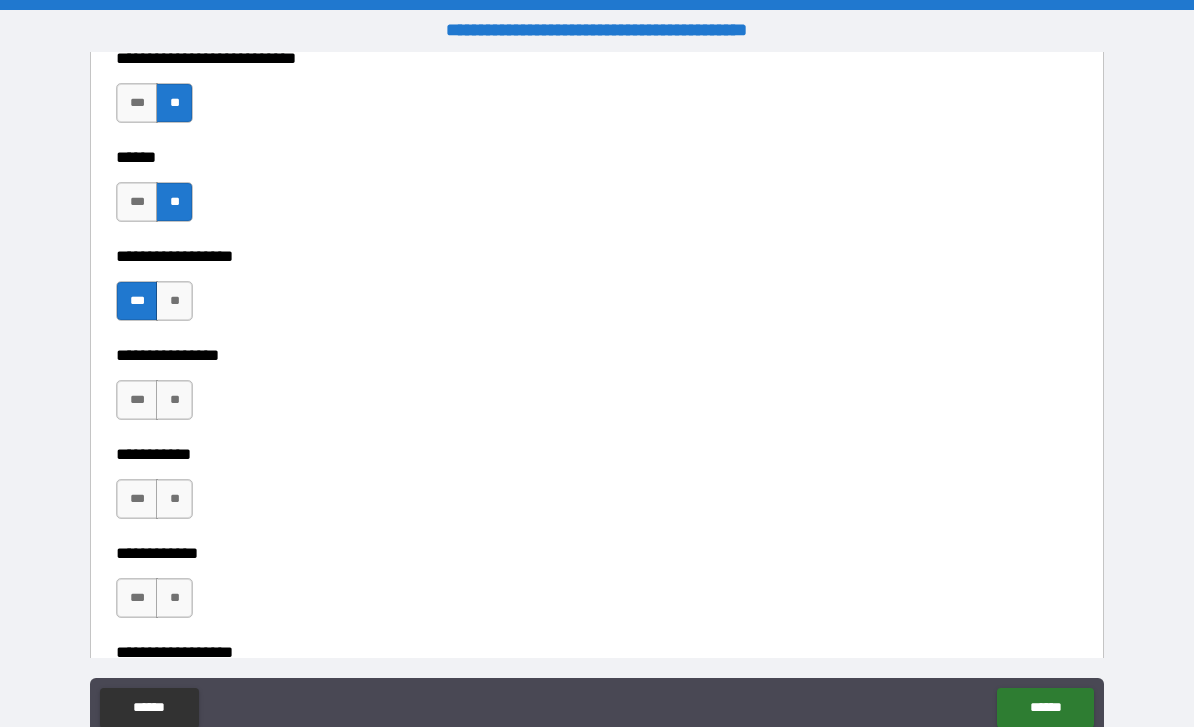 scroll, scrollTop: 9236, scrollLeft: 0, axis: vertical 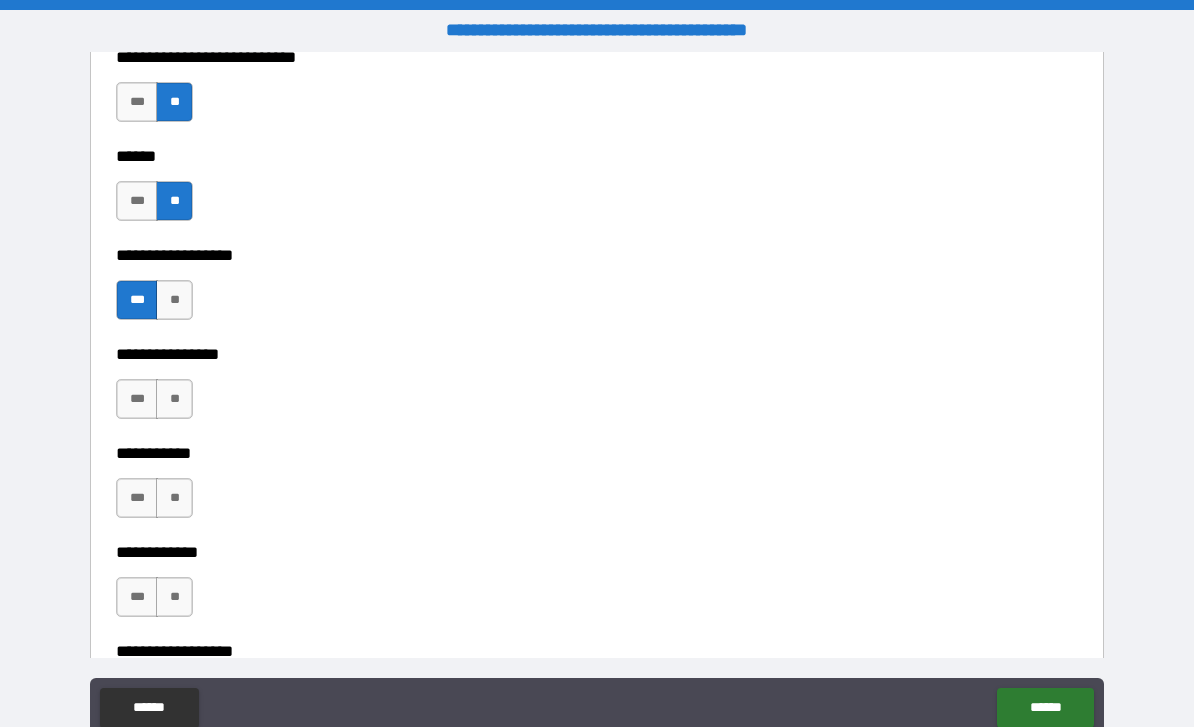 click on "**" at bounding box center (174, 399) 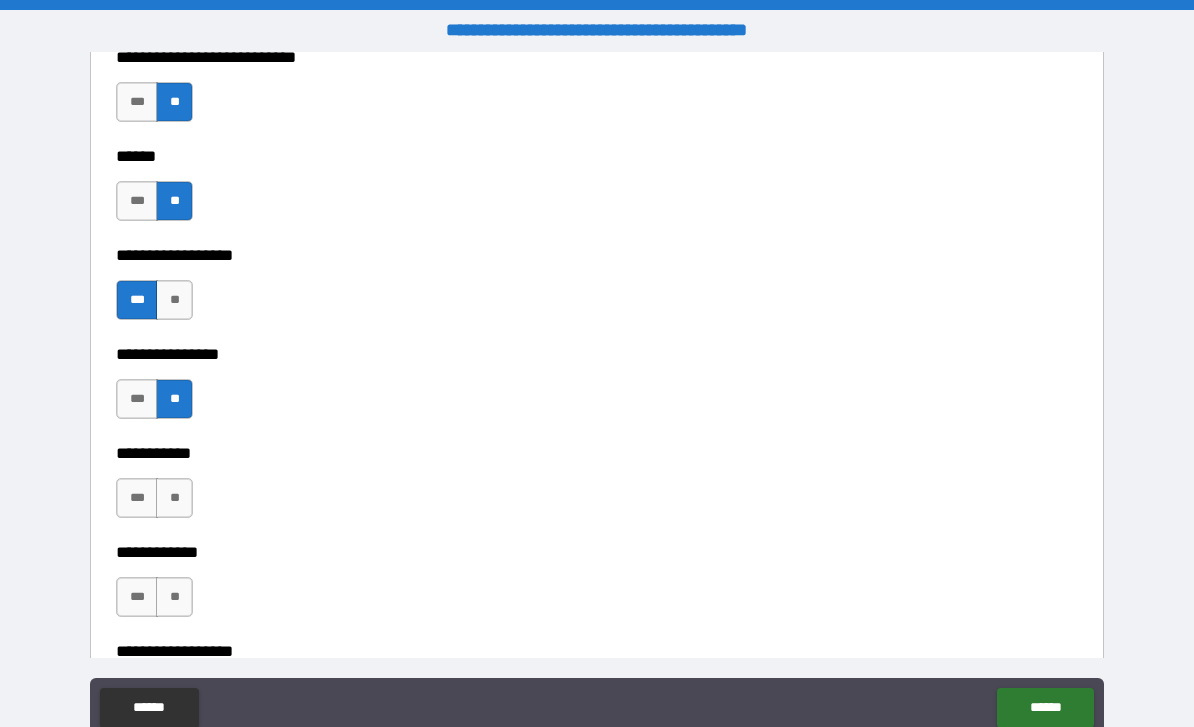 click on "**" at bounding box center [174, 498] 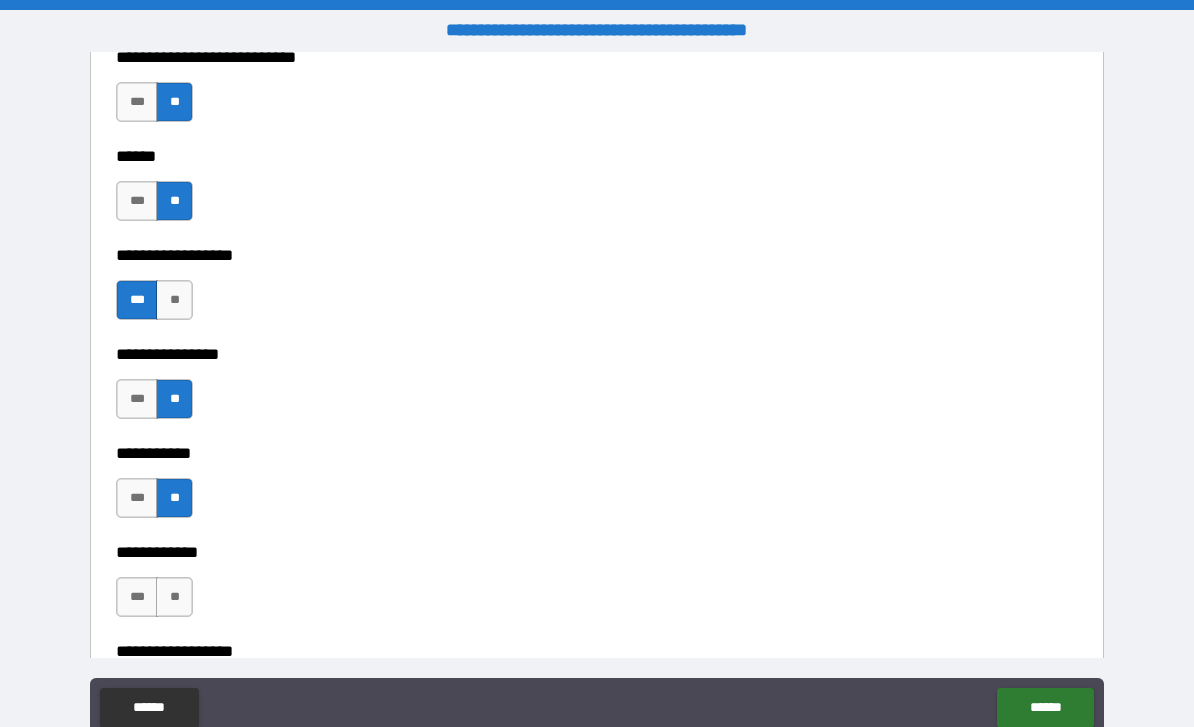 click on "**" at bounding box center (174, 597) 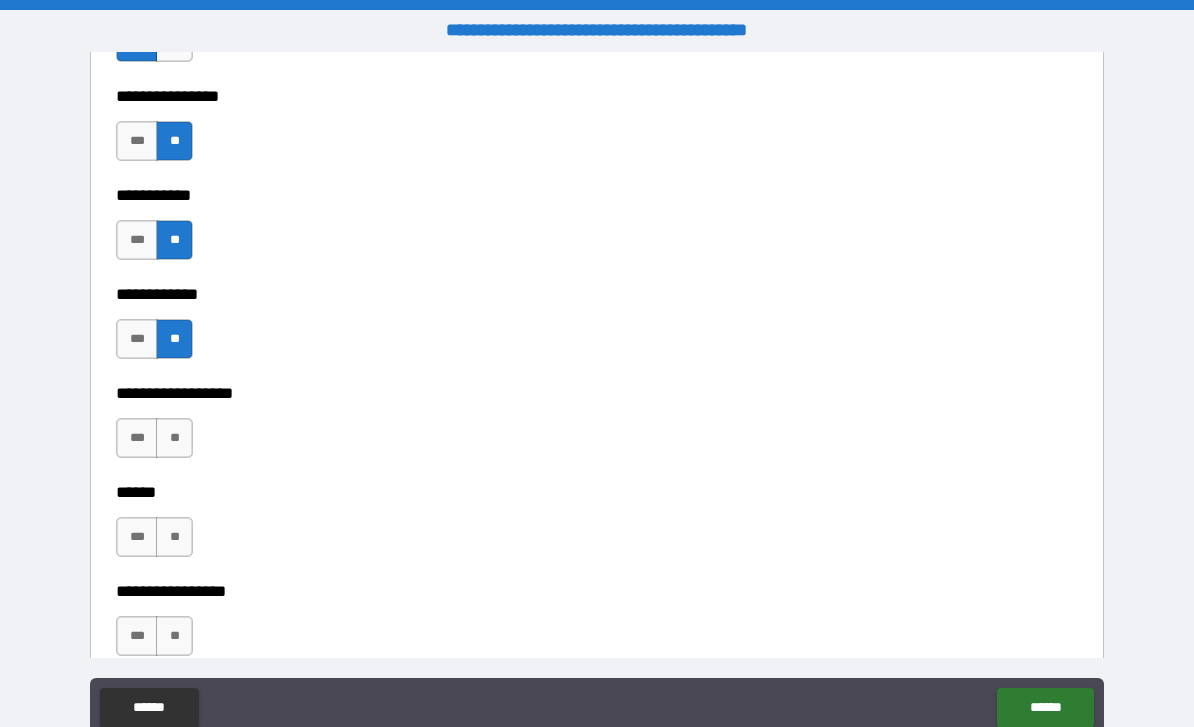 scroll, scrollTop: 9504, scrollLeft: 0, axis: vertical 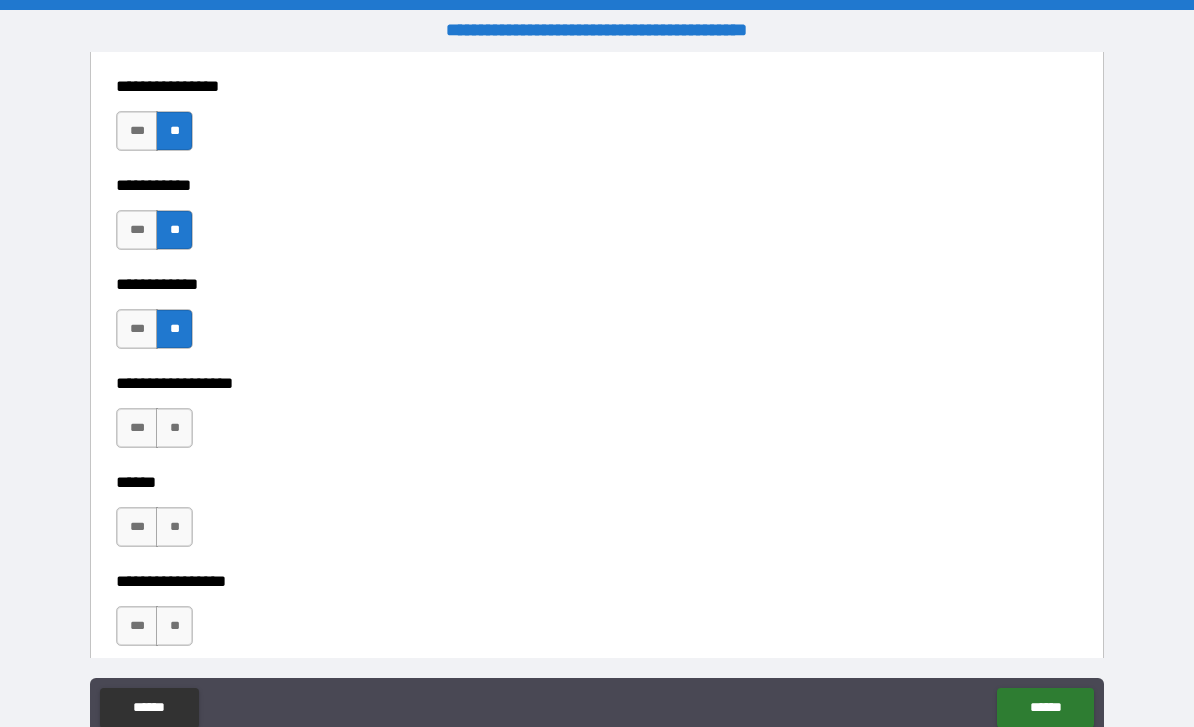 click on "**" at bounding box center (174, 428) 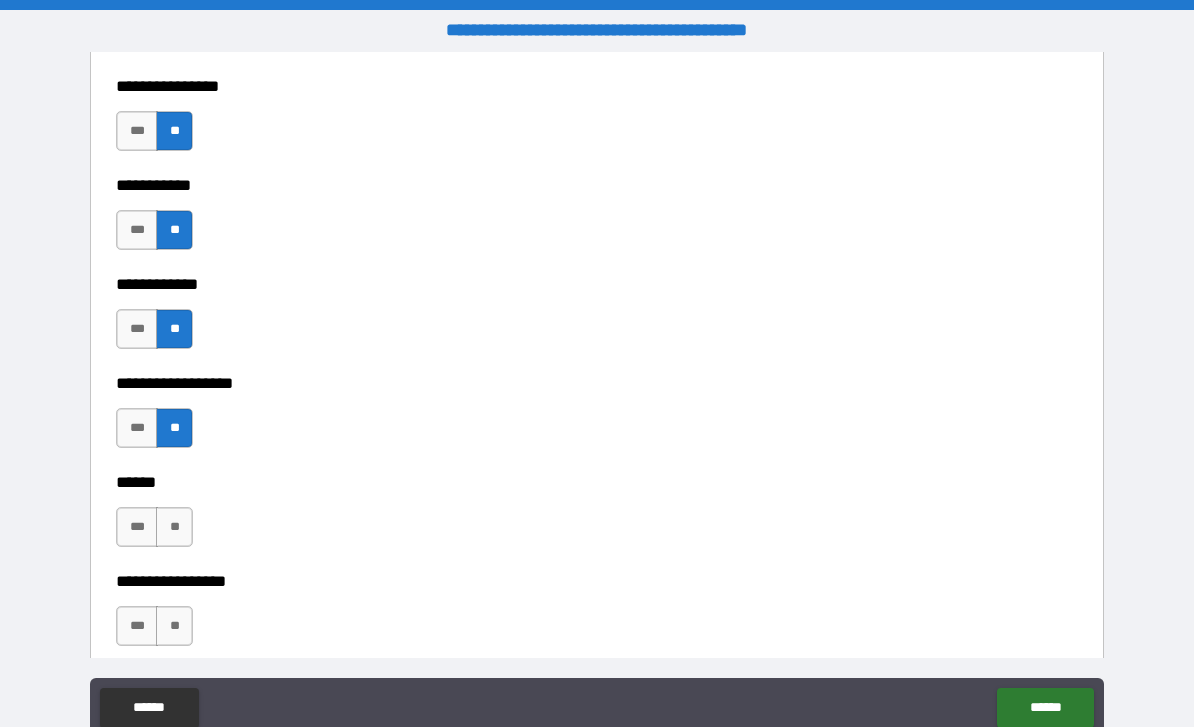 click on "**" at bounding box center (174, 527) 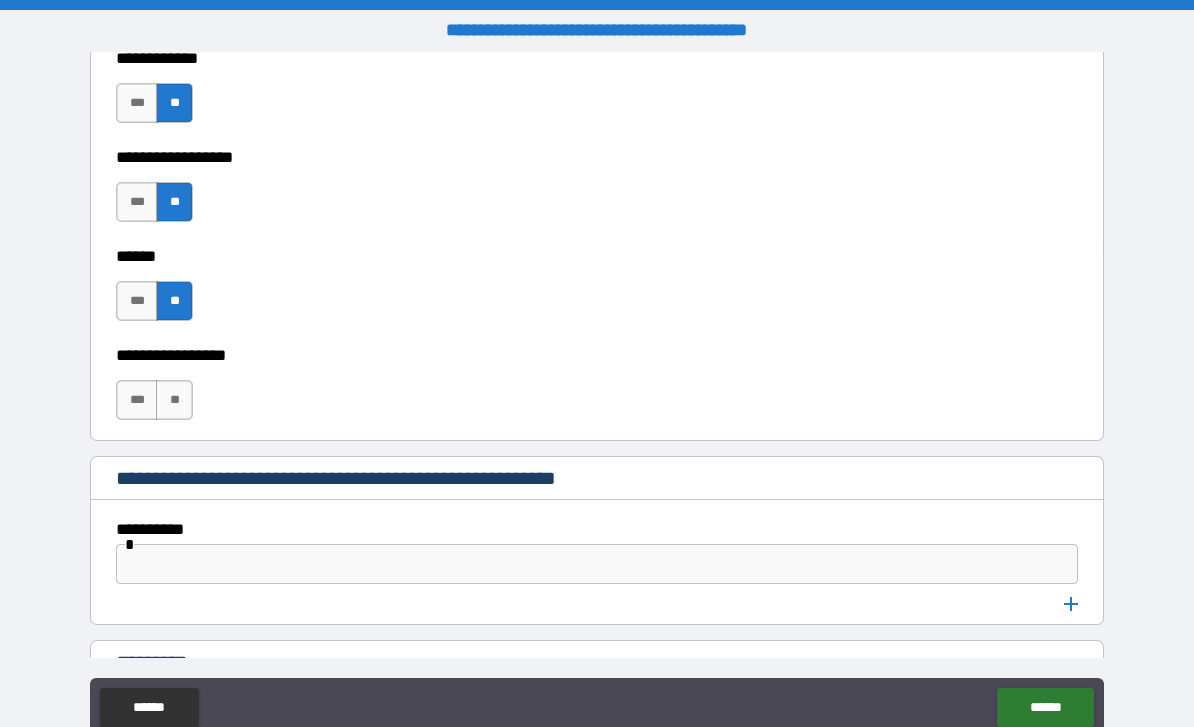 scroll, scrollTop: 9743, scrollLeft: 0, axis: vertical 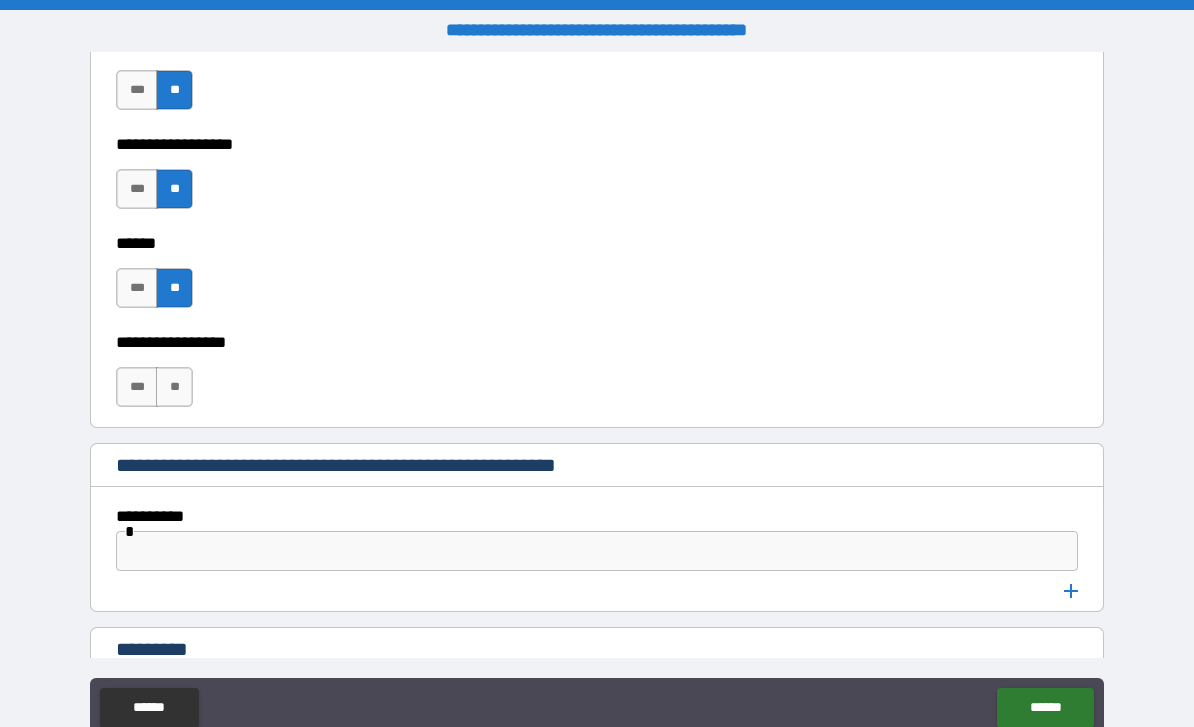 click on "**" at bounding box center [174, 387] 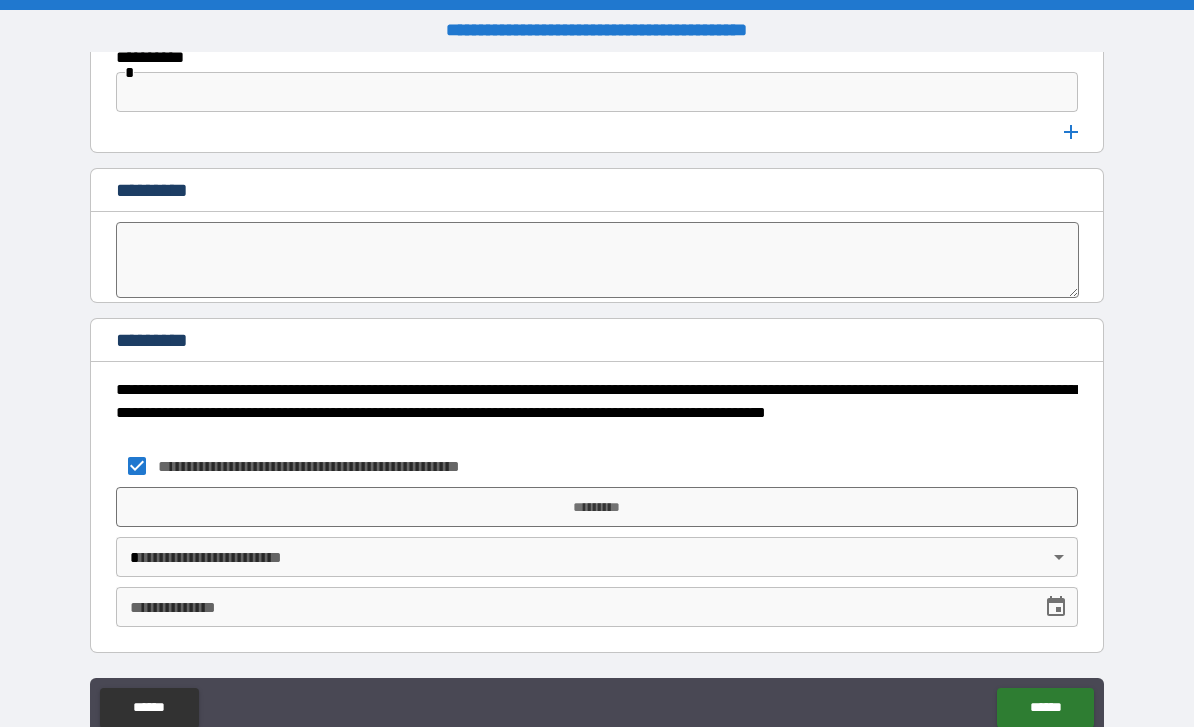 scroll, scrollTop: 10202, scrollLeft: 0, axis: vertical 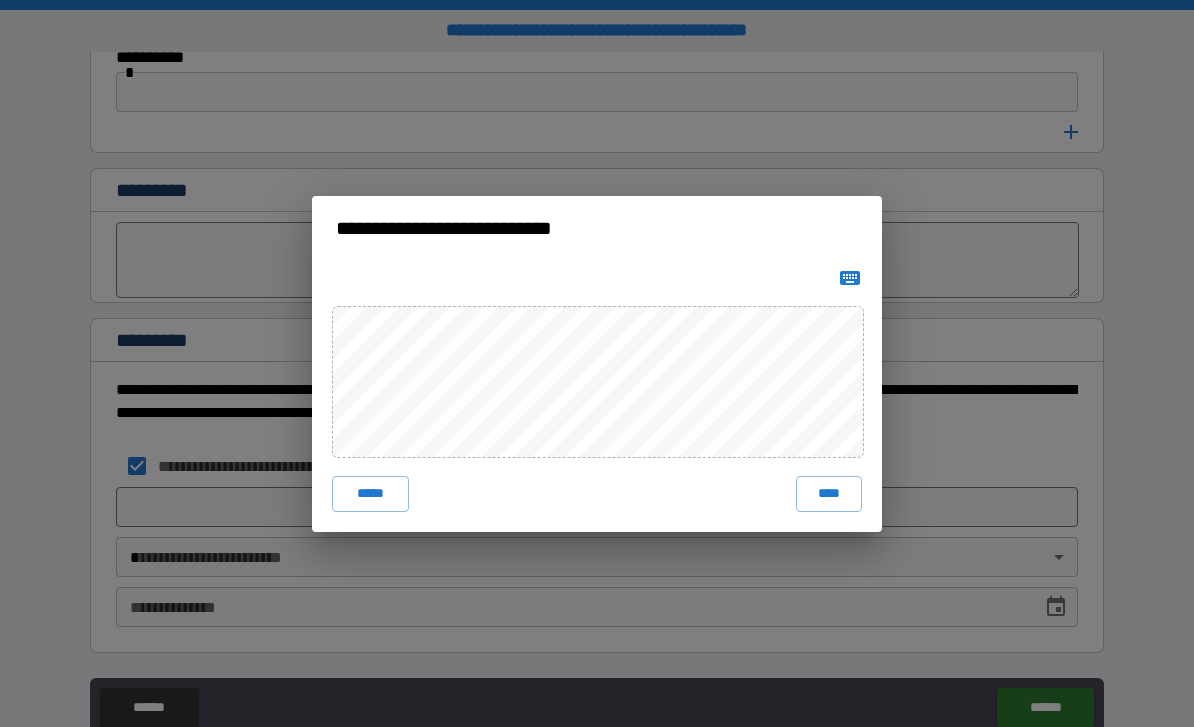 click on "****" at bounding box center (829, 494) 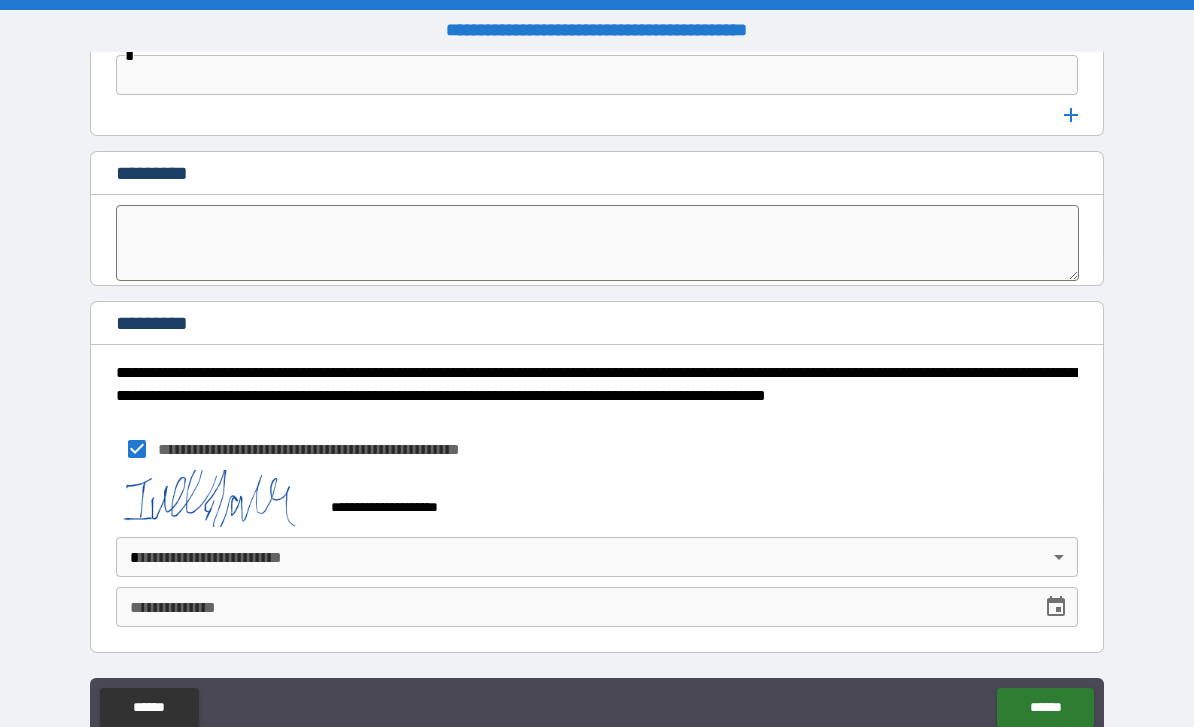 scroll, scrollTop: 10219, scrollLeft: 0, axis: vertical 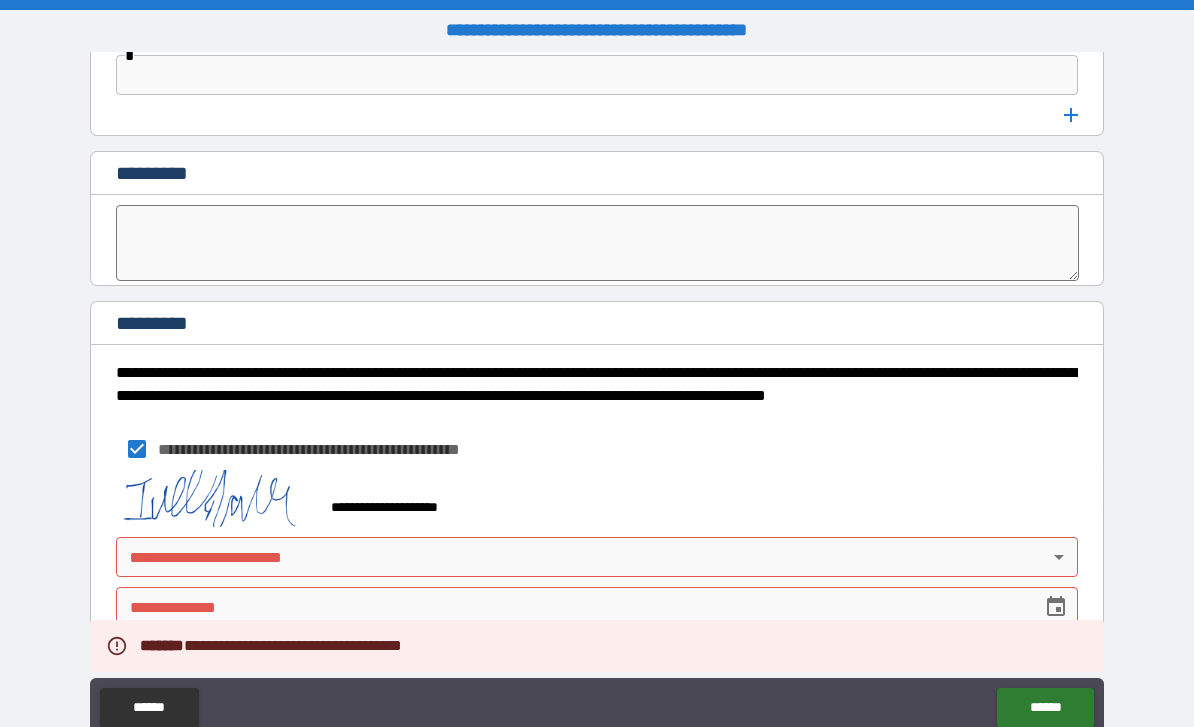 click on "**********" at bounding box center (597, 395) 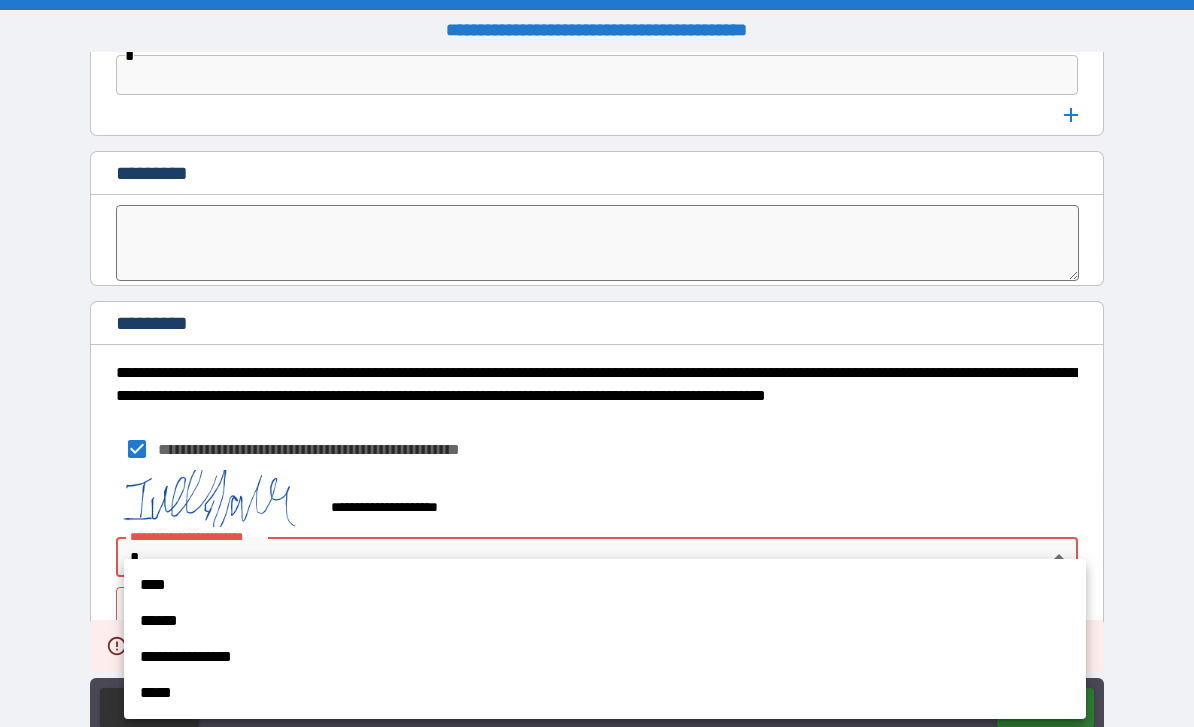 click on "****" at bounding box center (605, 585) 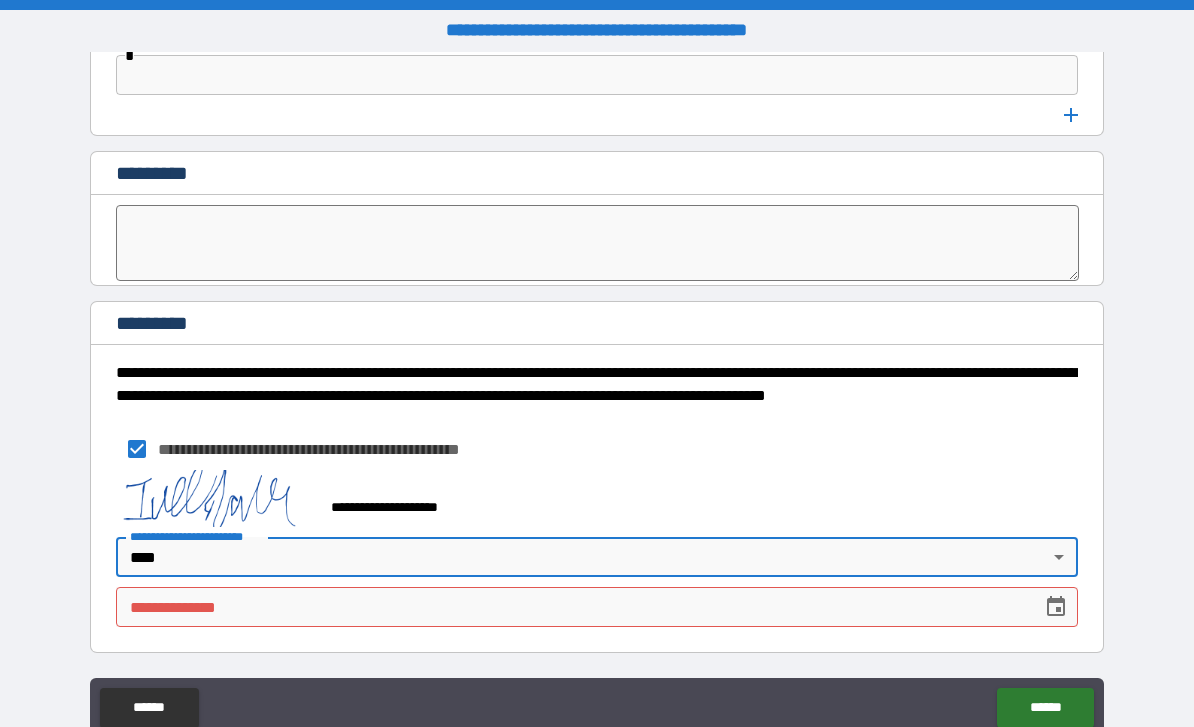 scroll, scrollTop: 10219, scrollLeft: 0, axis: vertical 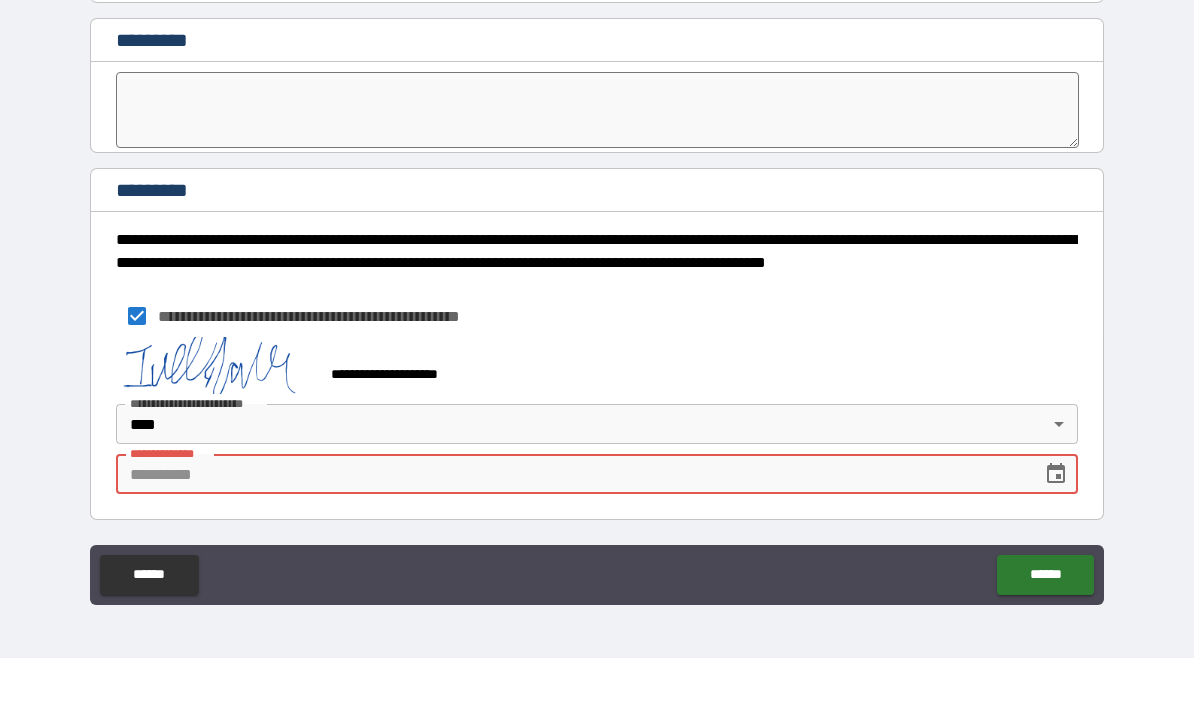 click on "**********" at bounding box center [597, 543] 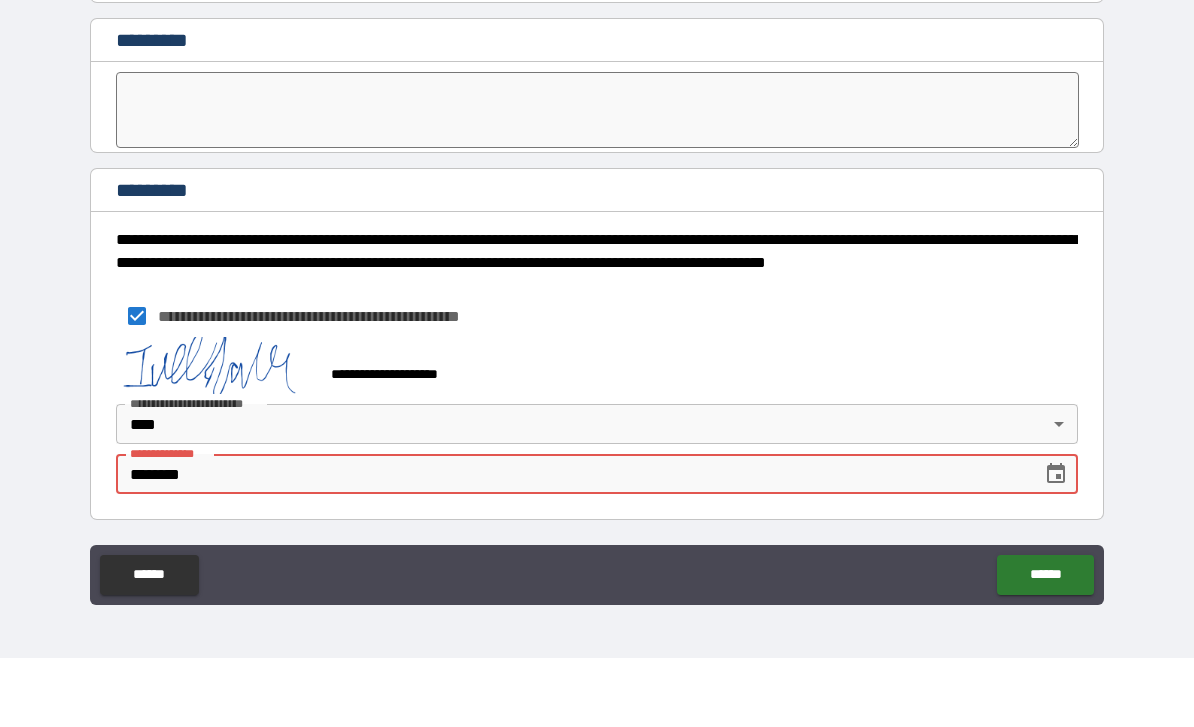 click on "******" at bounding box center (1045, 644) 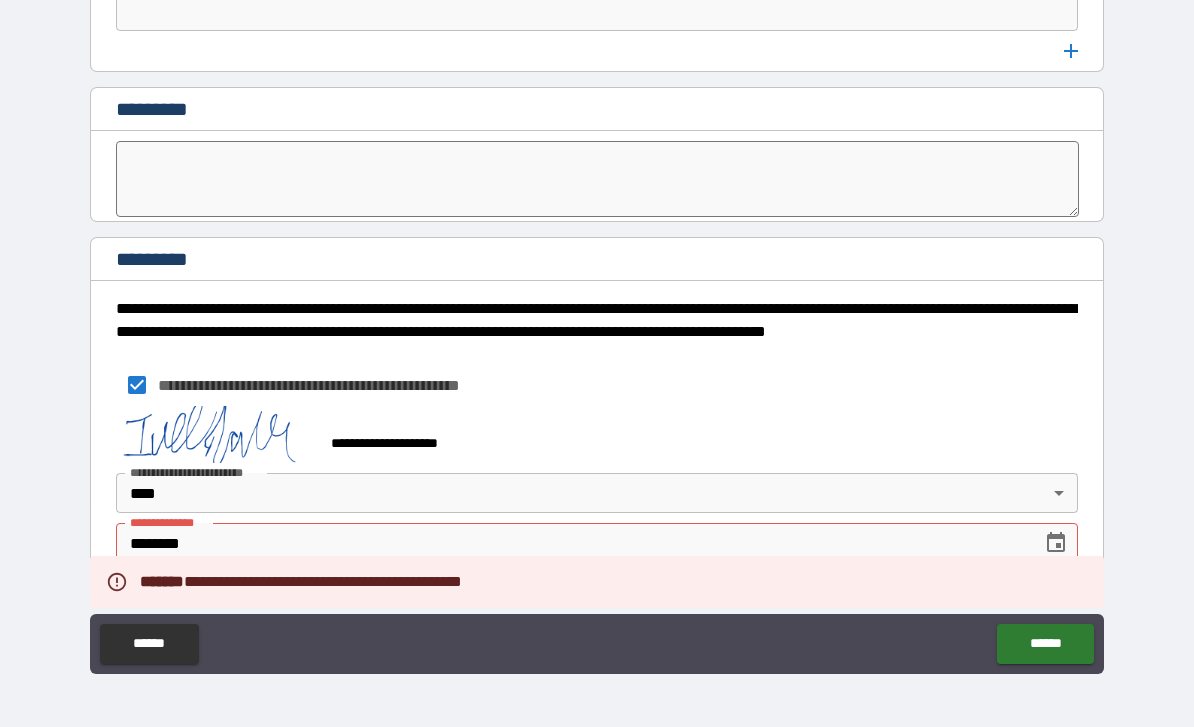 click on "********" at bounding box center [572, 543] 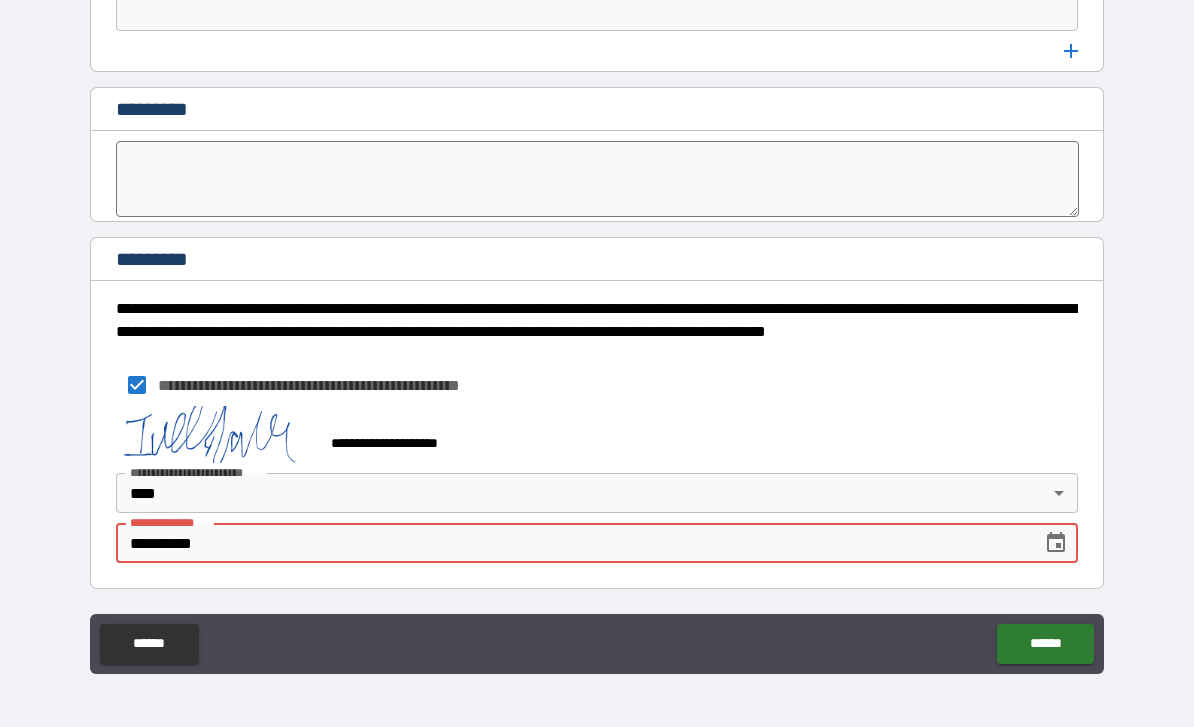 click on "**********" at bounding box center (572, 543) 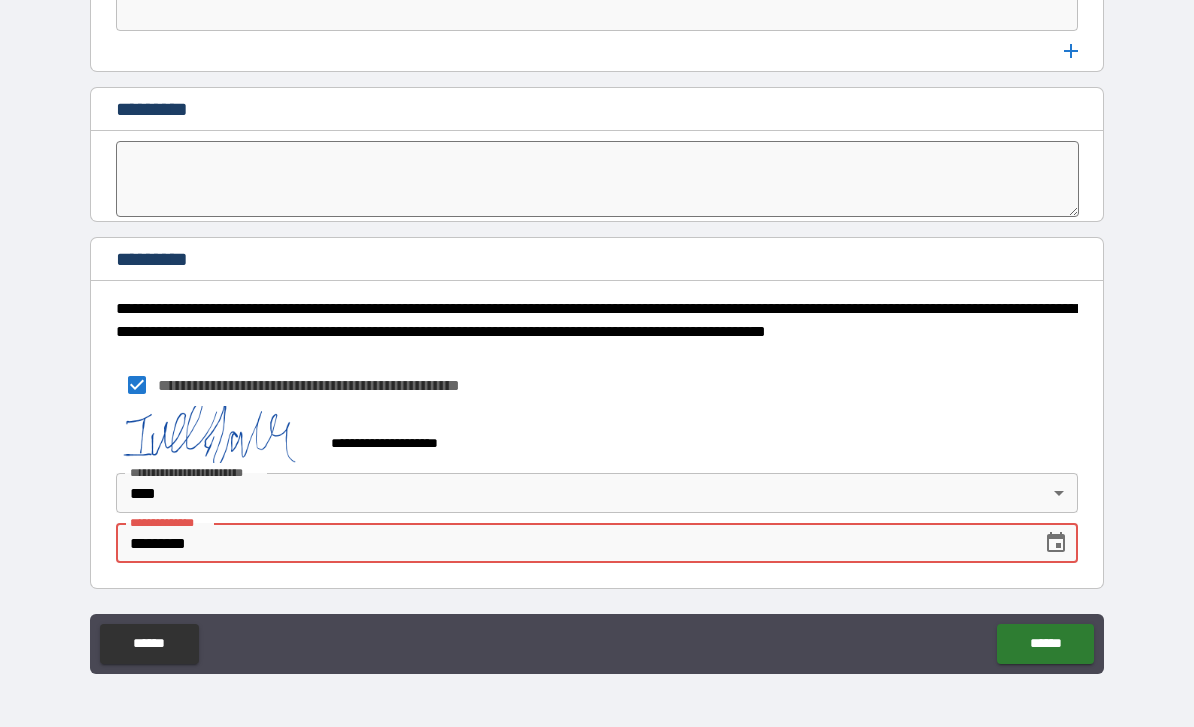 type on "**********" 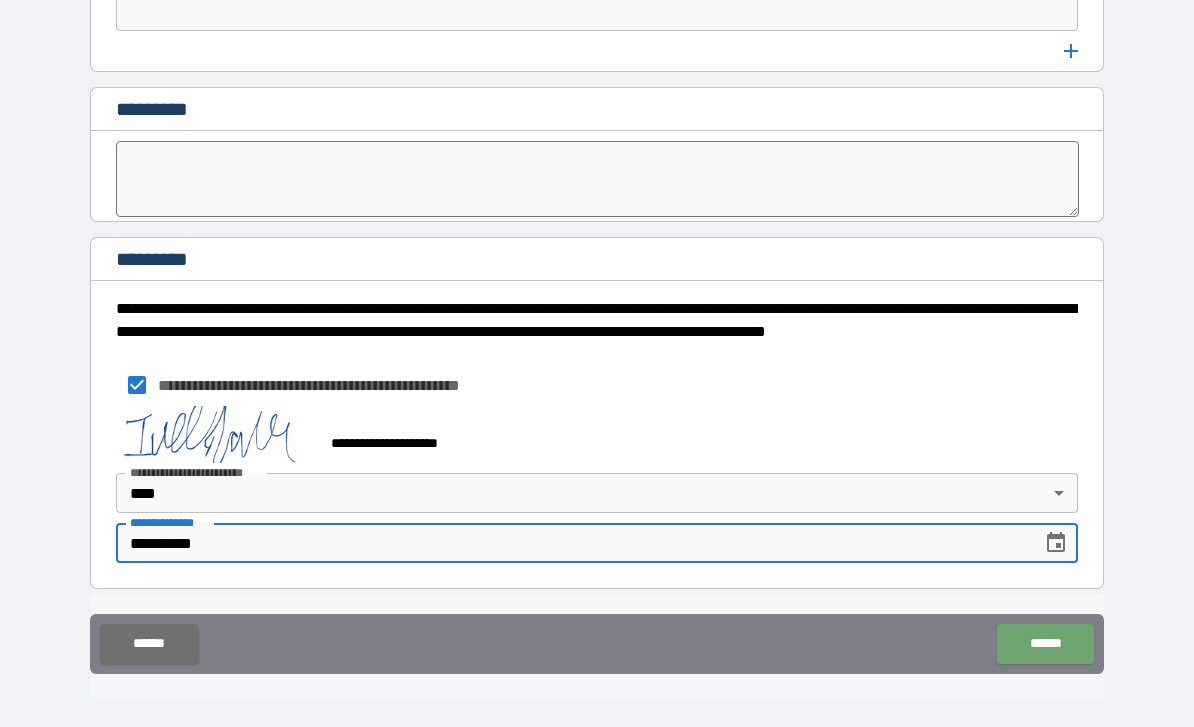 click on "******" at bounding box center [1045, 644] 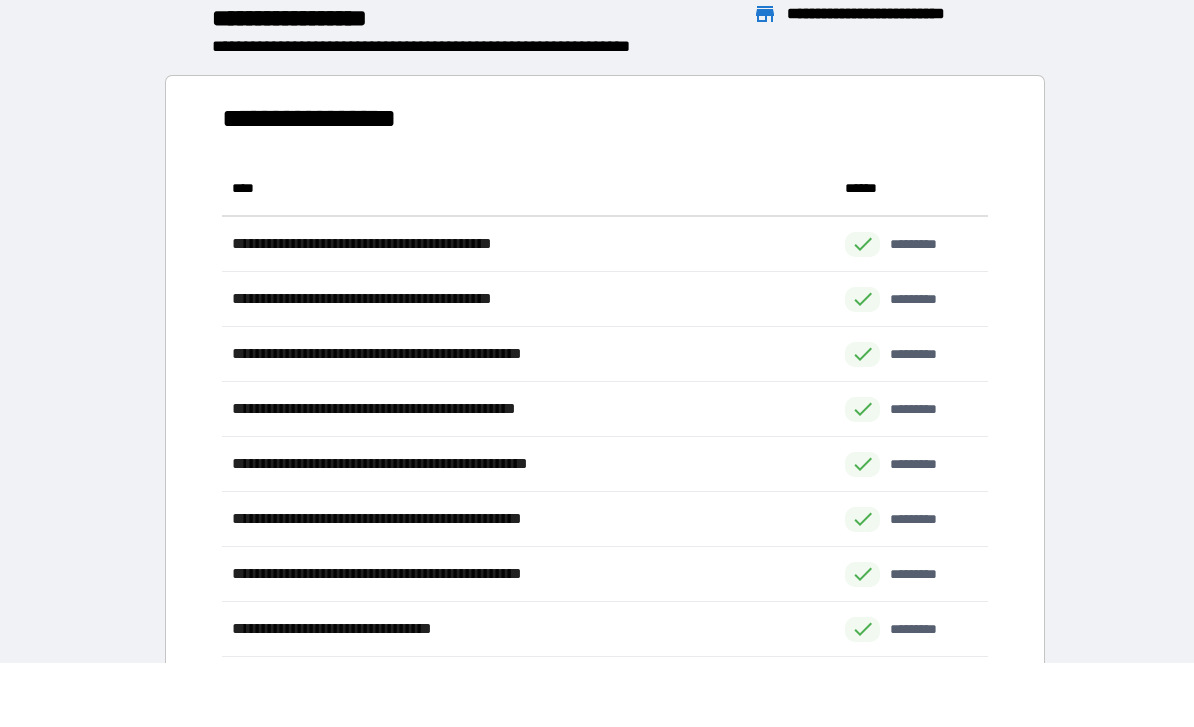 scroll, scrollTop: 1, scrollLeft: 1, axis: both 